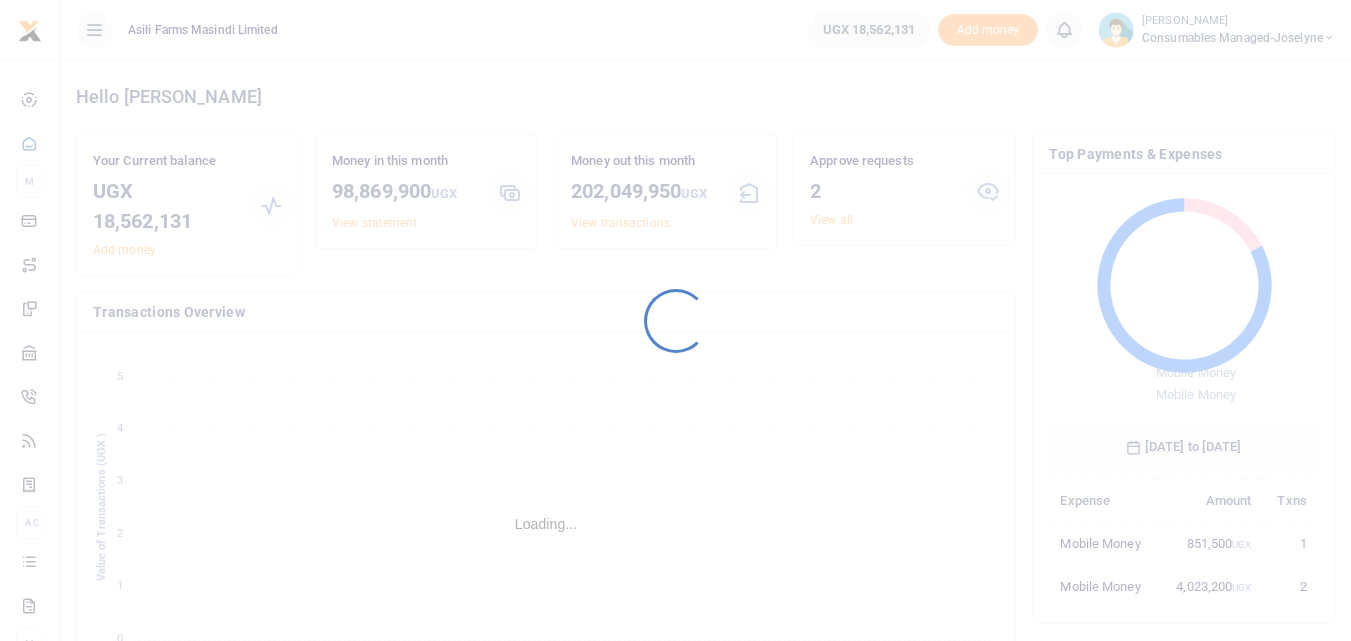 scroll, scrollTop: 0, scrollLeft: 0, axis: both 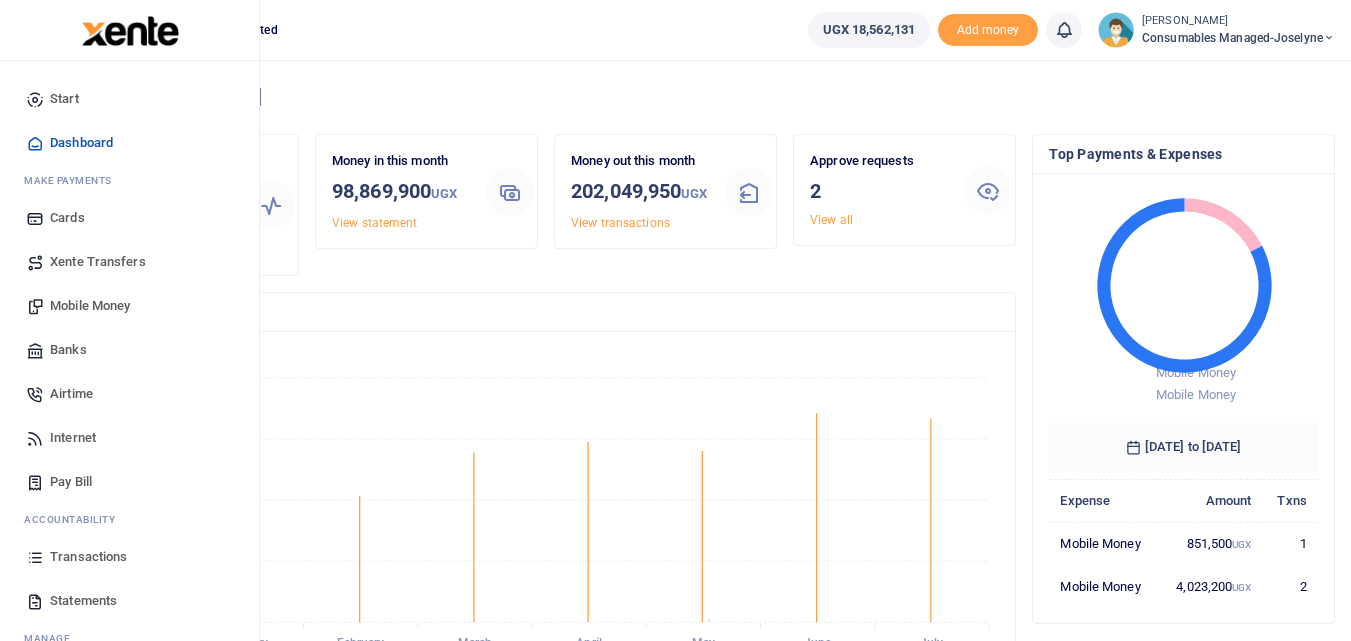 click at bounding box center (35, 557) 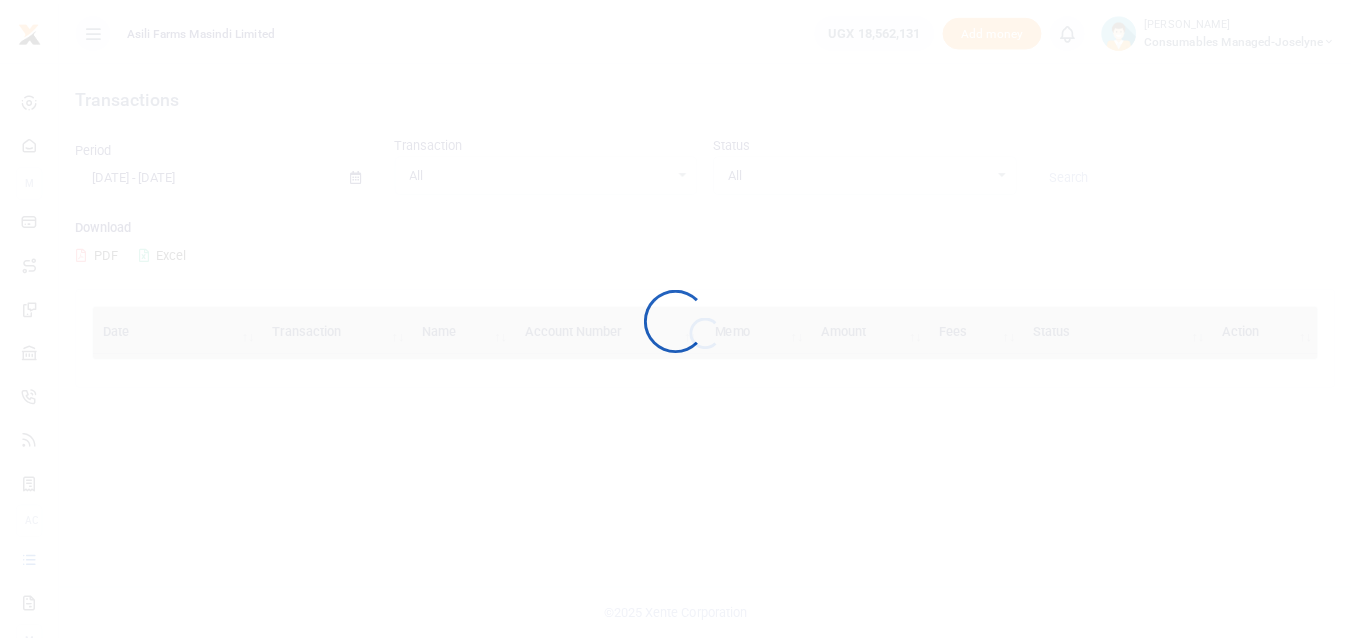 scroll, scrollTop: 0, scrollLeft: 0, axis: both 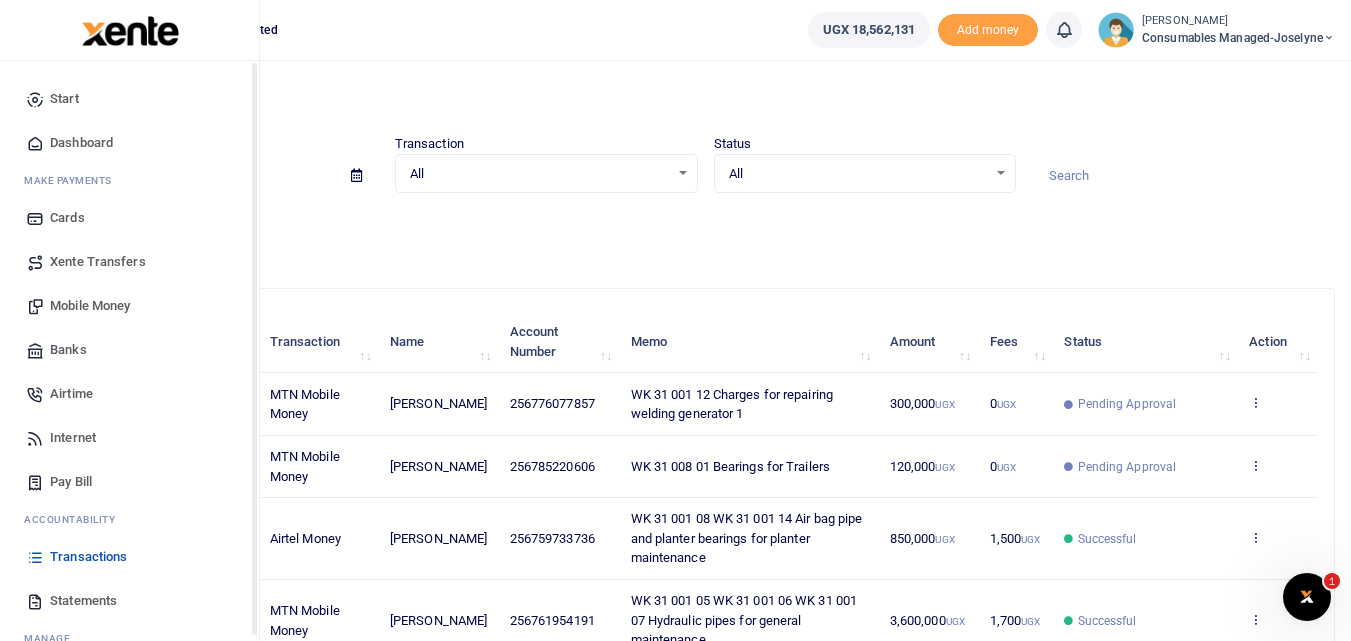 click on "Mobile Money" at bounding box center (90, 306) 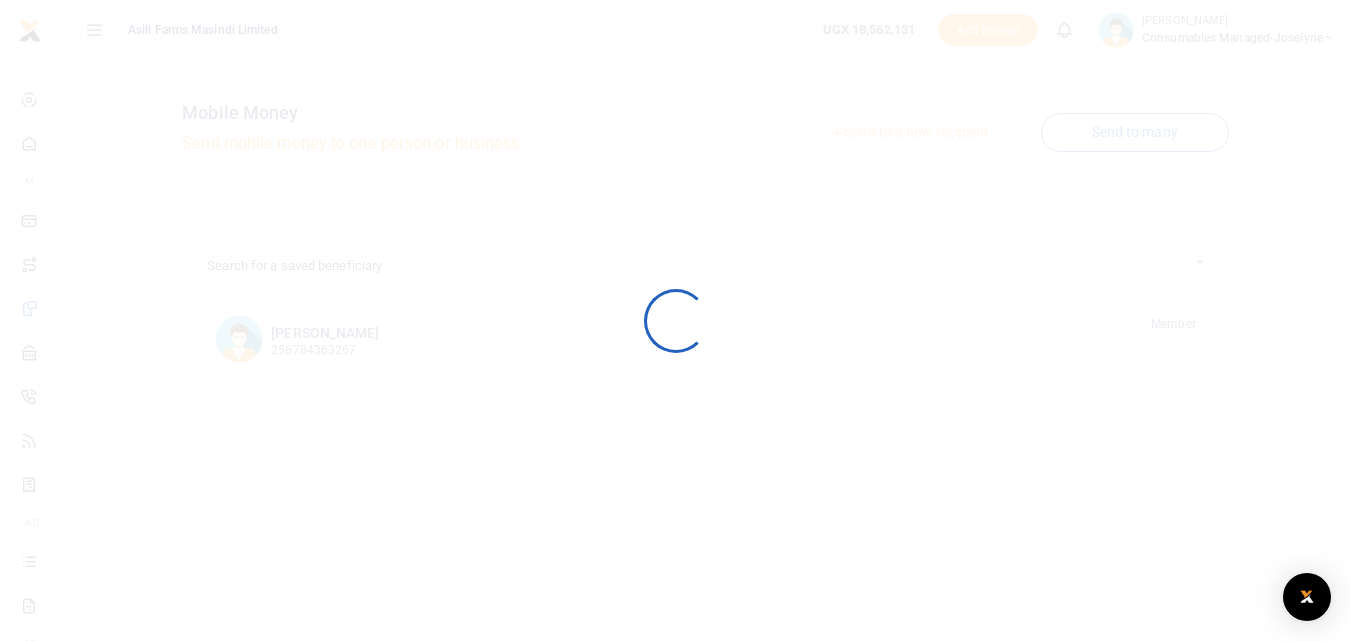 scroll, scrollTop: 0, scrollLeft: 0, axis: both 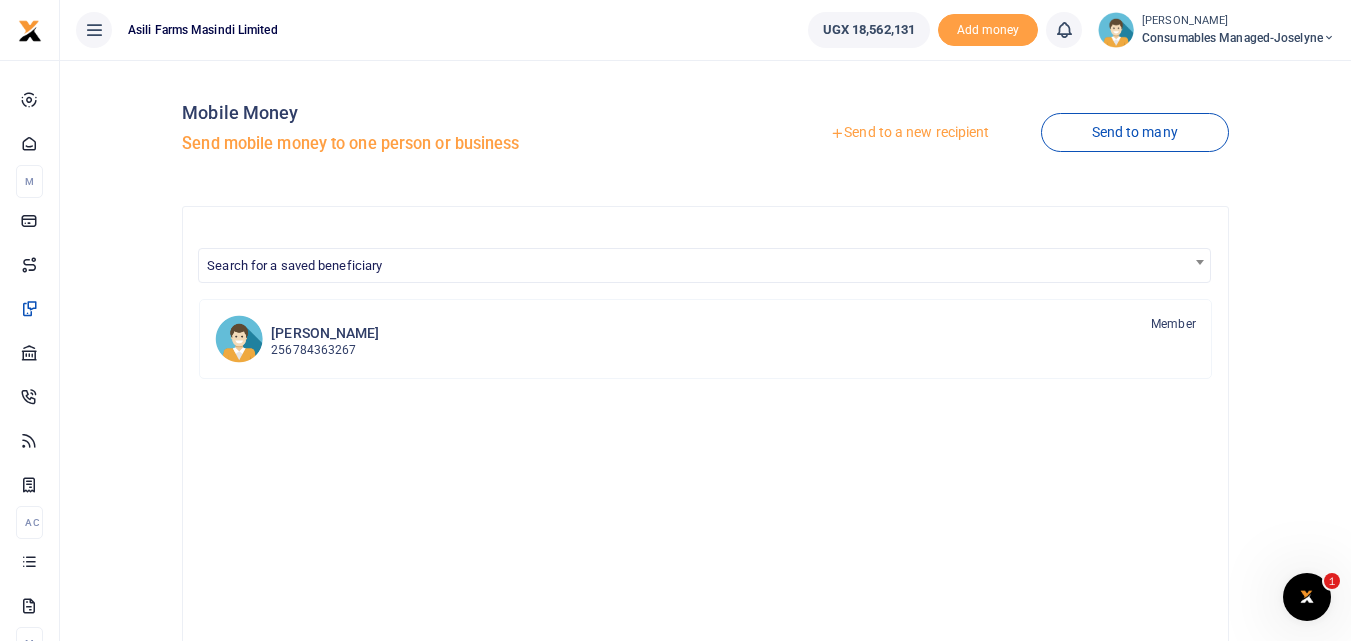 click on "Send to a new recipient" at bounding box center (909, 133) 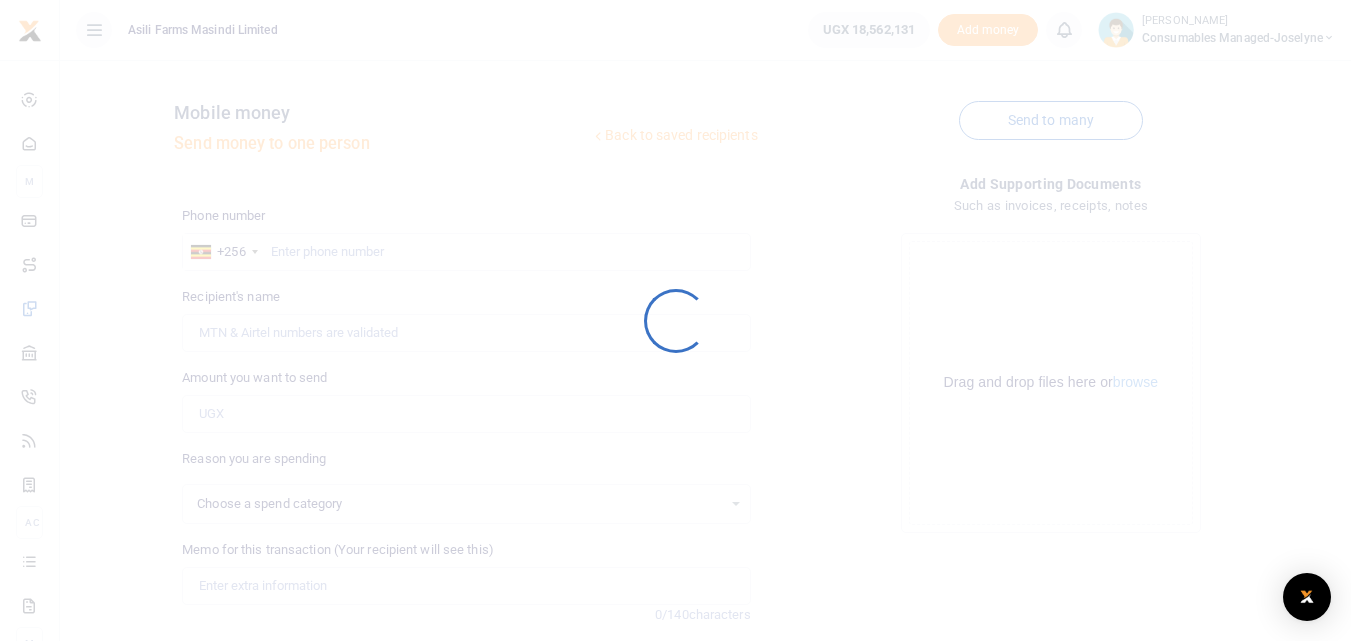 scroll, scrollTop: 0, scrollLeft: 0, axis: both 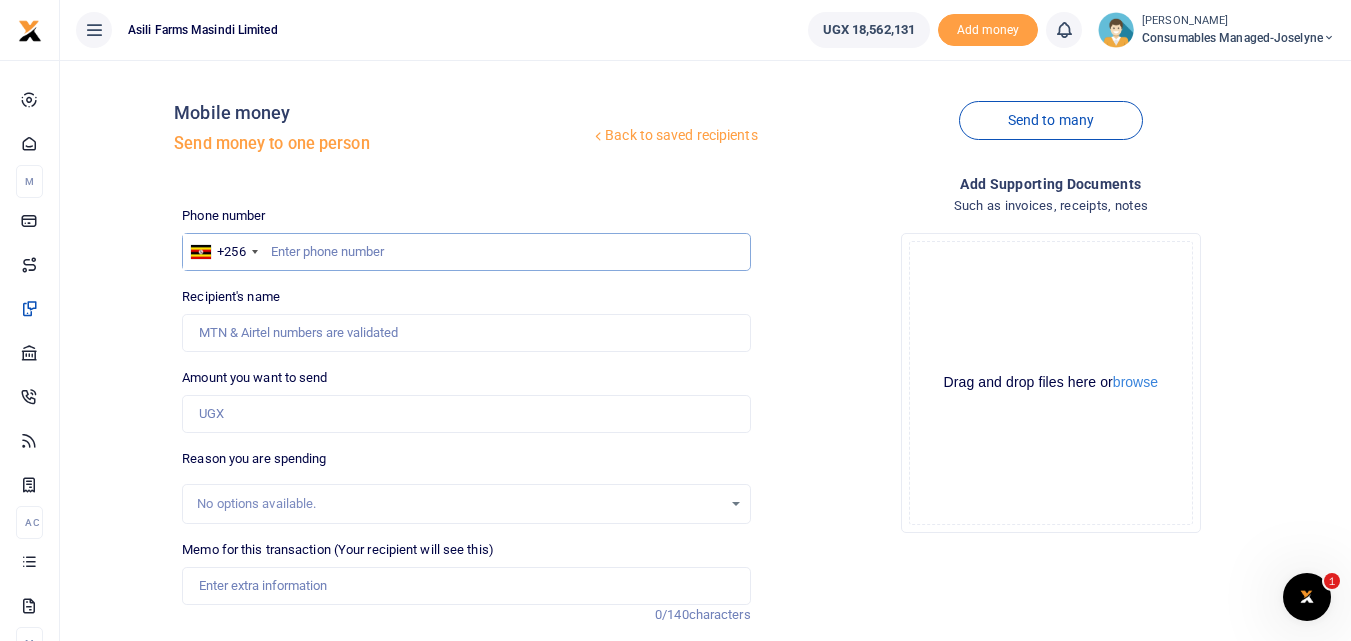 click at bounding box center (466, 252) 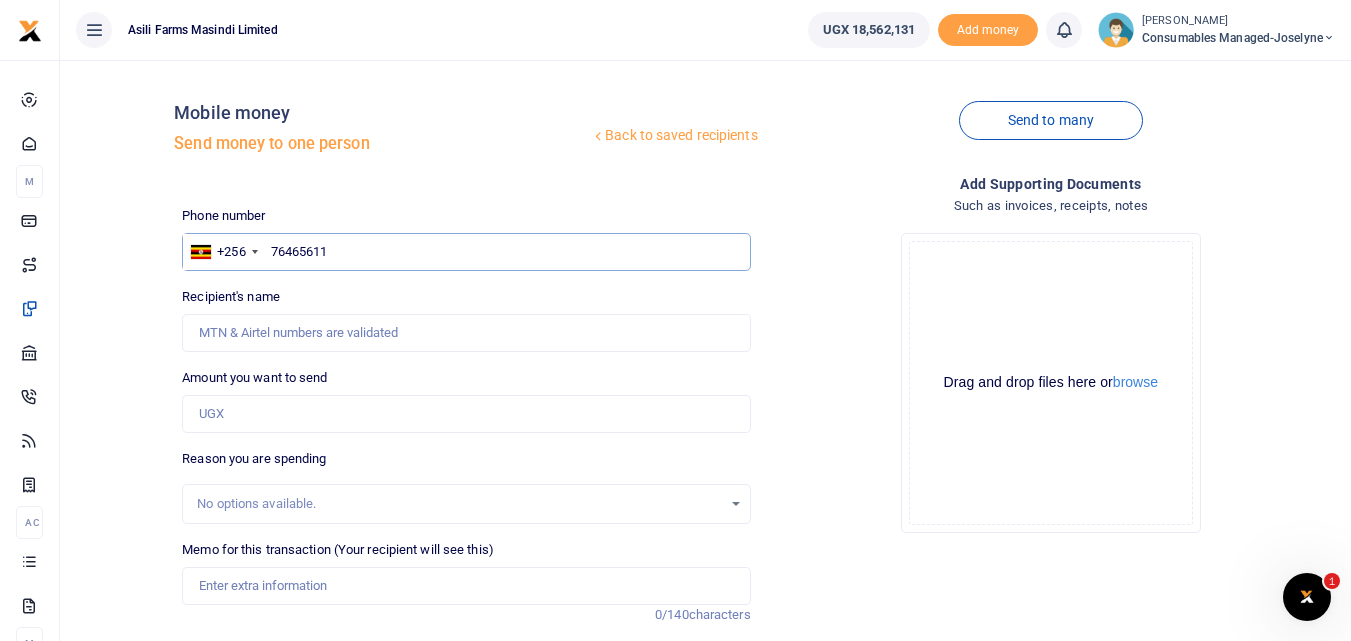 type on "764656118" 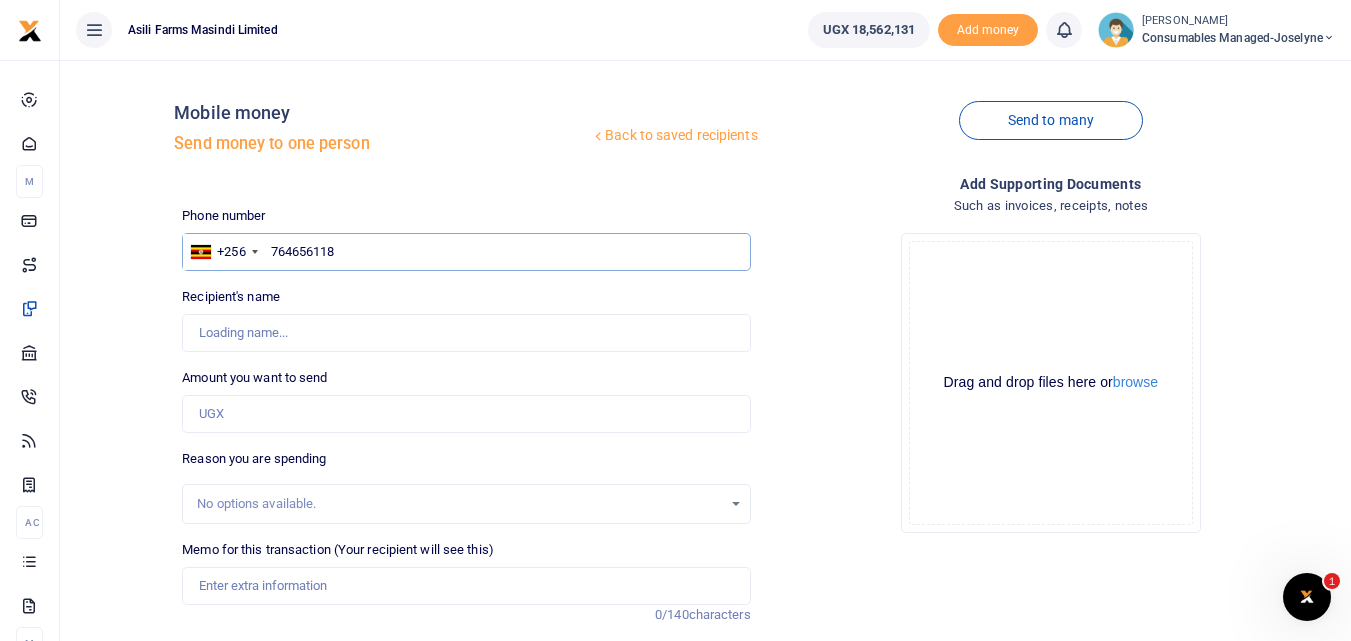 type on "Grace Happy" 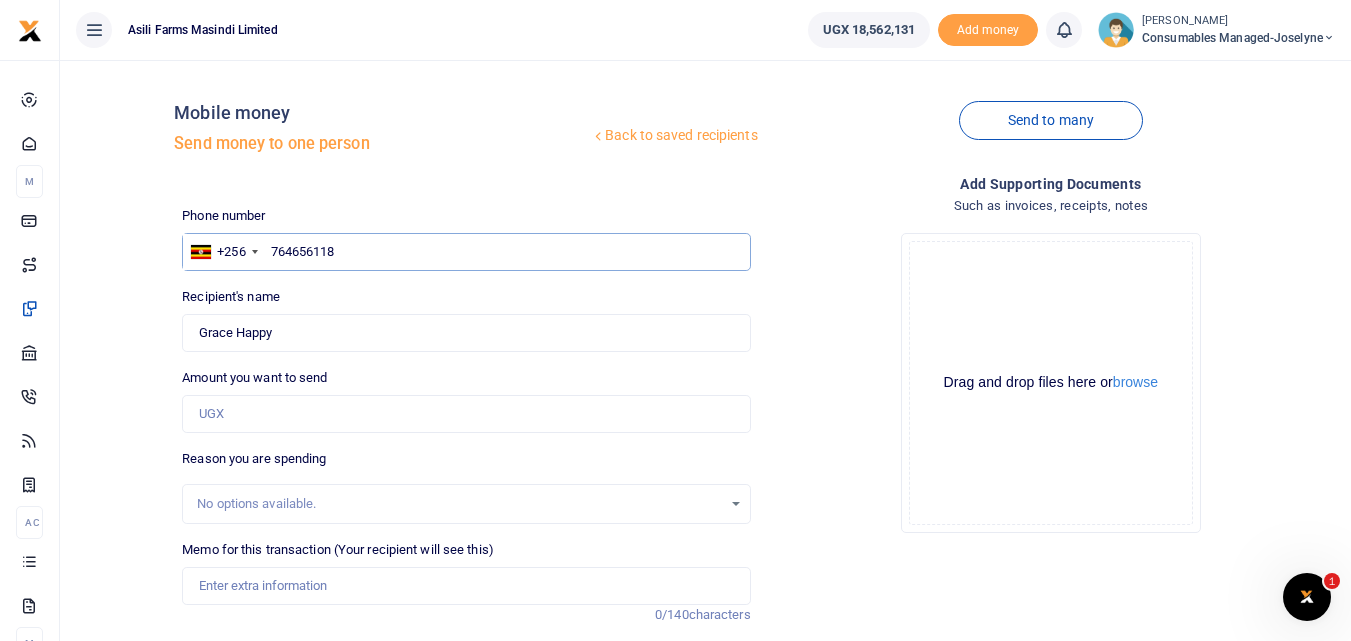type on "7646561186" 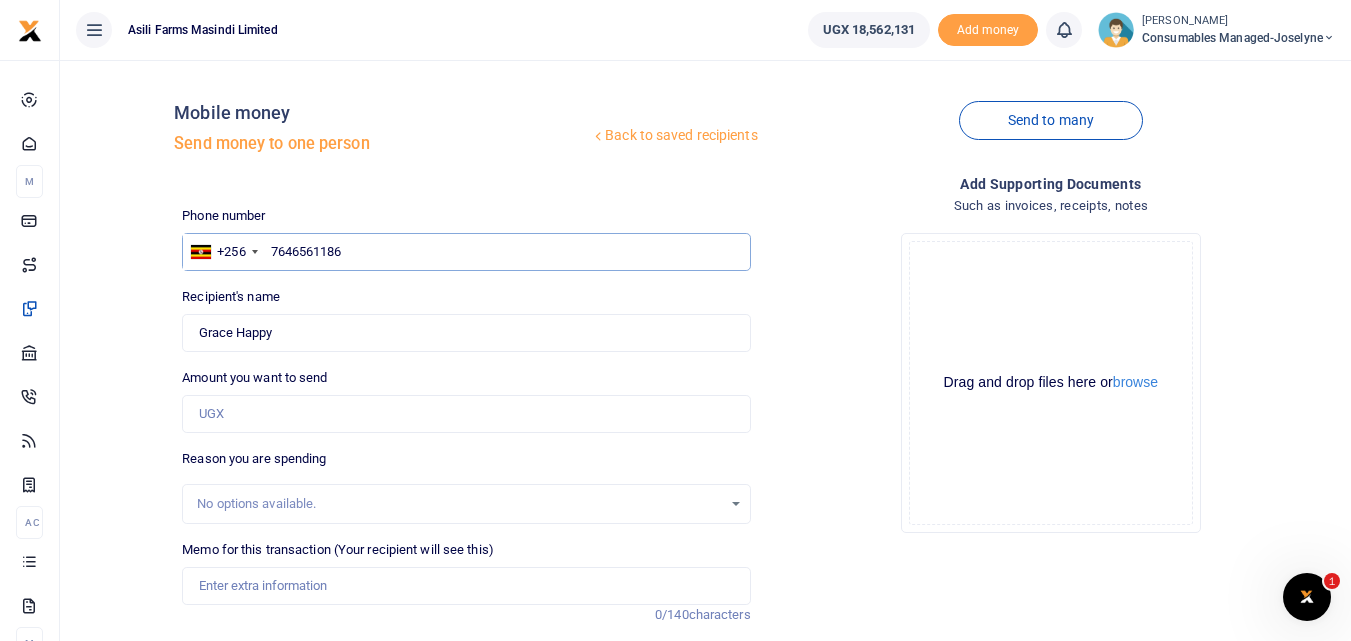 type 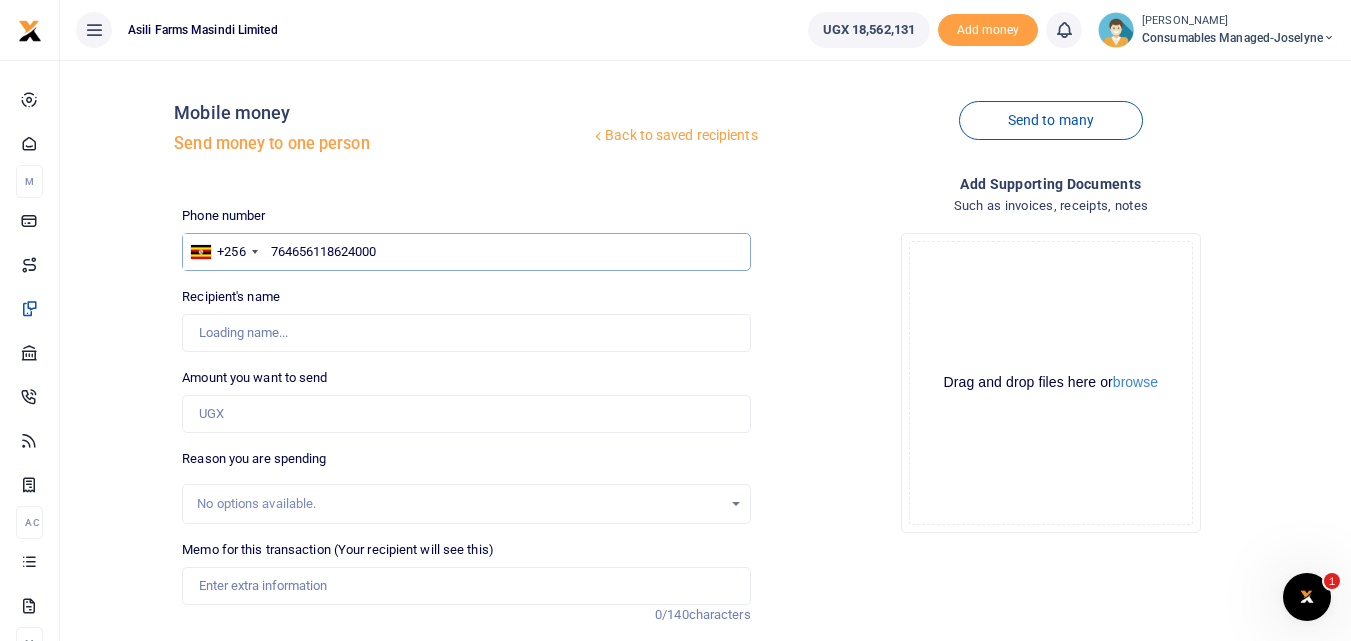 type on "764656118624000" 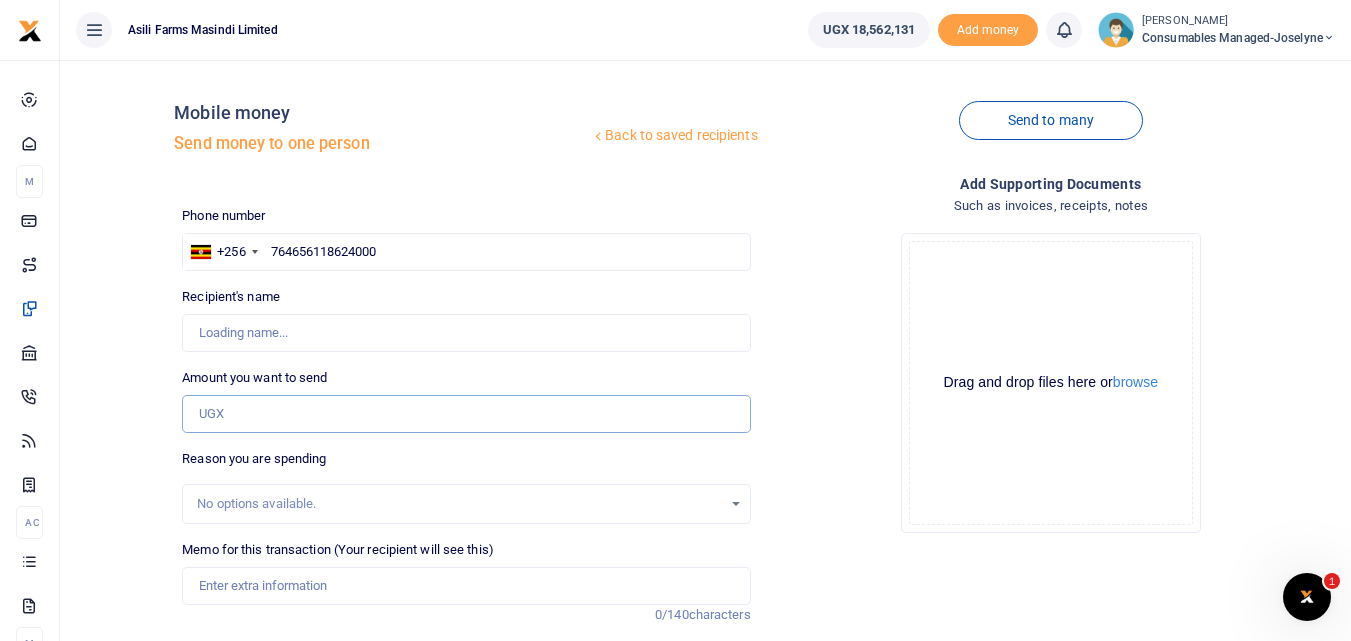 click on "Amount you want to send" at bounding box center [466, 414] 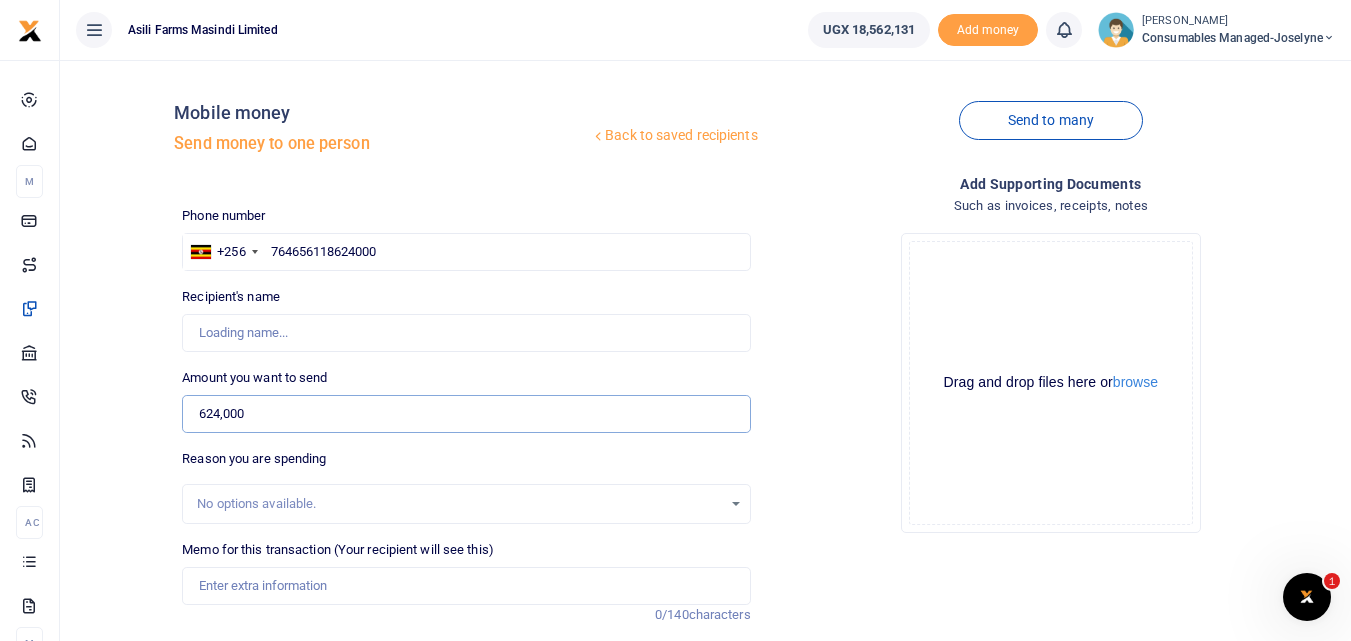 click on "624,000" at bounding box center (466, 414) 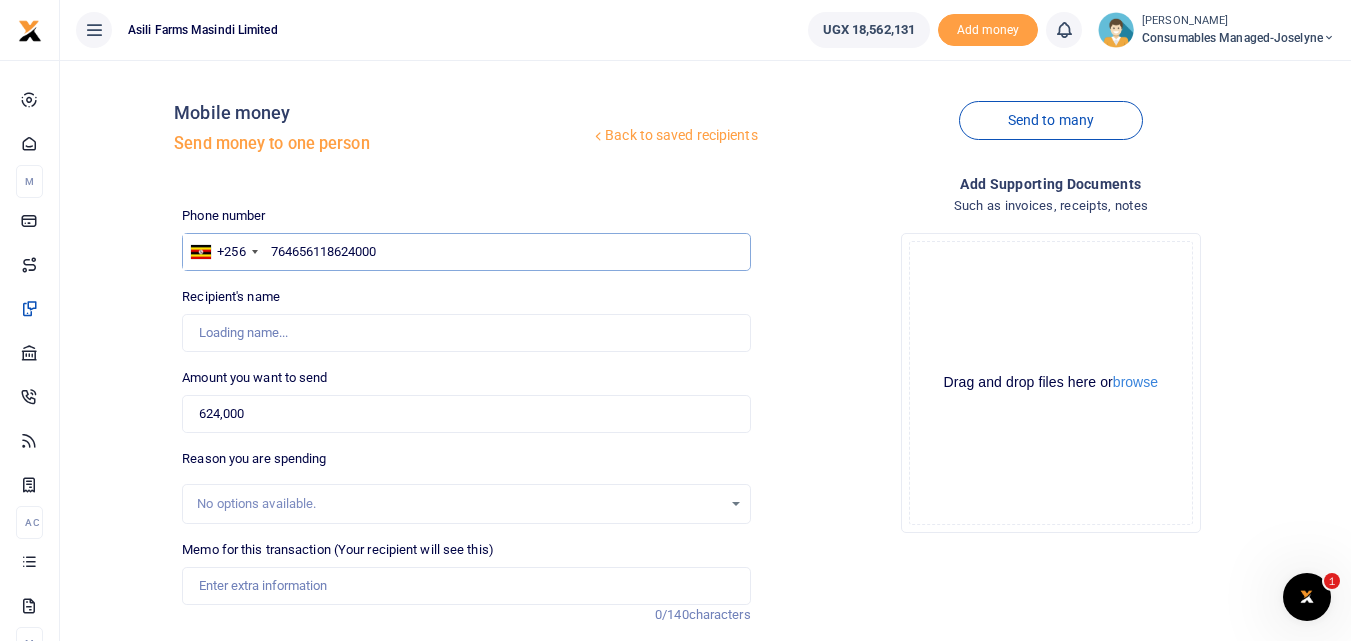 click on "764656118624000" at bounding box center [466, 252] 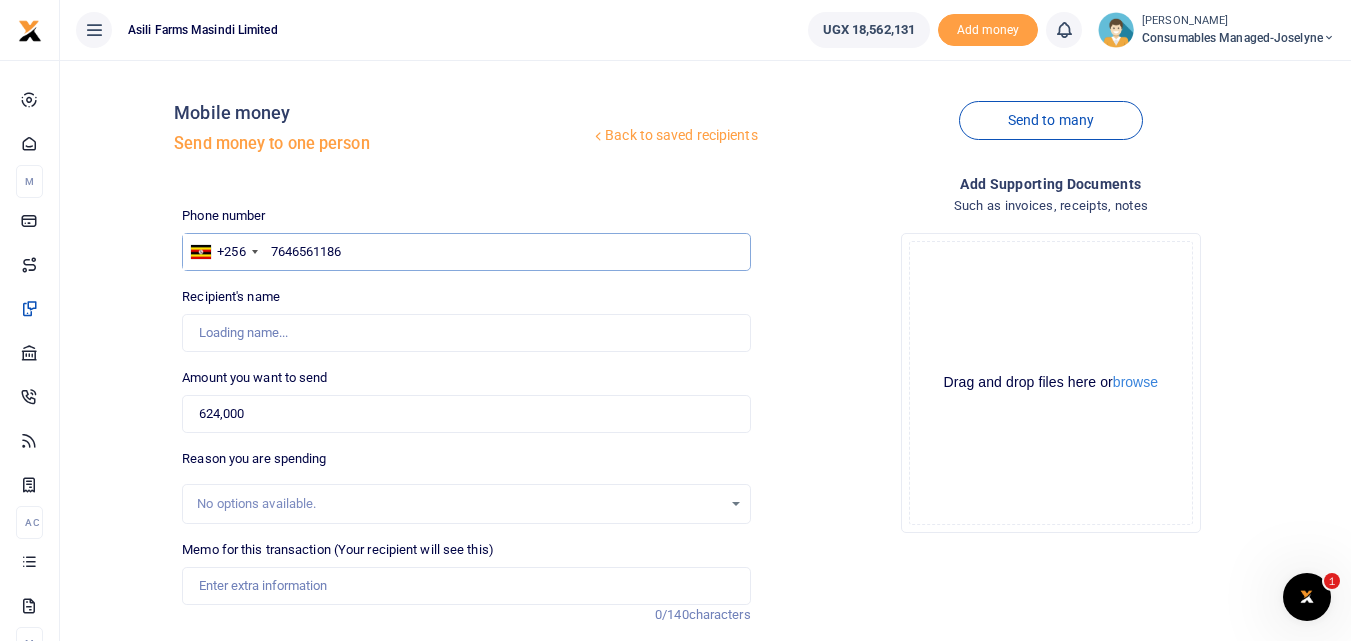 type on "764656118" 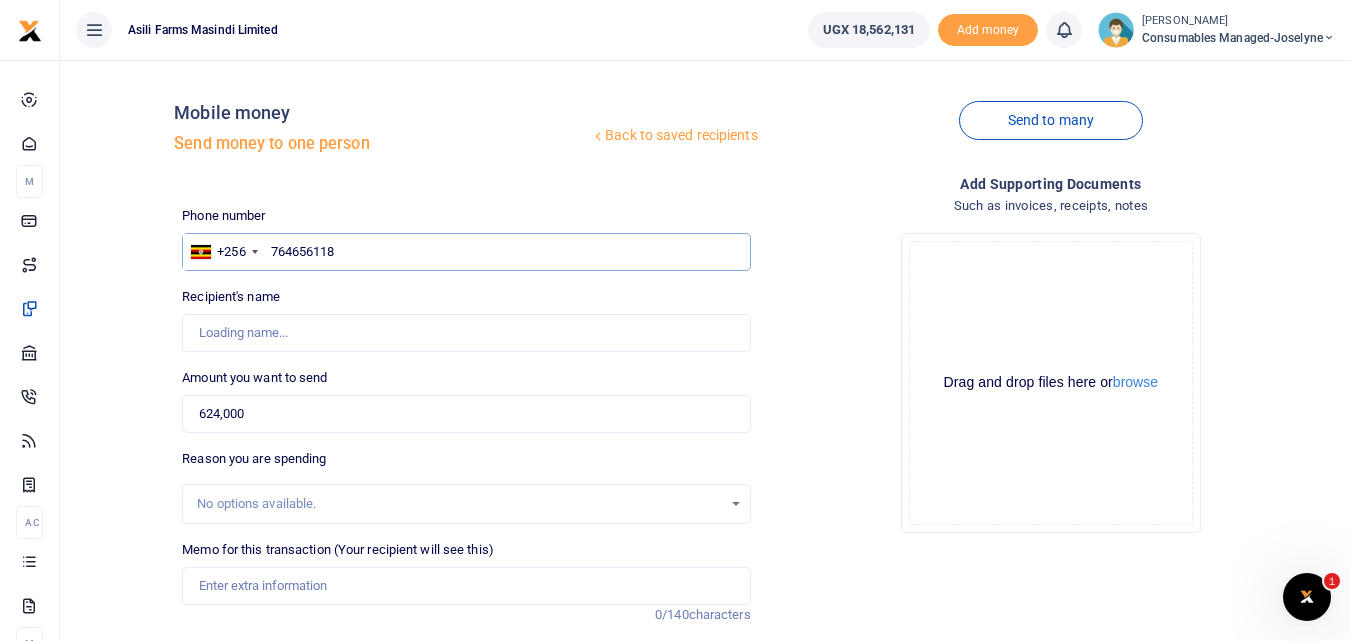 type on "Grace Happy" 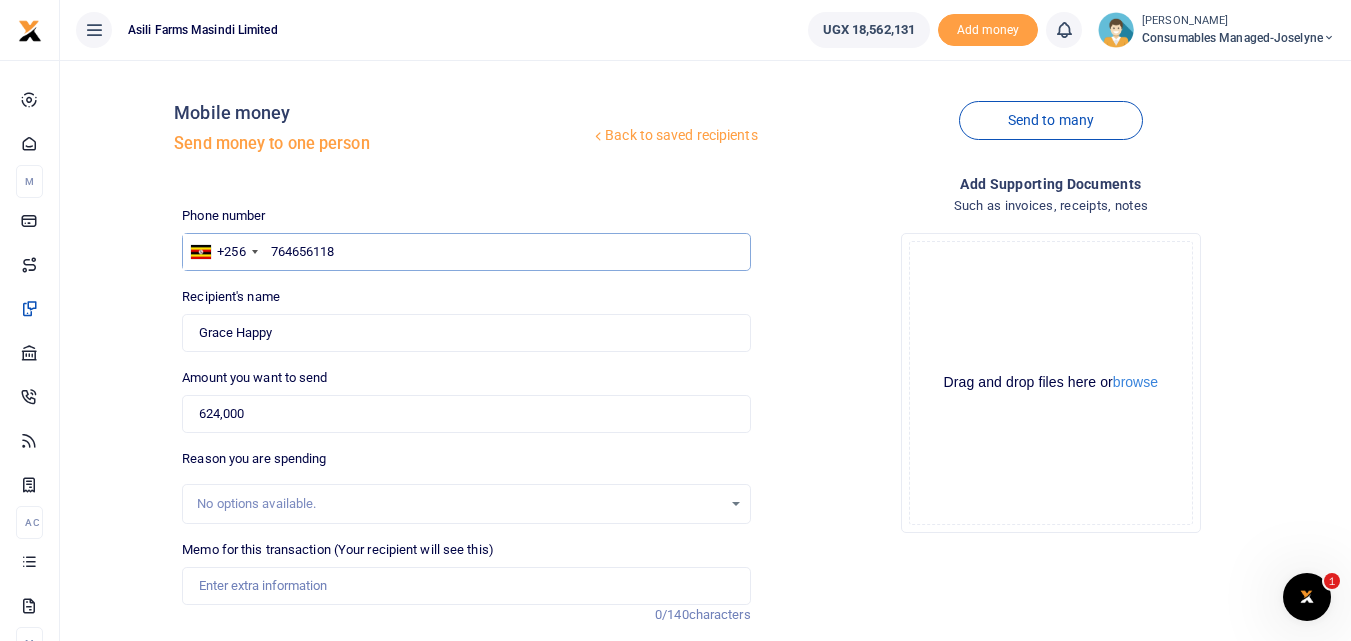 type on "764656118" 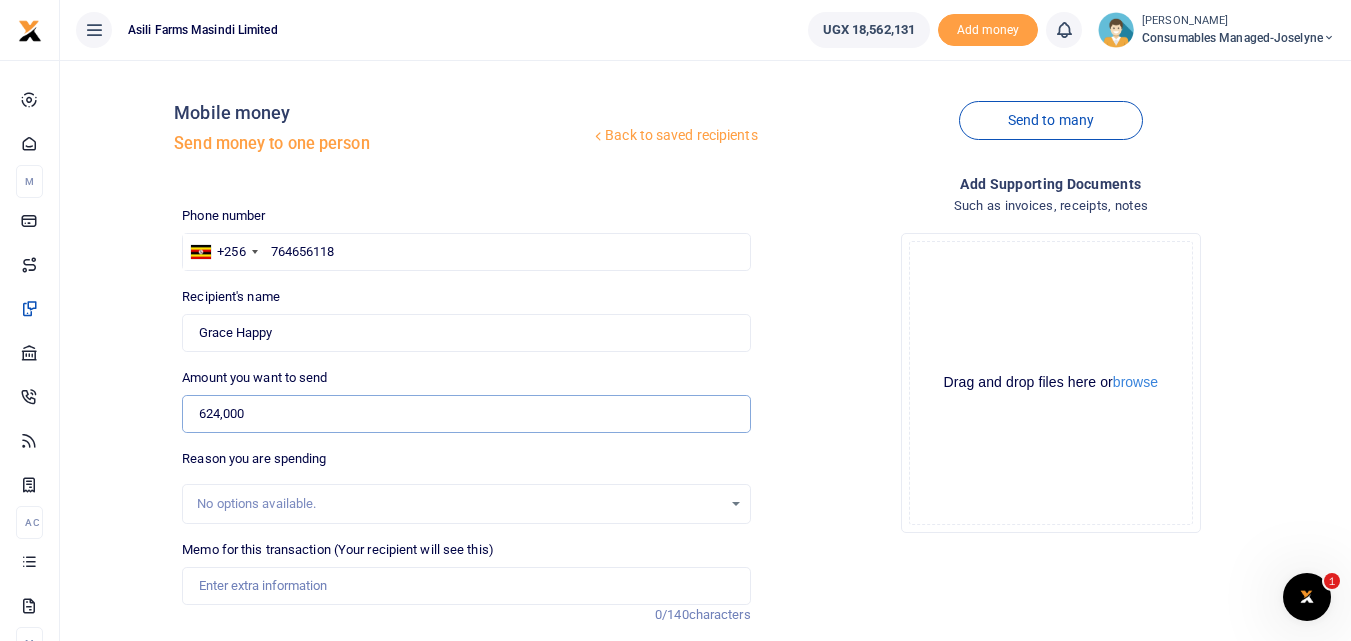 click on "624,000" at bounding box center [466, 414] 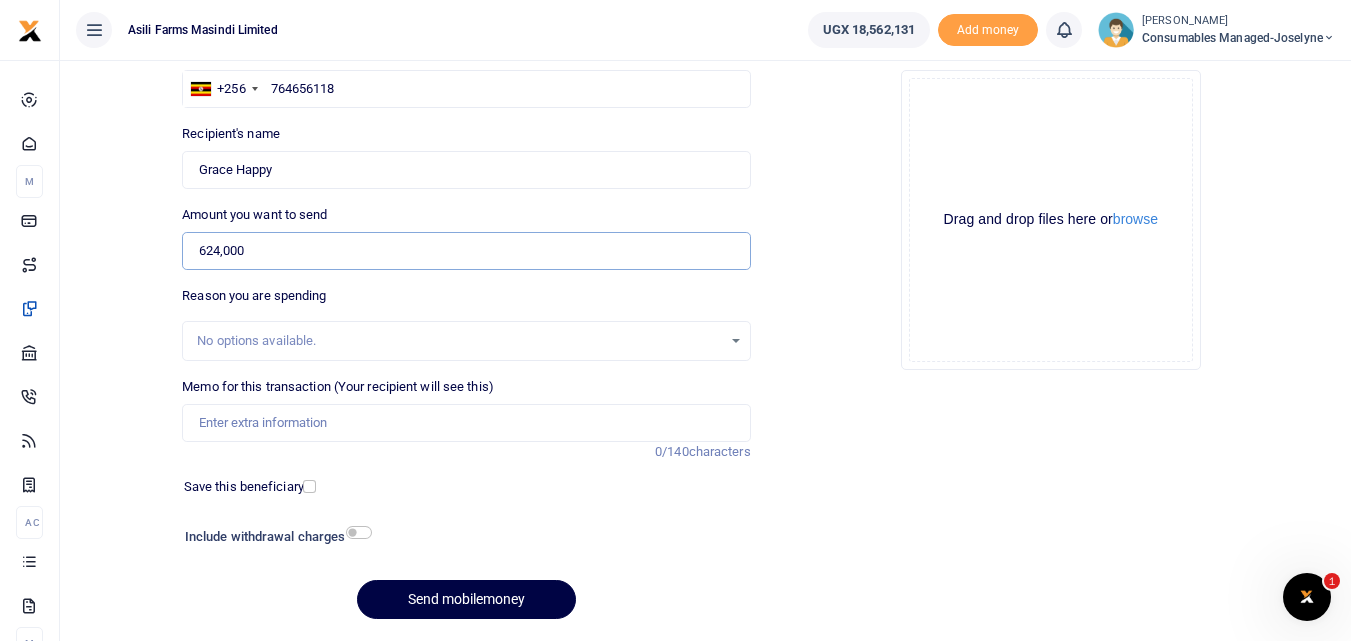 scroll, scrollTop: 188, scrollLeft: 0, axis: vertical 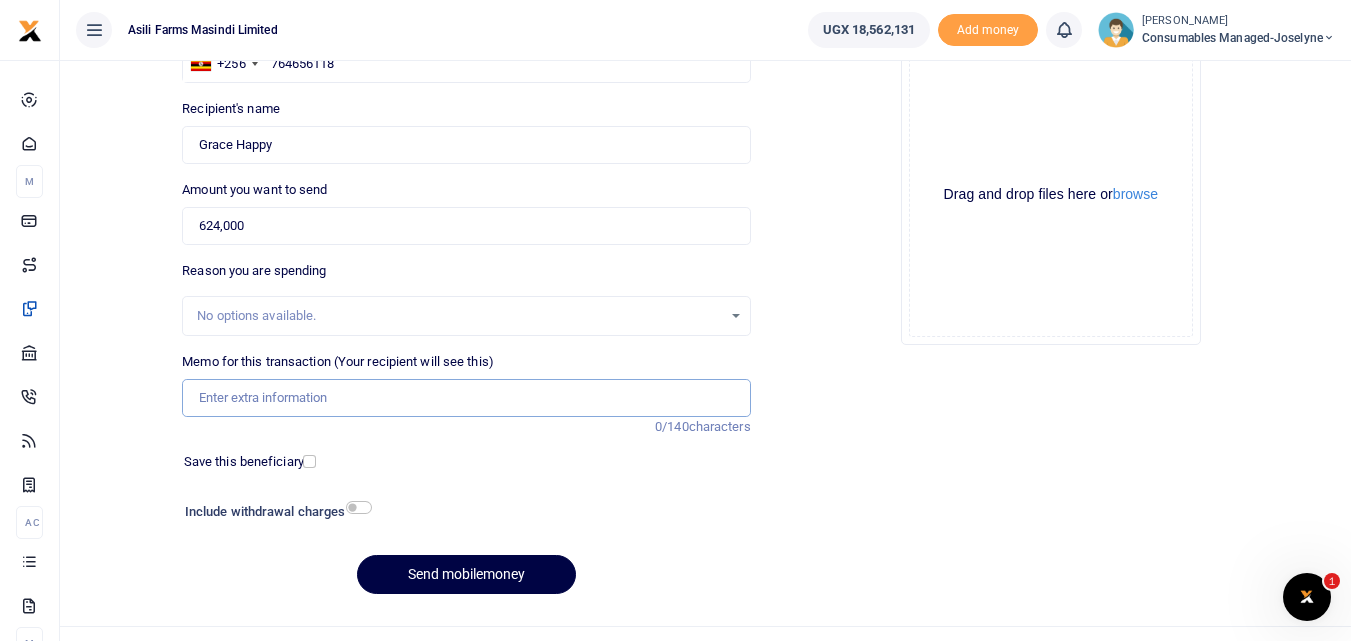 click on "Memo for this transaction (Your recipient will see this)" at bounding box center (466, 398) 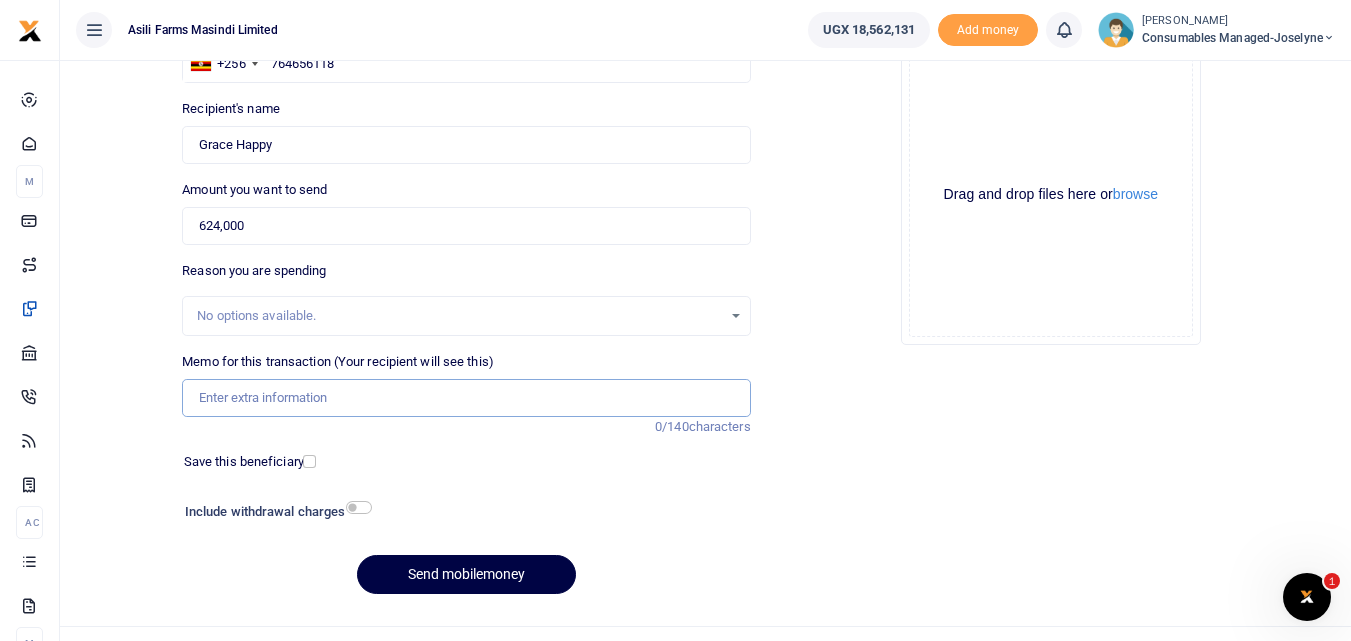 click on "Memo for this transaction (Your recipient will see this)" at bounding box center [466, 398] 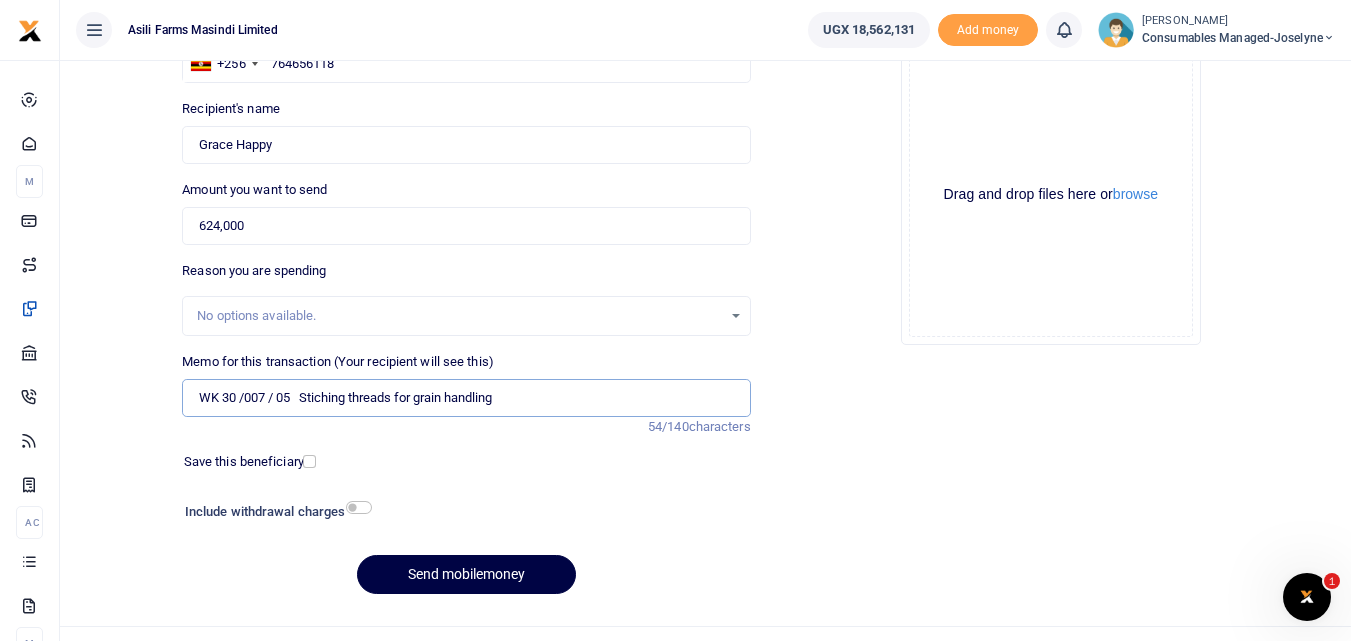 click on "WK 30 /007 / 05   Stiching threads for grain handling" at bounding box center [466, 398] 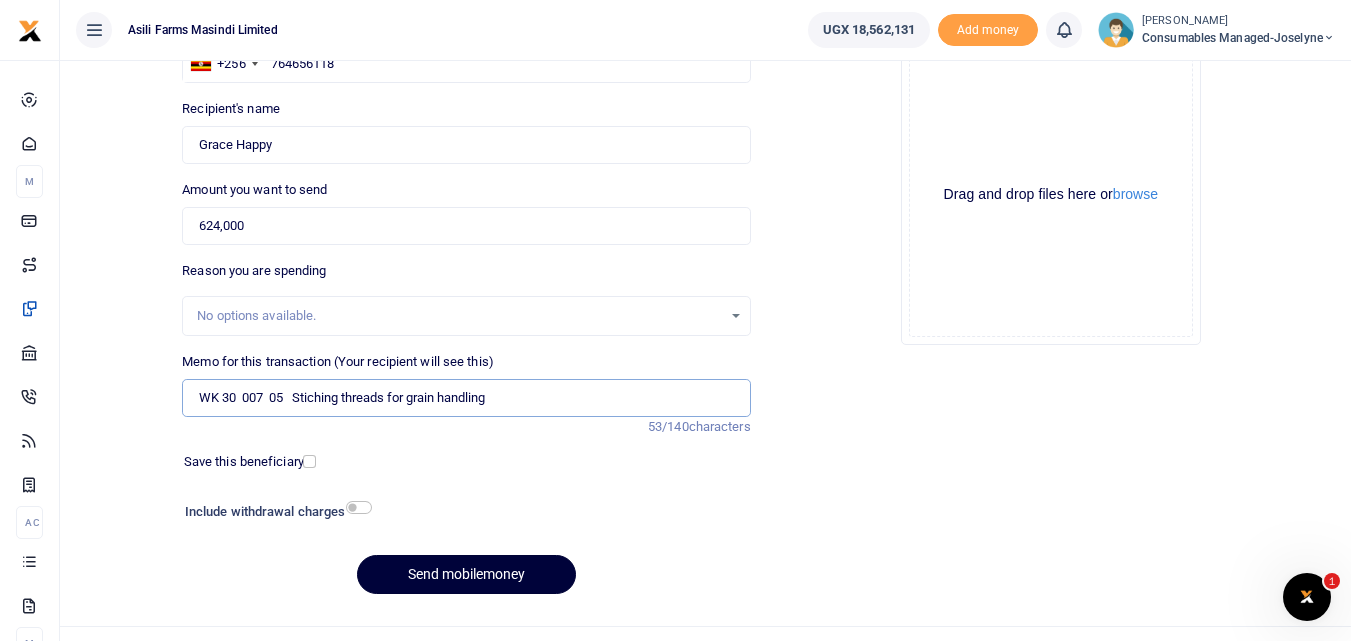 type on "WK 30  007  05   Stiching threads for grain handling" 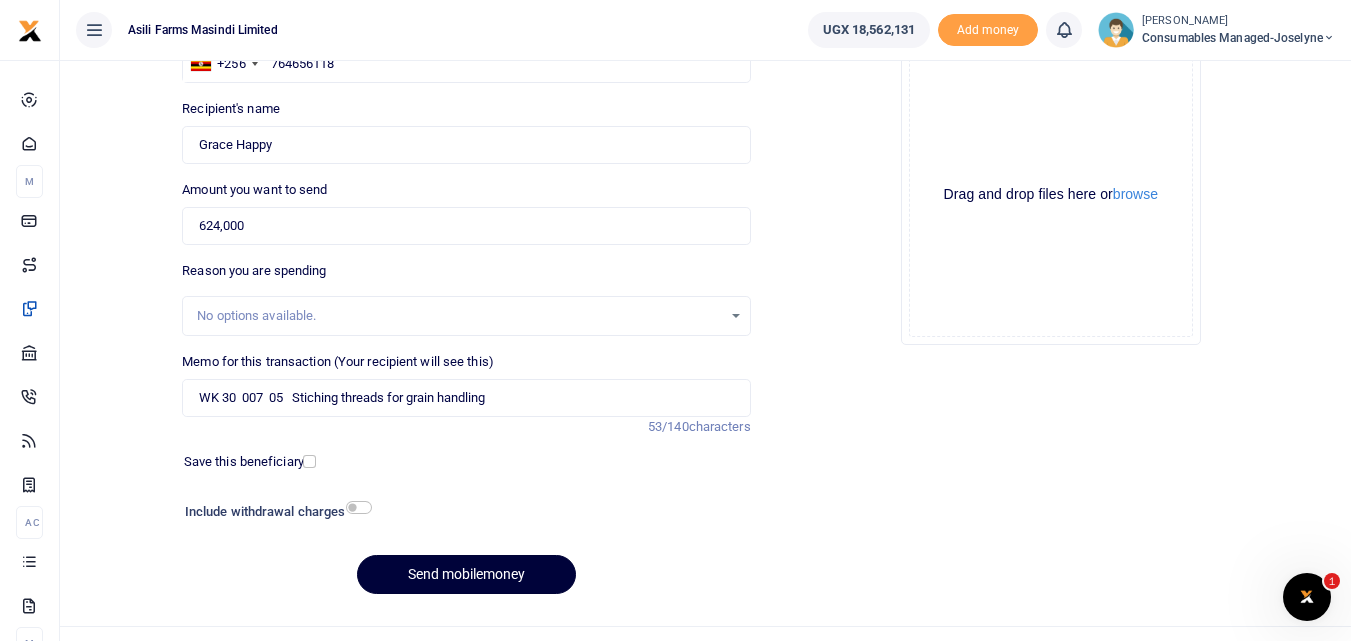click on "Send mobilemoney" at bounding box center (466, 574) 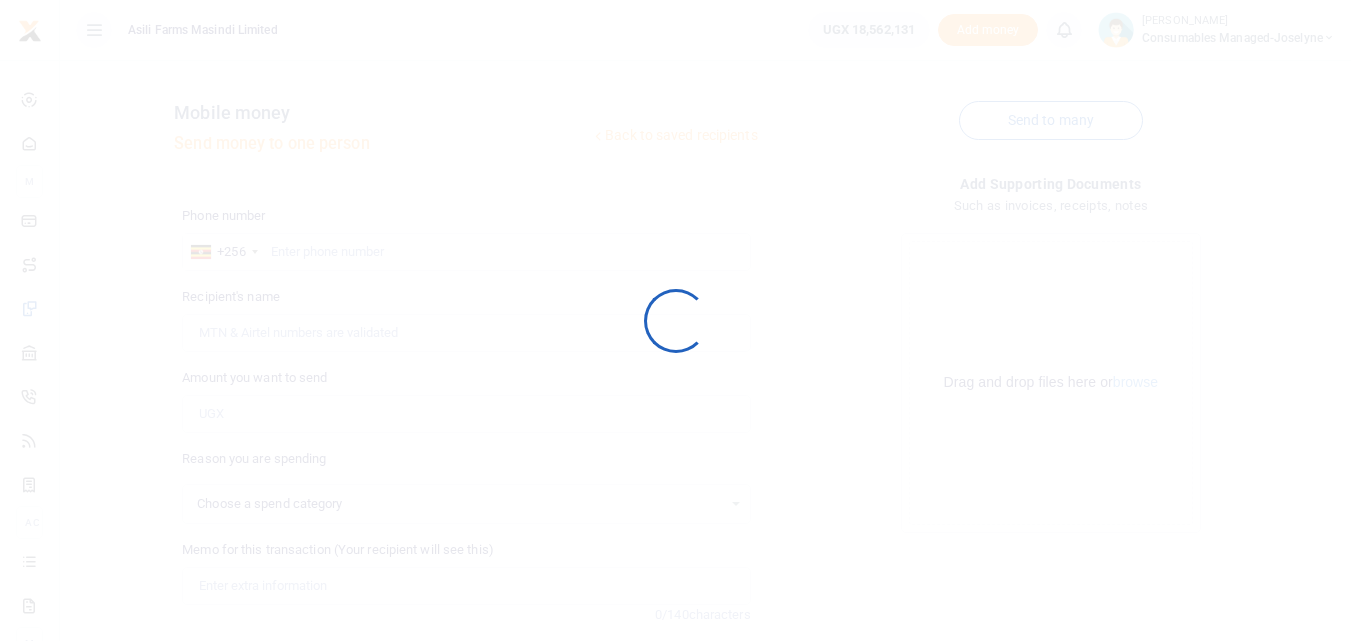 scroll, scrollTop: 188, scrollLeft: 0, axis: vertical 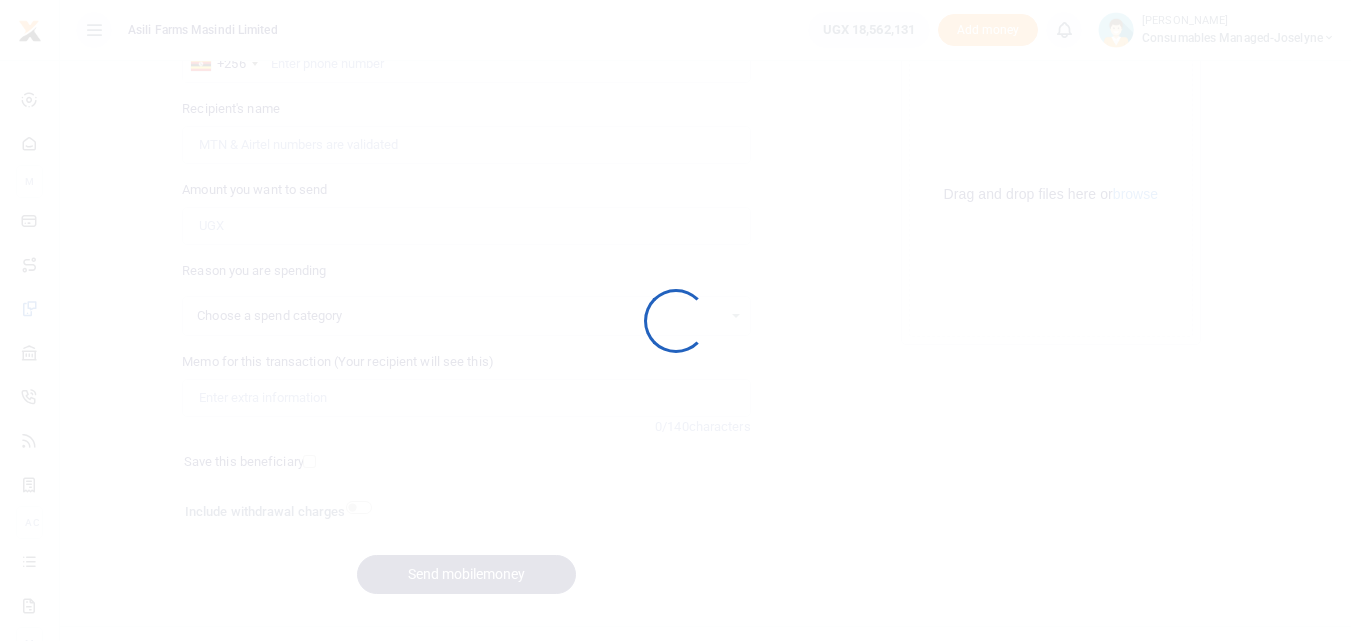 select 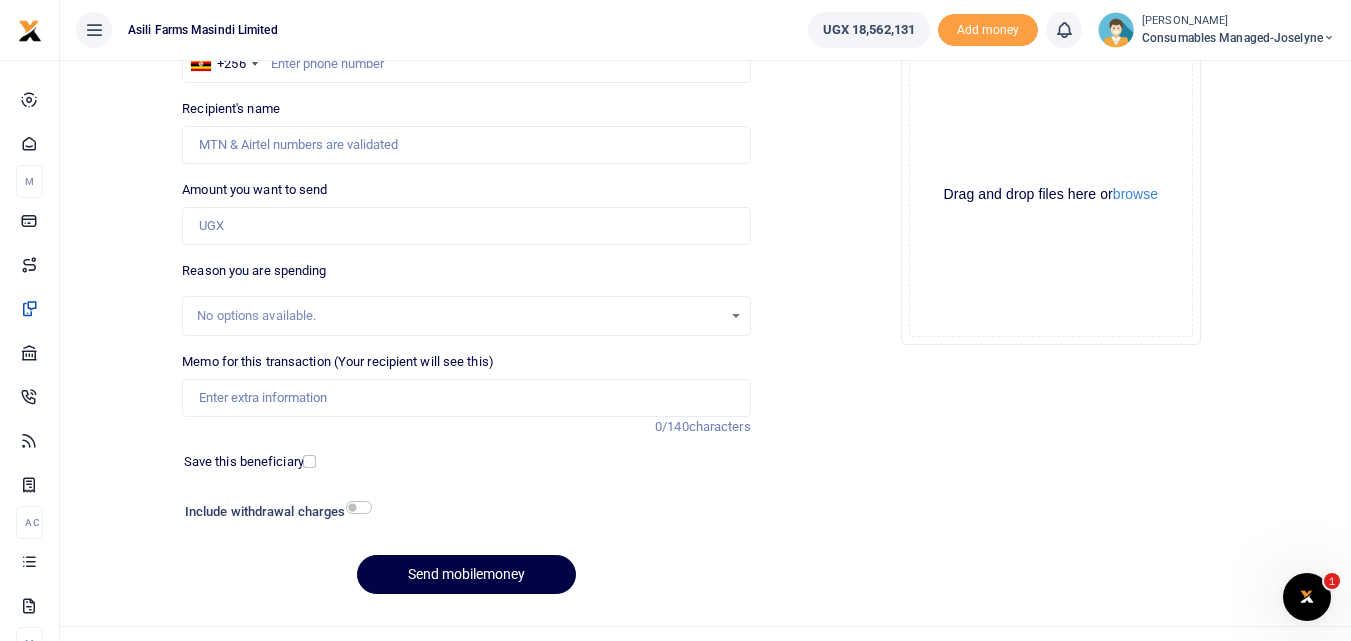 scroll, scrollTop: 0, scrollLeft: 0, axis: both 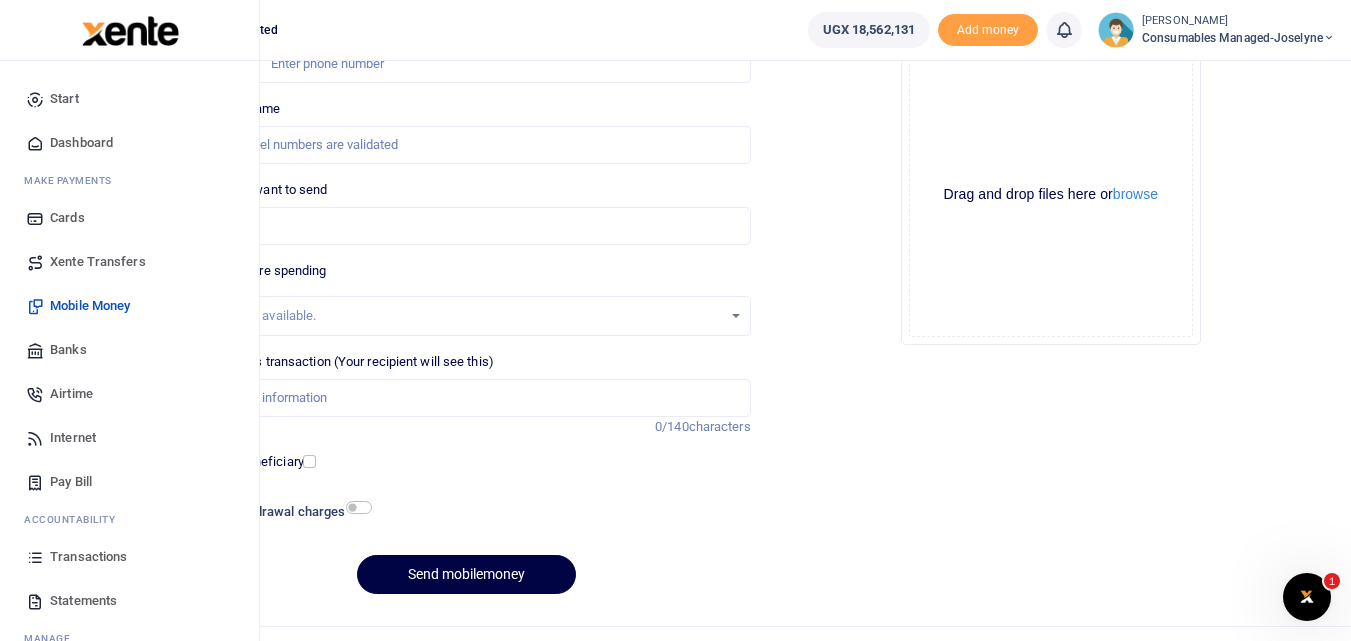 click at bounding box center (35, 557) 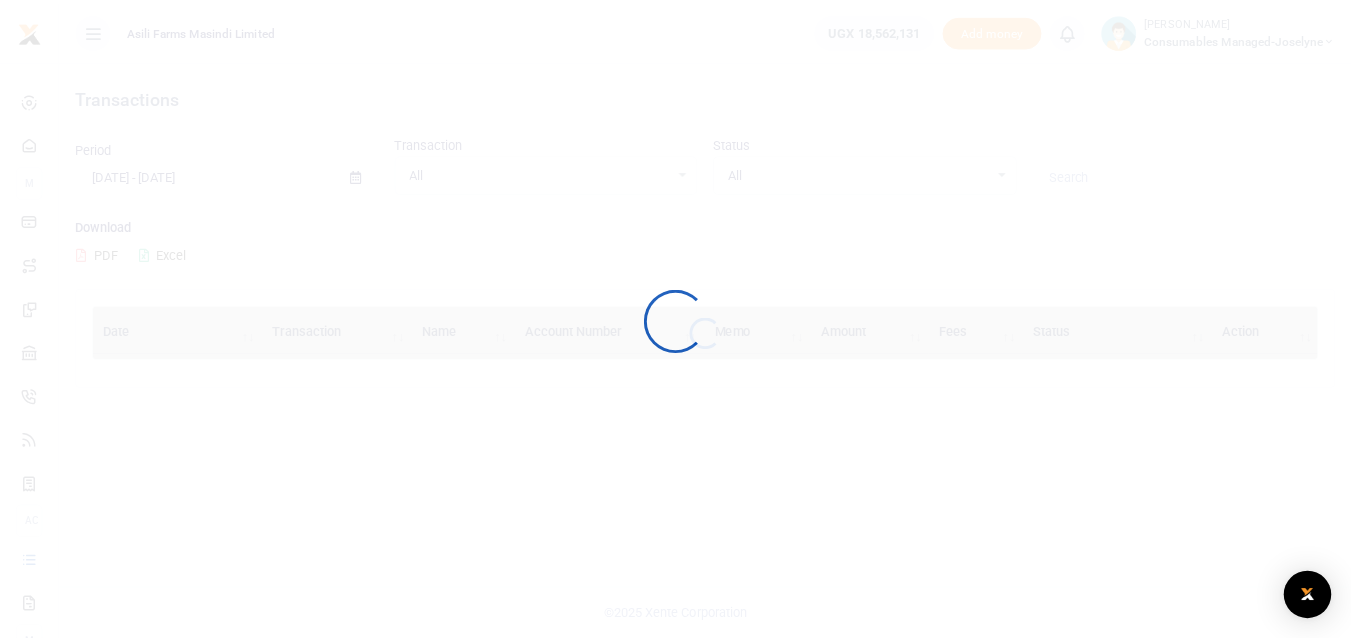 scroll, scrollTop: 0, scrollLeft: 0, axis: both 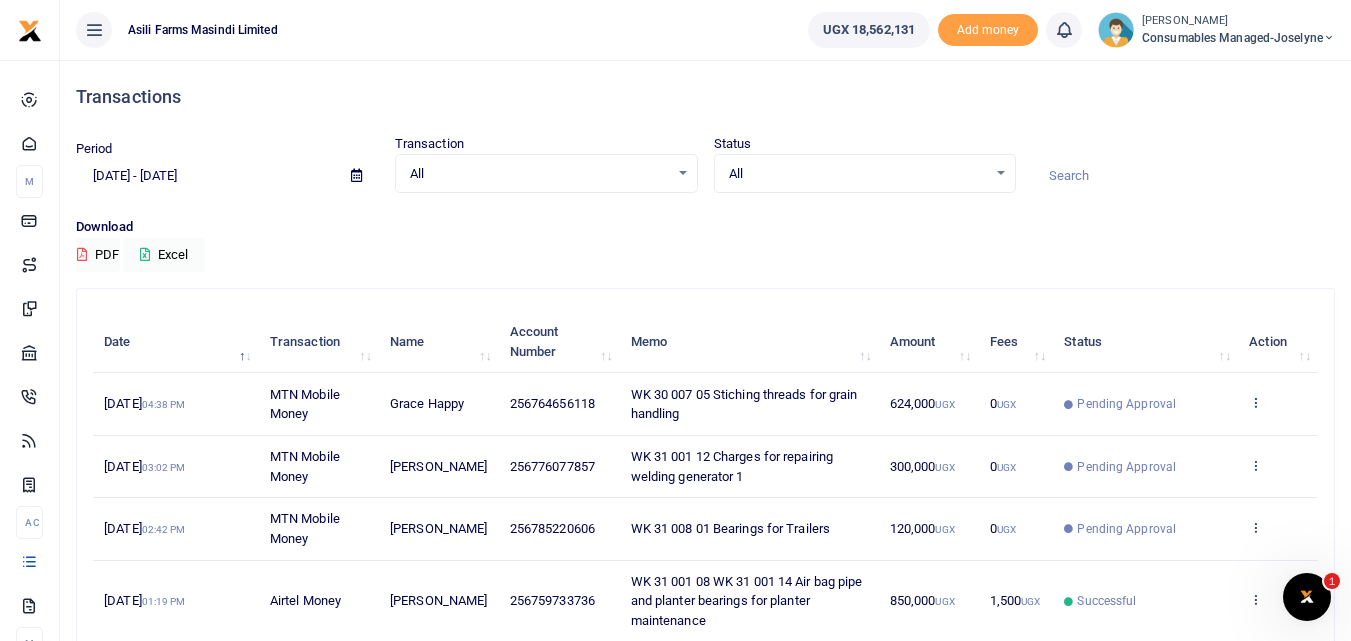 click at bounding box center [1255, 402] 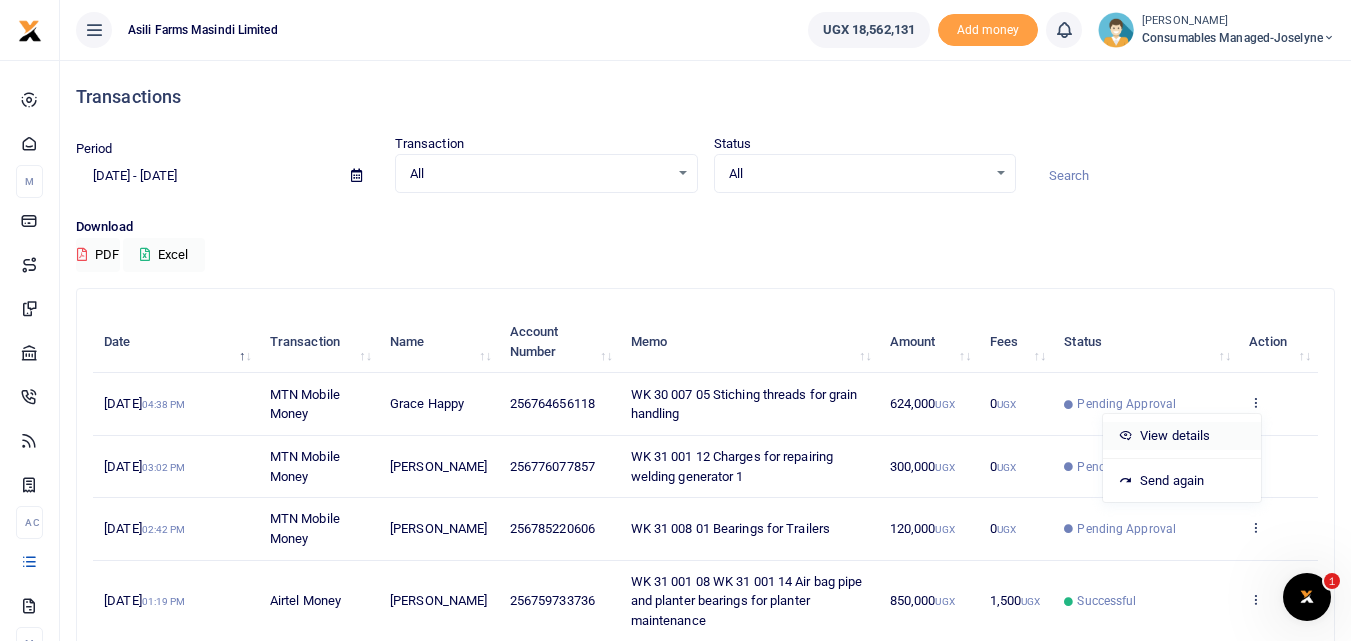 click on "View details" at bounding box center (1182, 436) 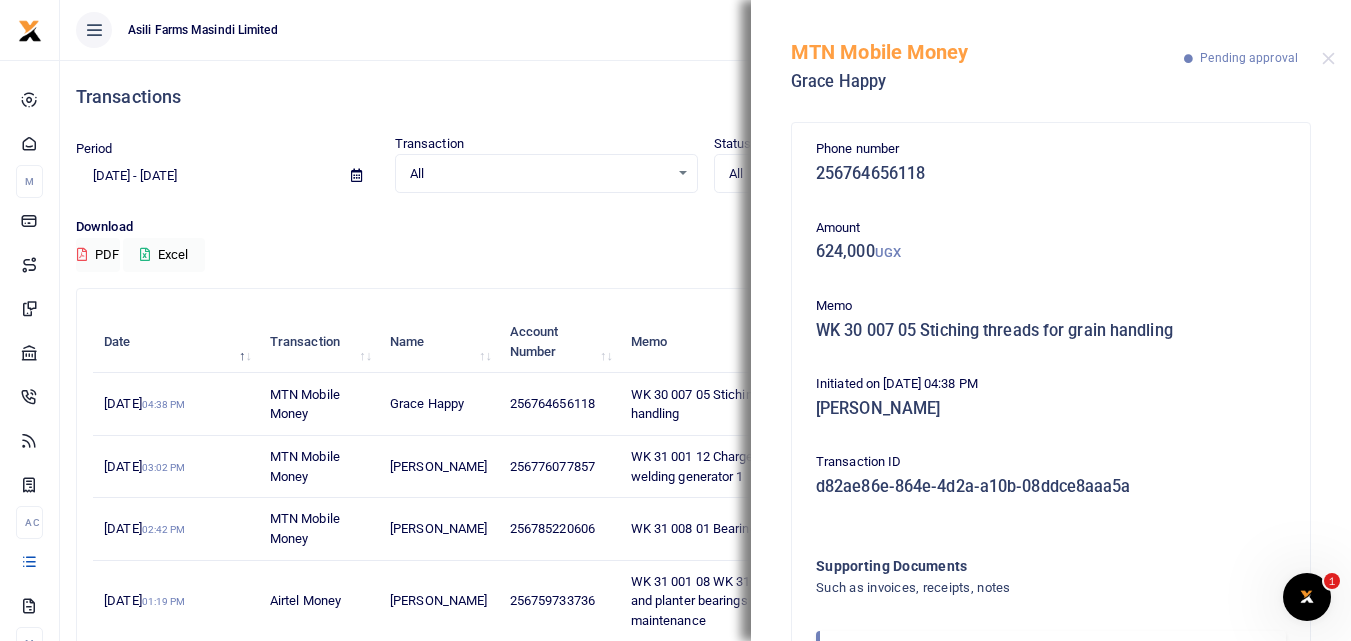 scroll, scrollTop: 119, scrollLeft: 0, axis: vertical 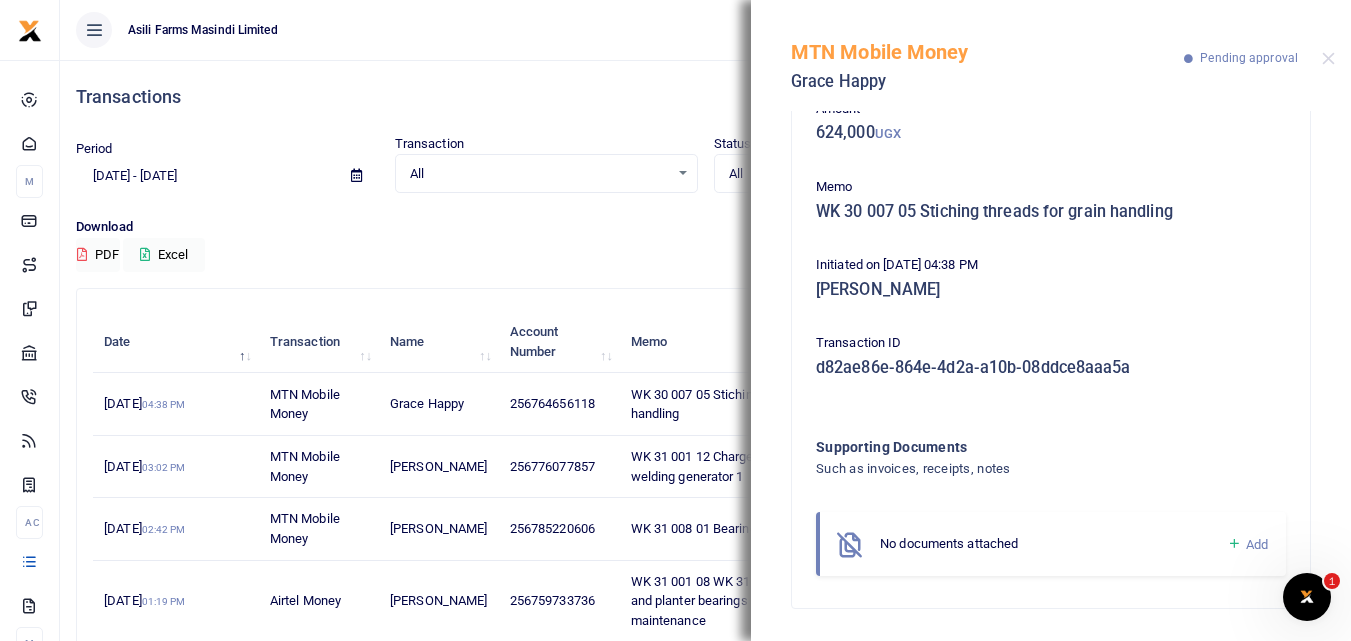 click at bounding box center (1234, 544) 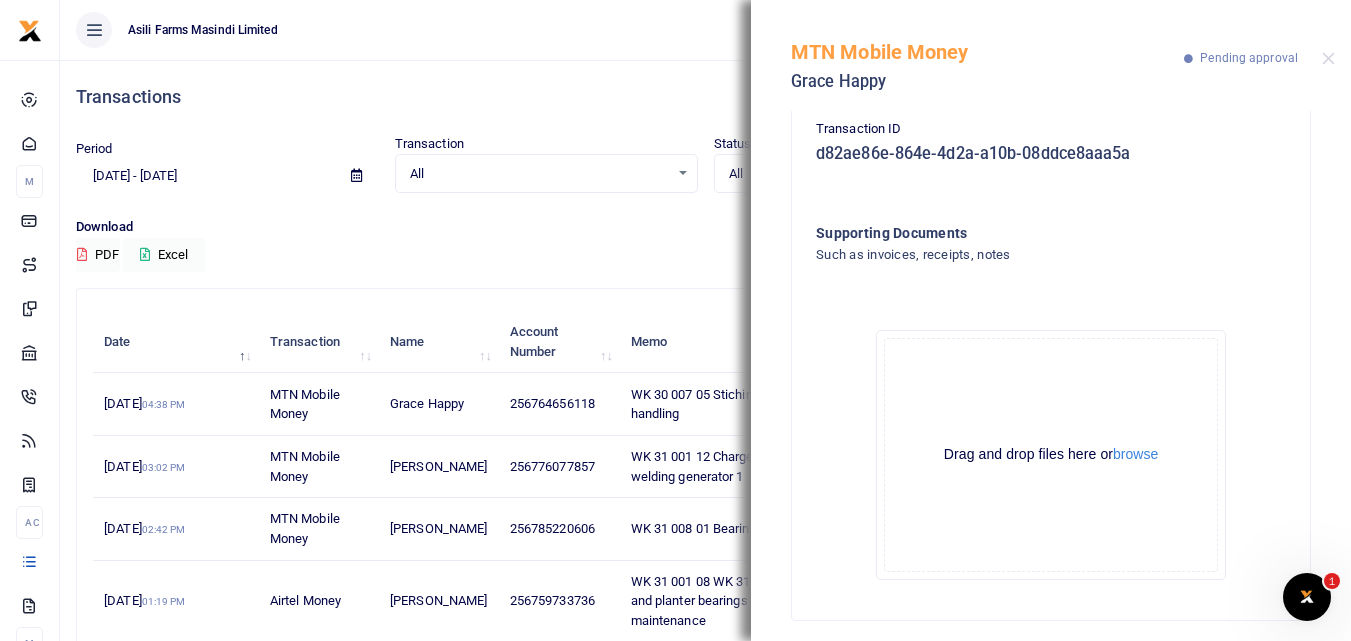 scroll, scrollTop: 345, scrollLeft: 0, axis: vertical 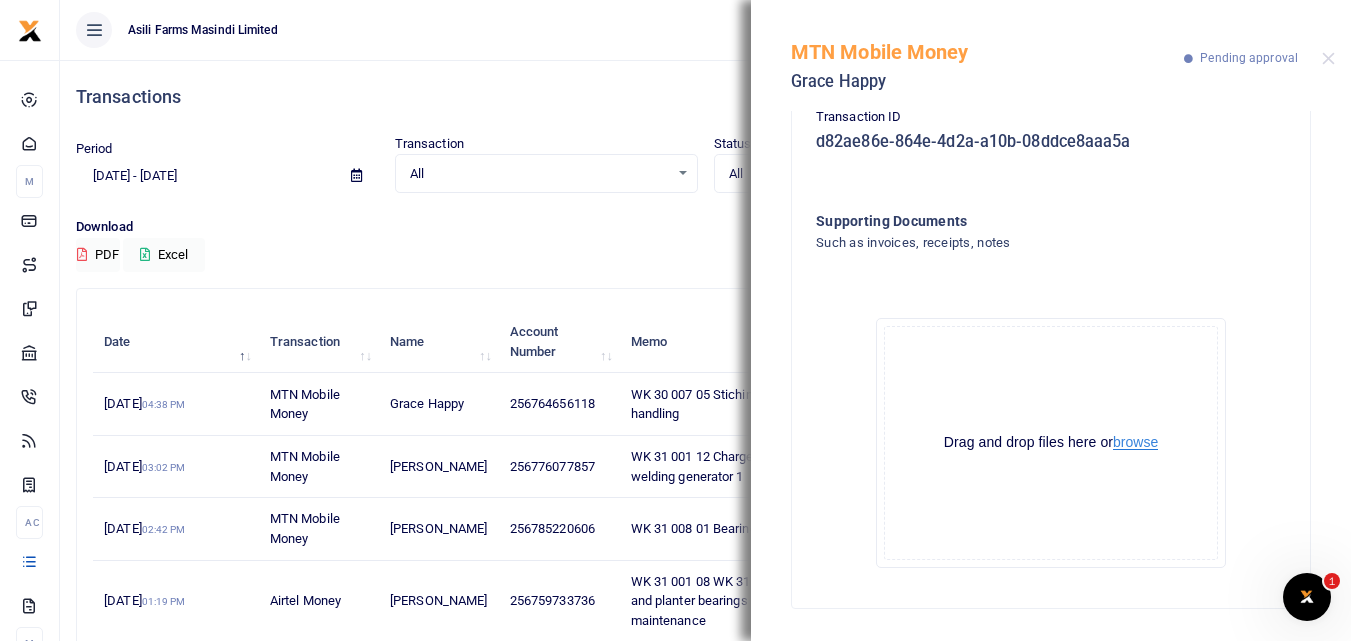 click on "browse" at bounding box center (1135, 442) 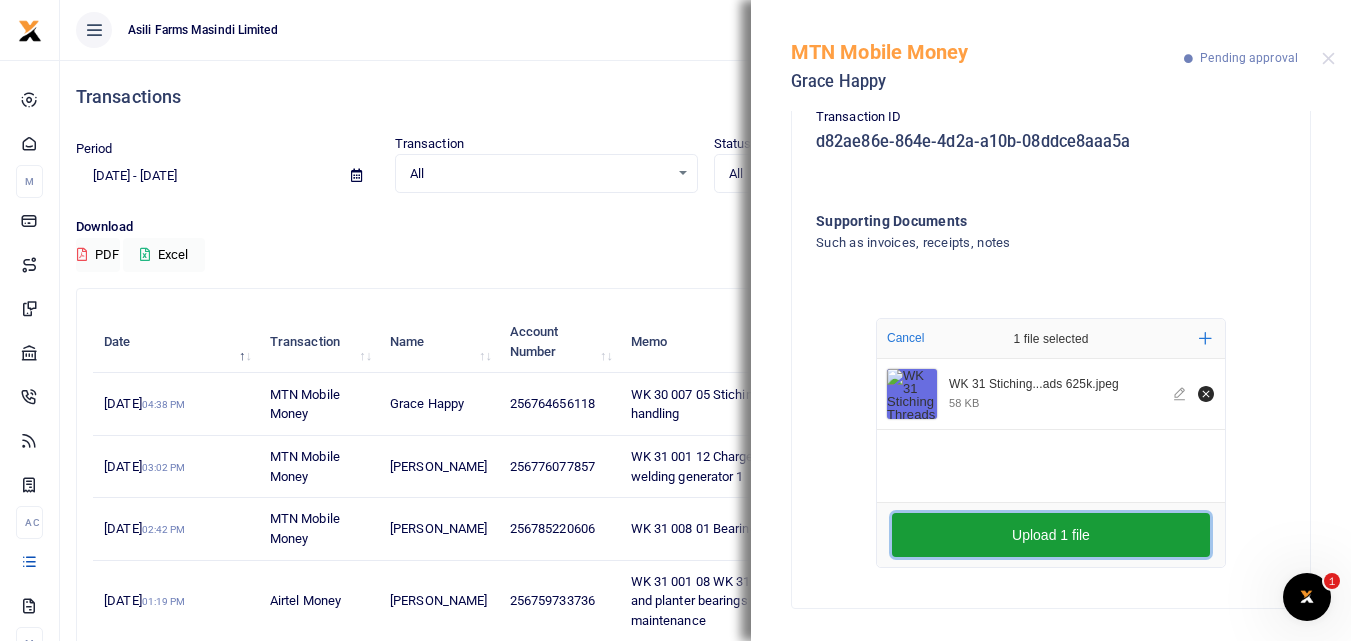 click on "Upload 1 file" at bounding box center (1051, 535) 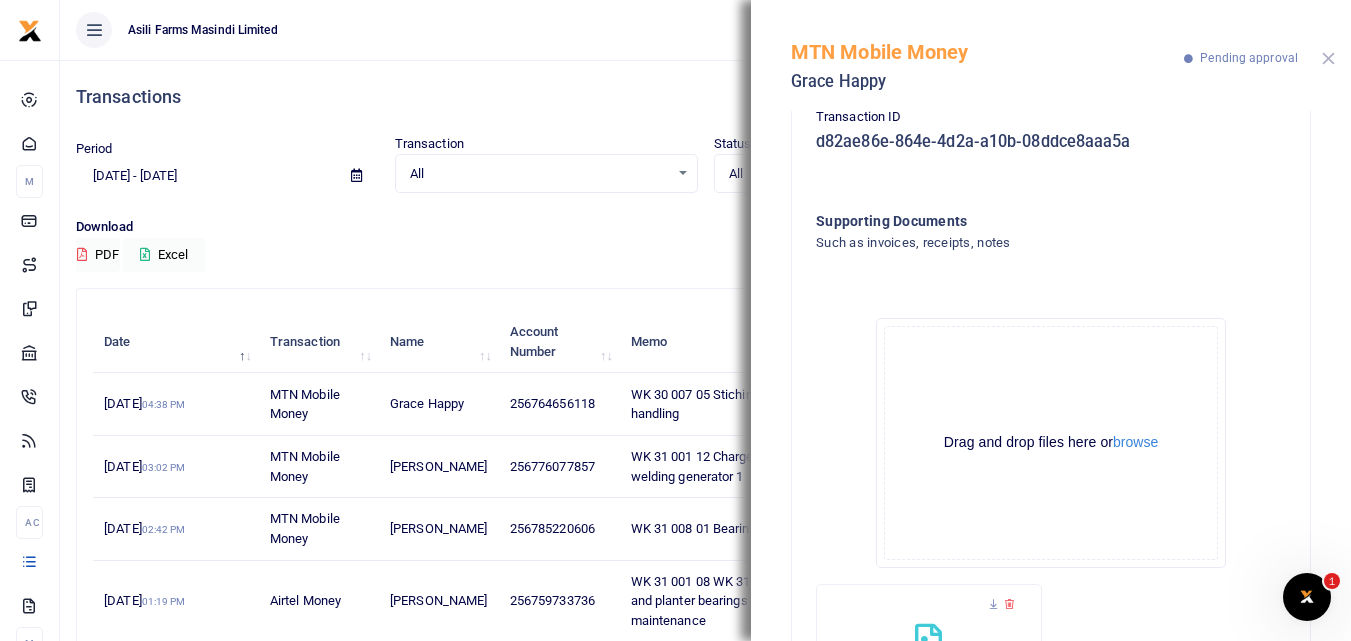 click at bounding box center (1328, 58) 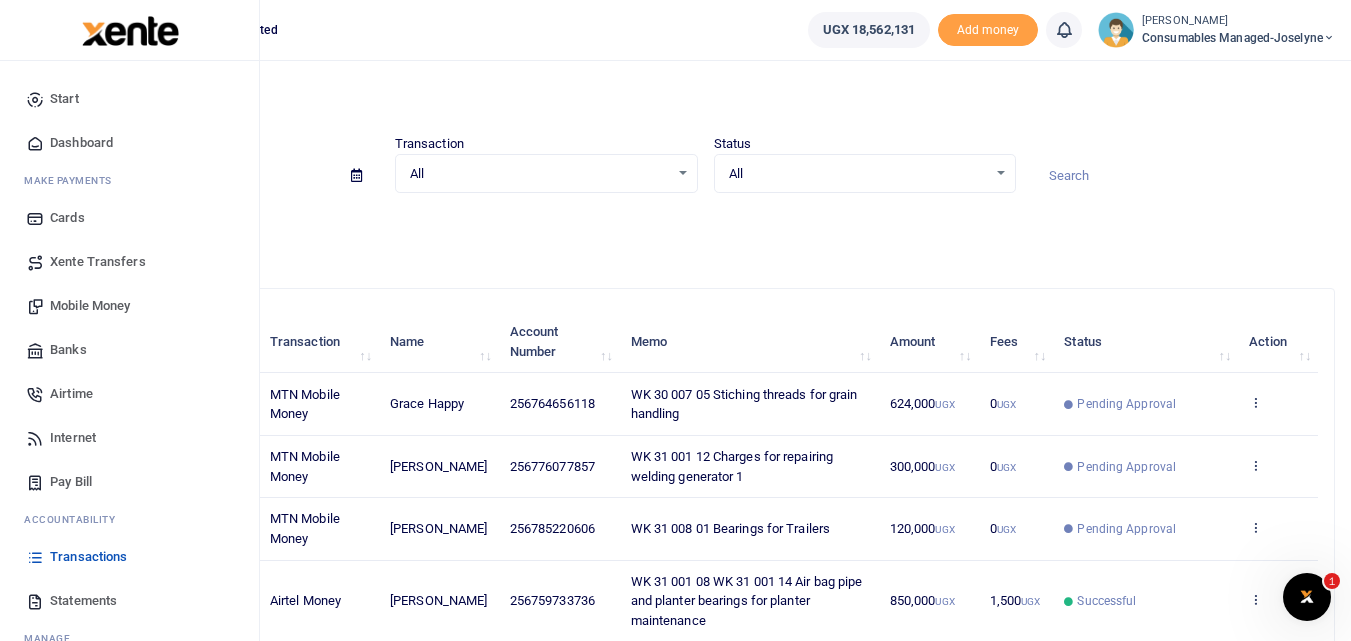 click on "Mobile Money" at bounding box center [90, 306] 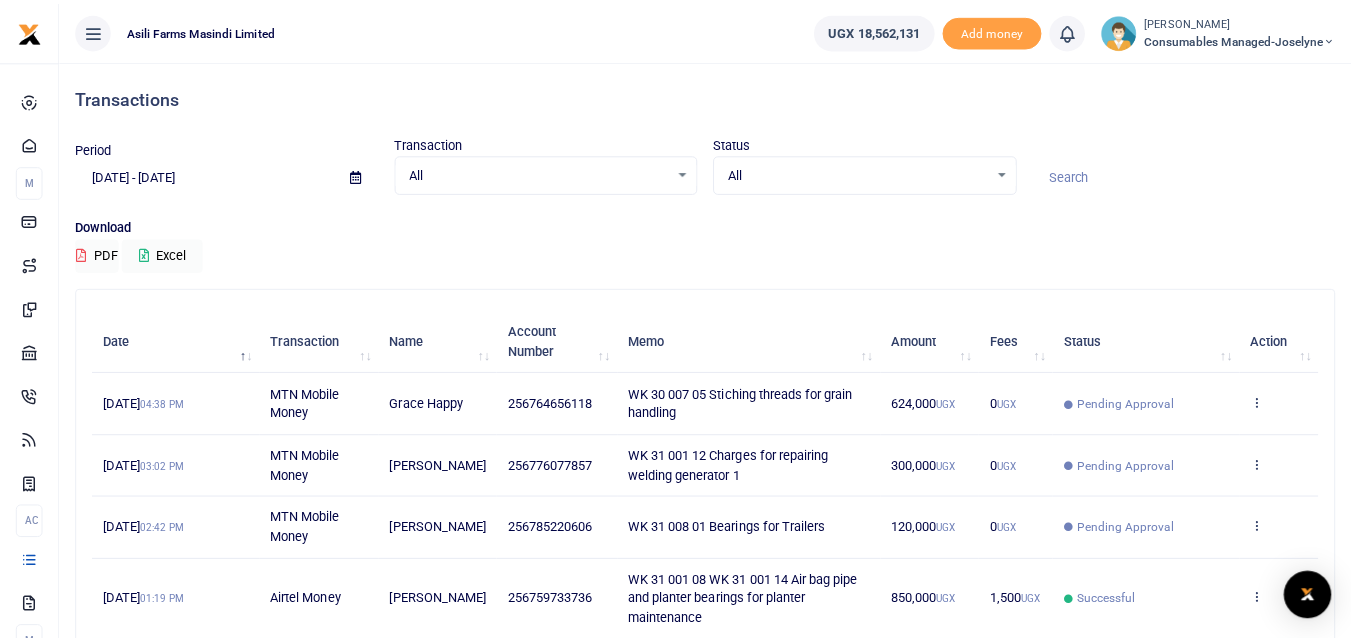 scroll, scrollTop: 112, scrollLeft: 0, axis: vertical 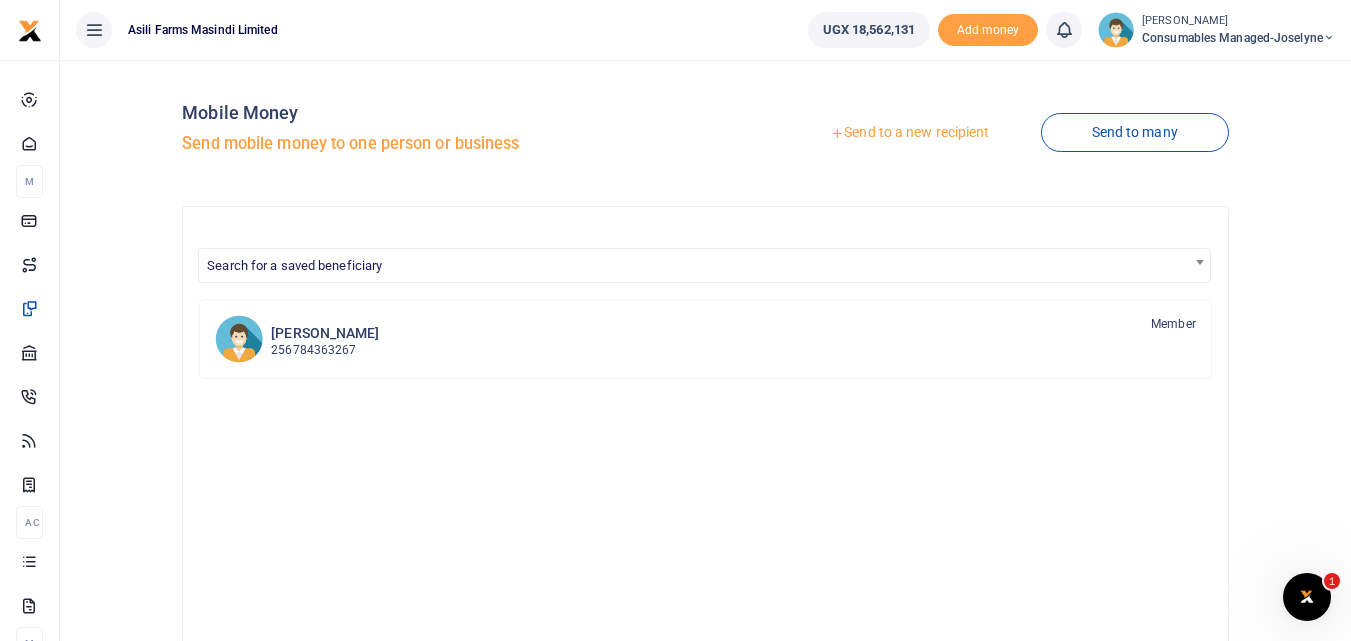 click on "Send to a new recipient" at bounding box center [909, 133] 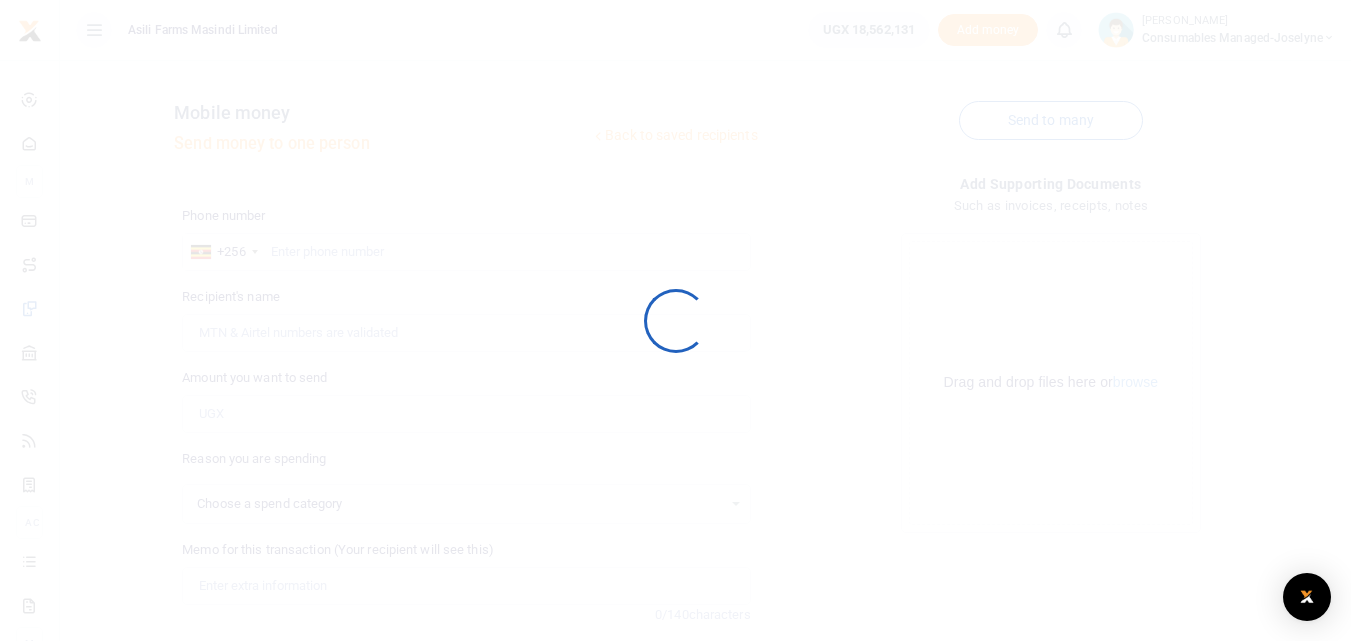 scroll, scrollTop: 0, scrollLeft: 0, axis: both 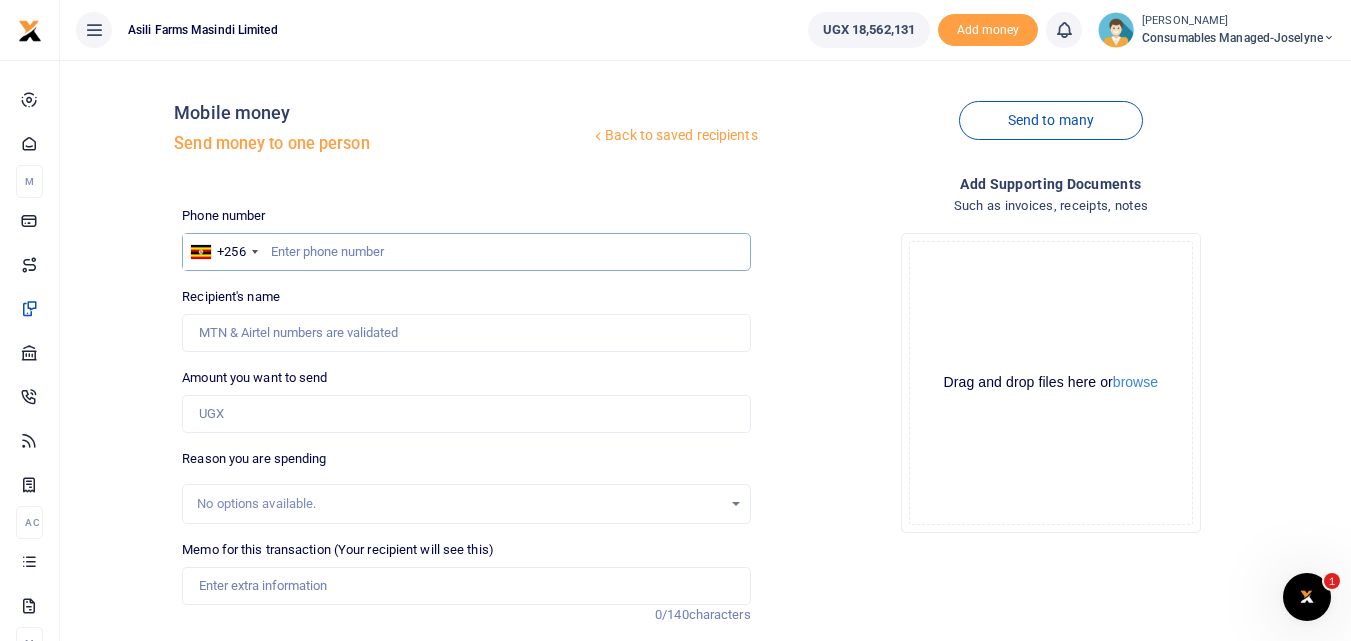 click at bounding box center [466, 252] 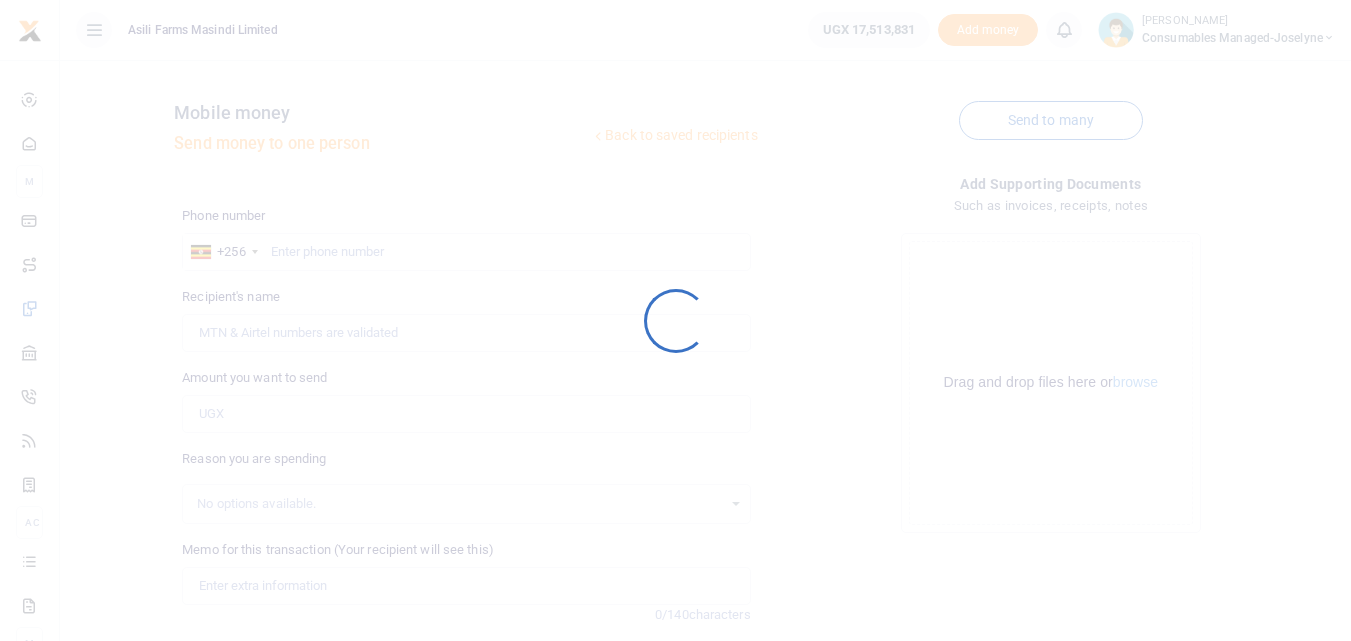 scroll, scrollTop: 0, scrollLeft: 0, axis: both 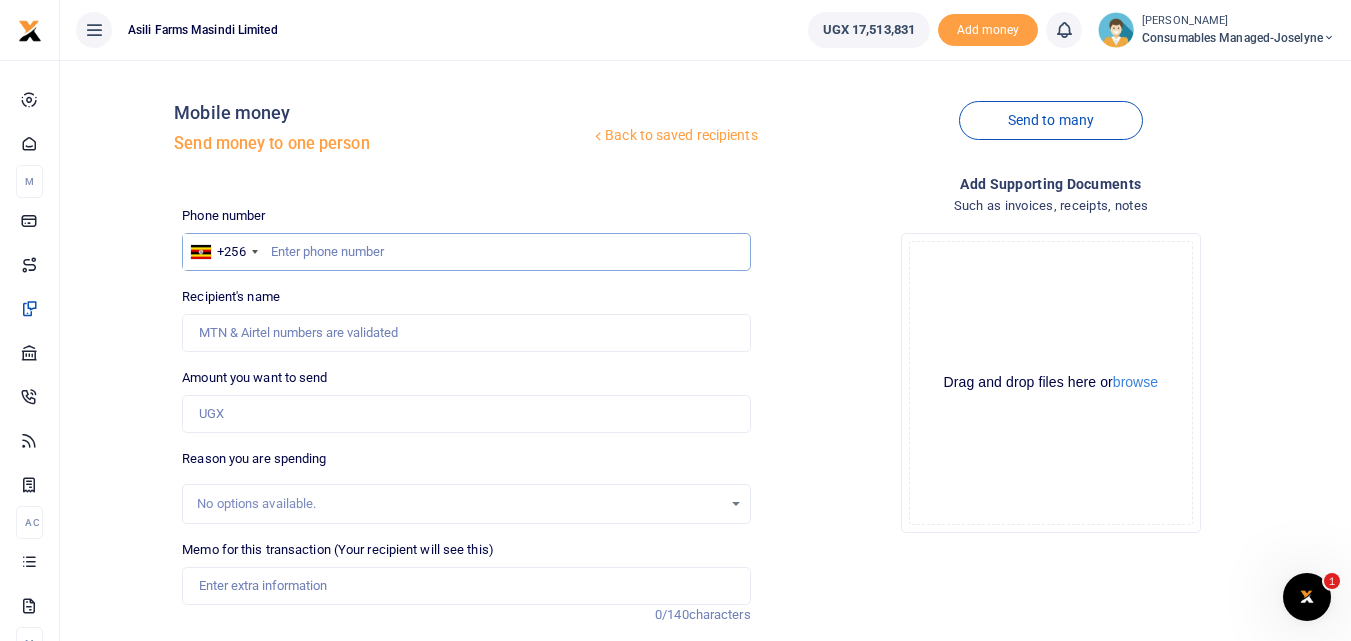 click at bounding box center (466, 252) 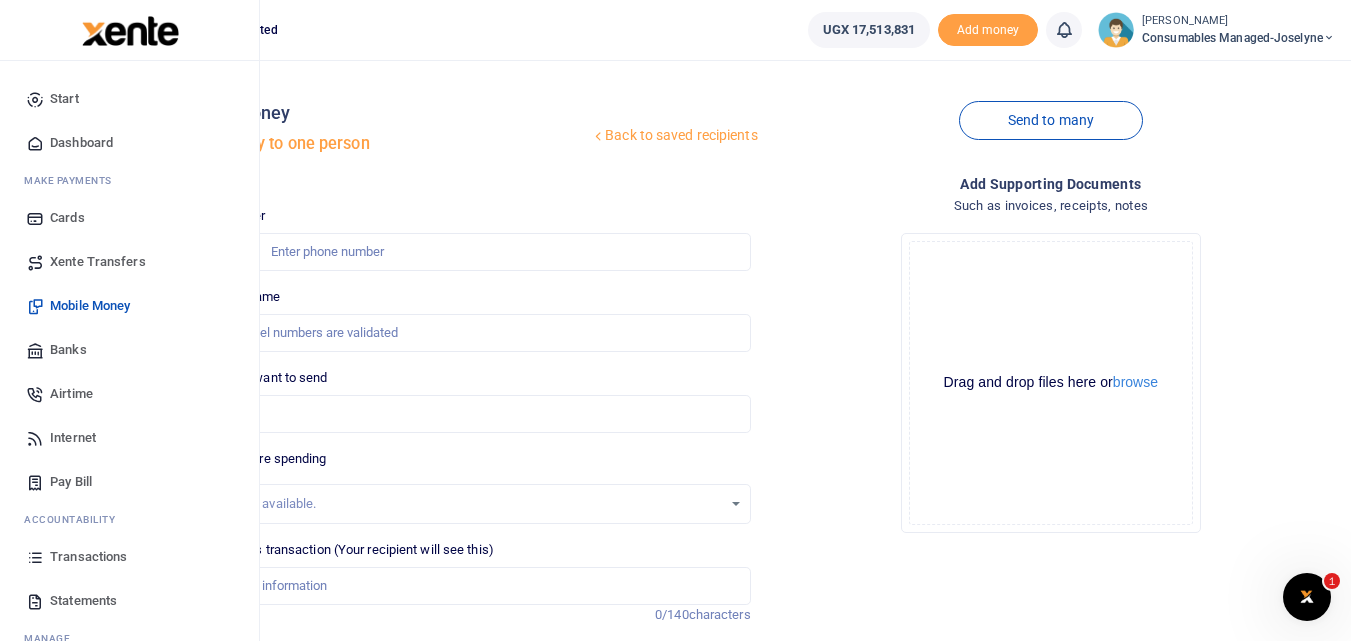 click on "Banks" at bounding box center [68, 350] 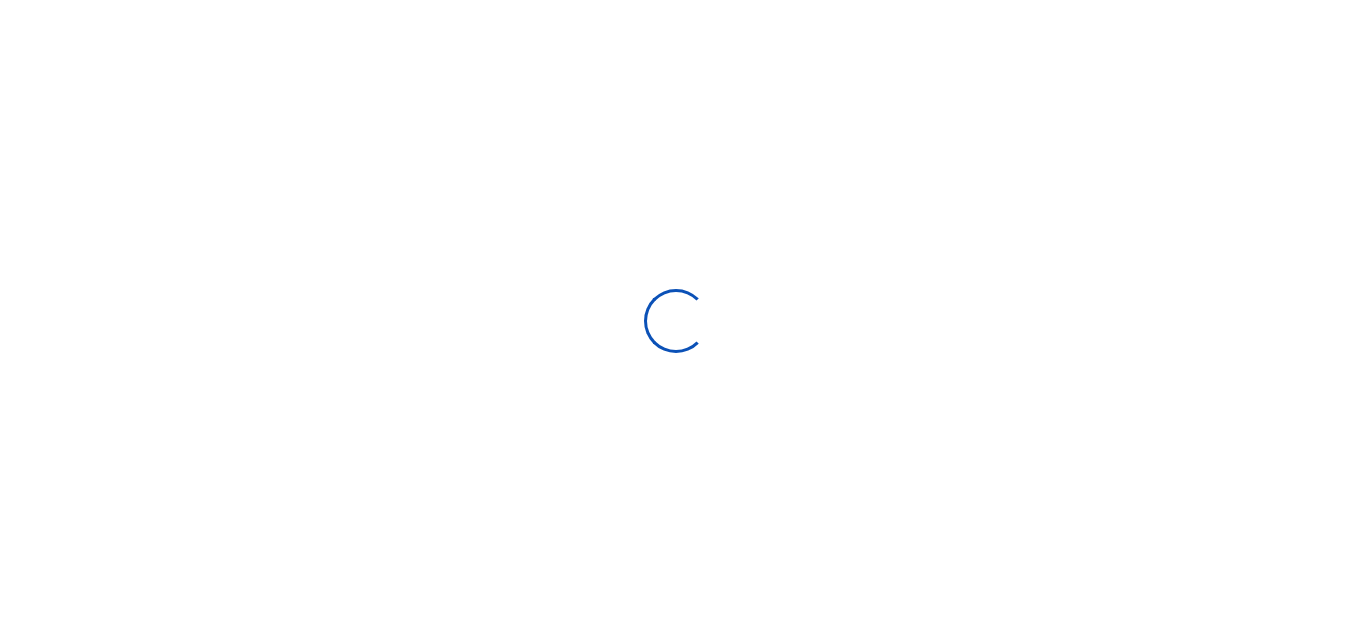scroll, scrollTop: 0, scrollLeft: 0, axis: both 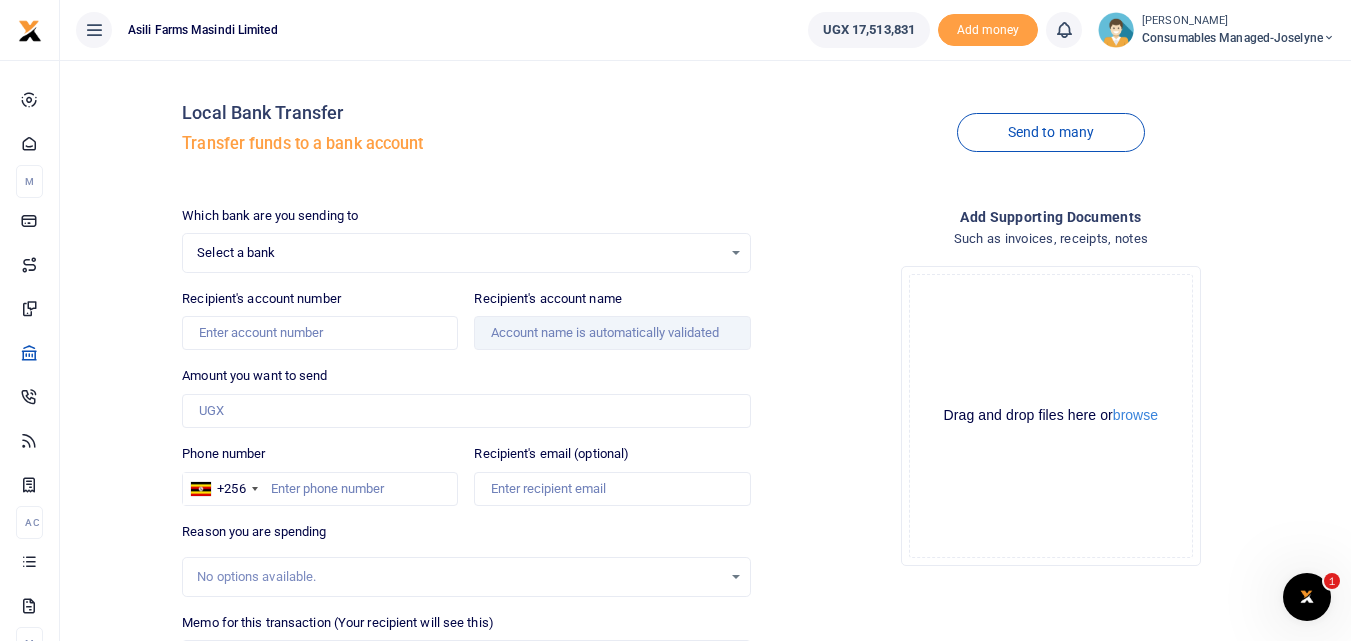 click on "Select a bank Select an option..." at bounding box center (466, 253) 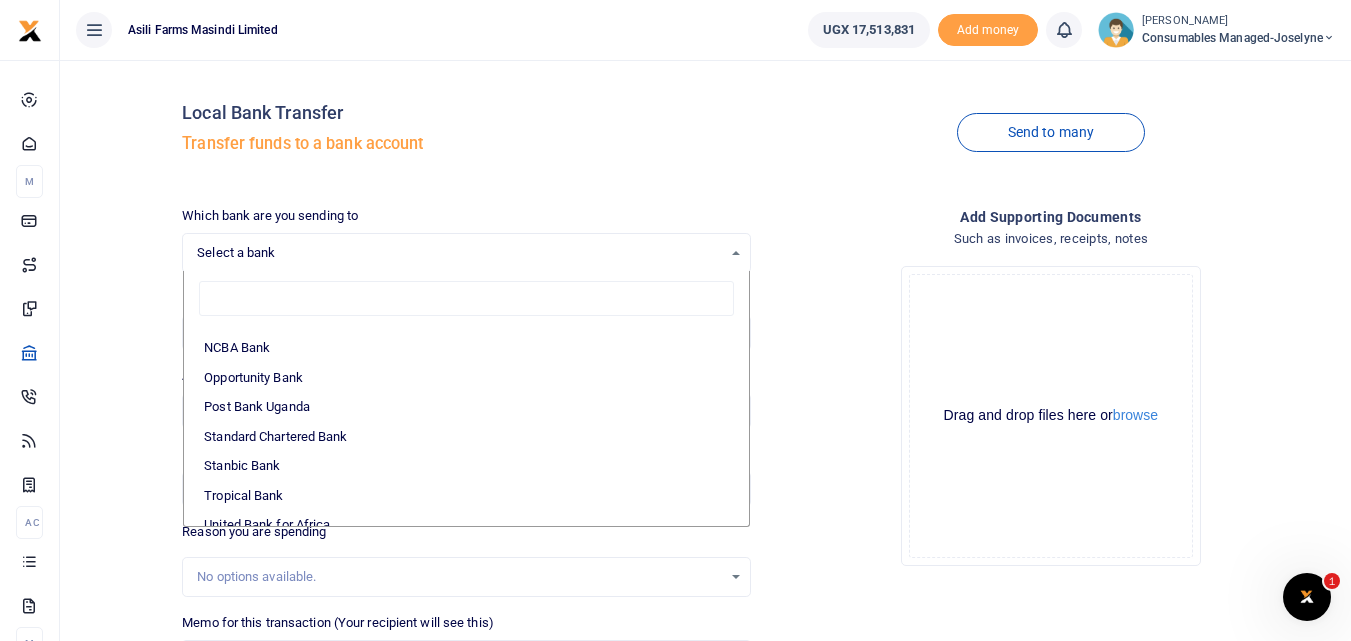 scroll, scrollTop: 529, scrollLeft: 0, axis: vertical 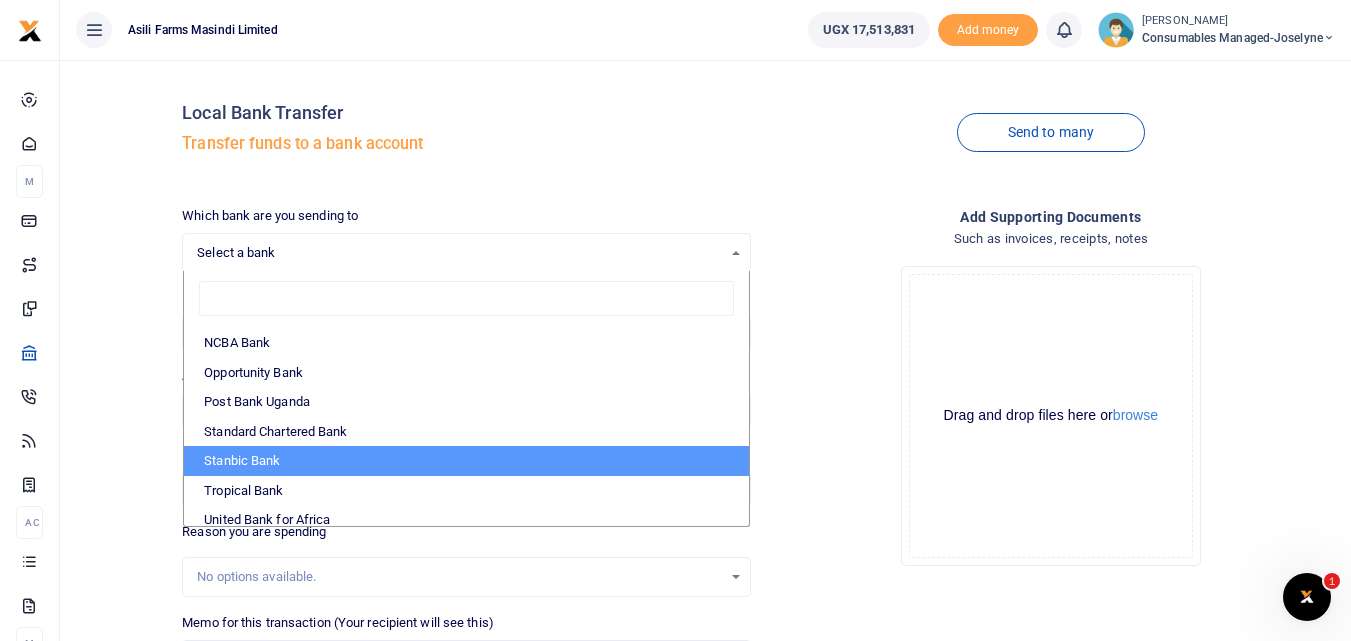 click on "Stanbic Bank" at bounding box center [466, 461] 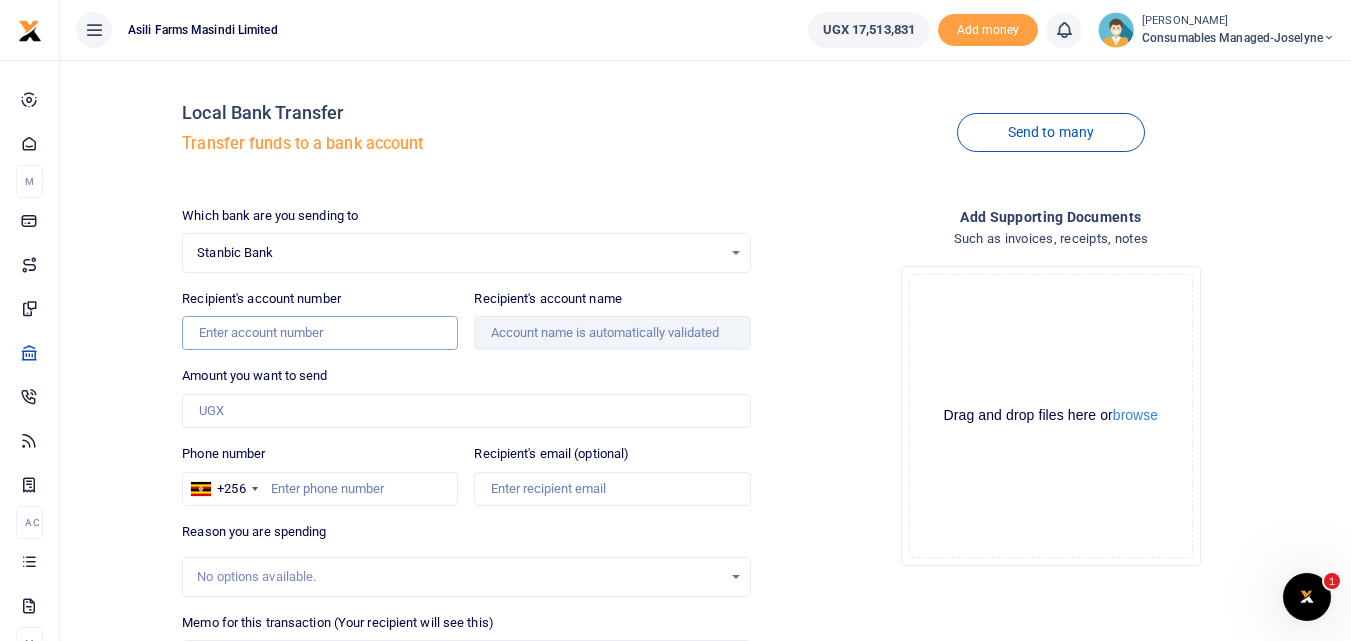 click on "Recipient's account number" at bounding box center (320, 333) 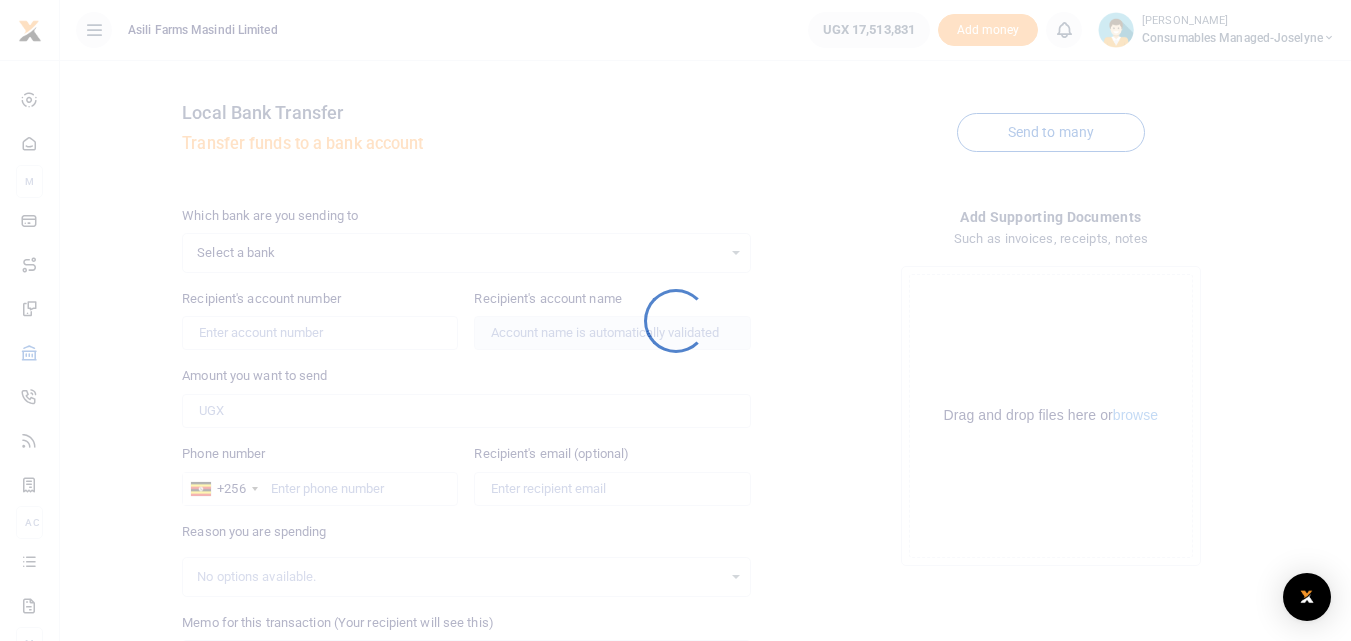 scroll, scrollTop: 0, scrollLeft: 0, axis: both 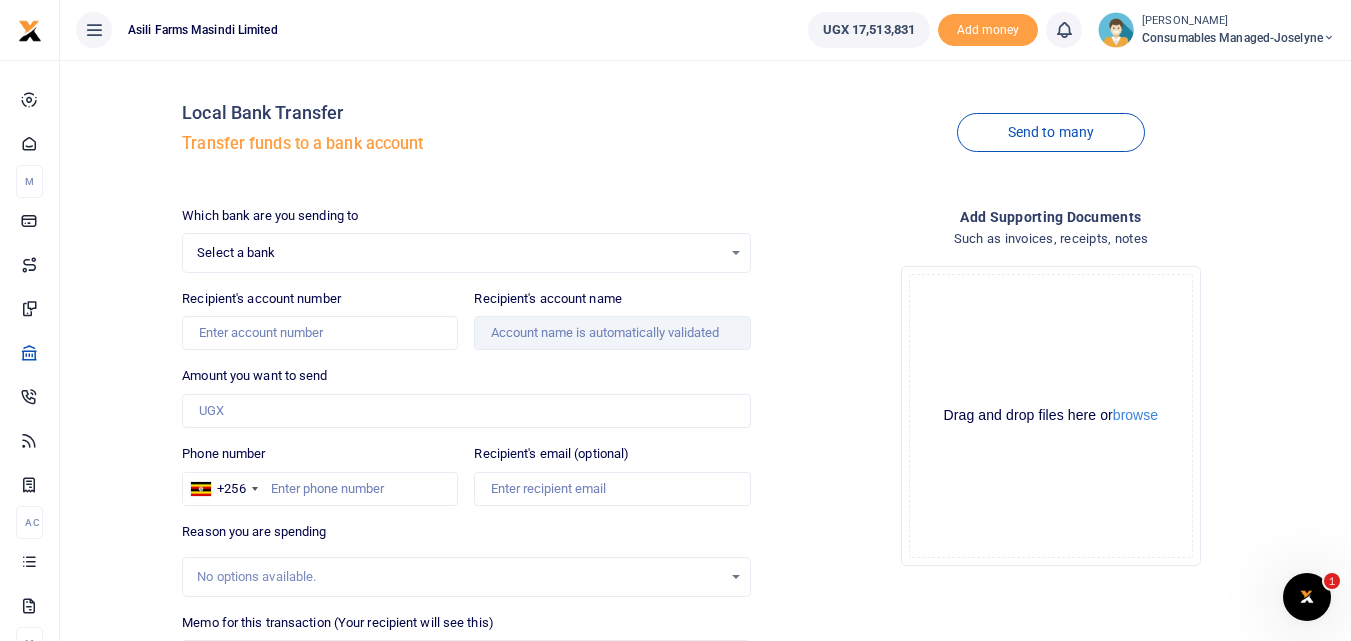 click on "Select a bank" at bounding box center (459, 253) 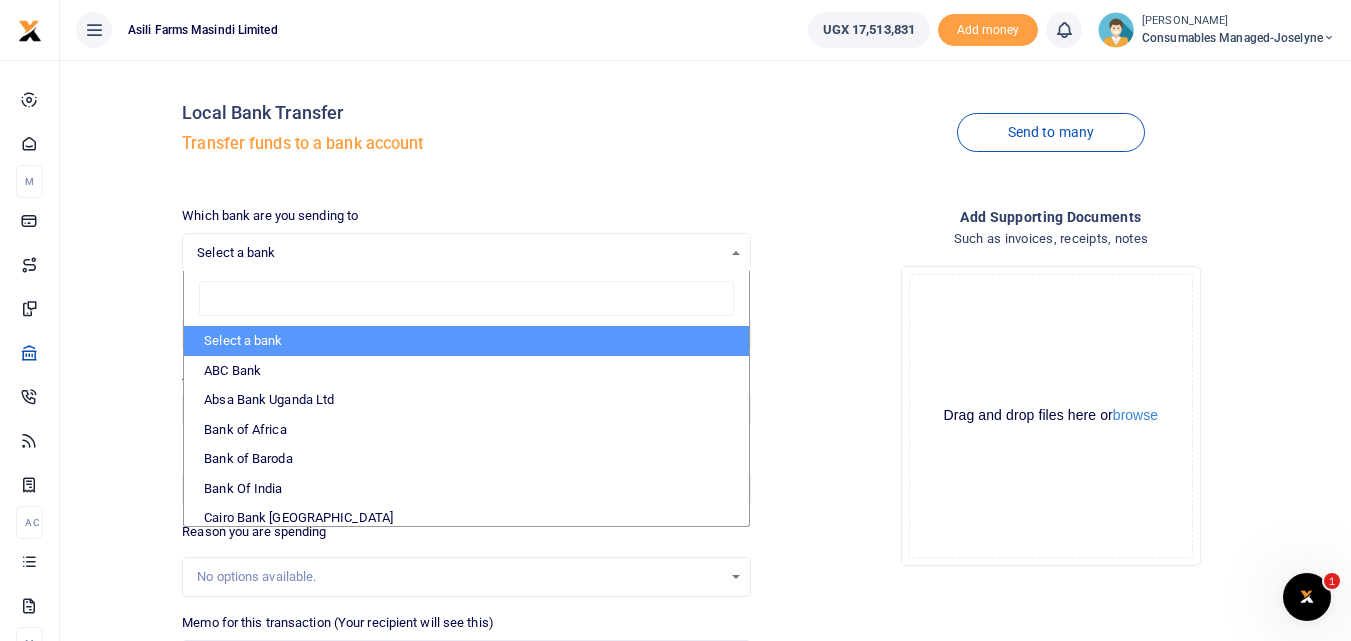 click on "Local Bank Transfer
Transfer funds to a bank account" at bounding box center [466, 133] 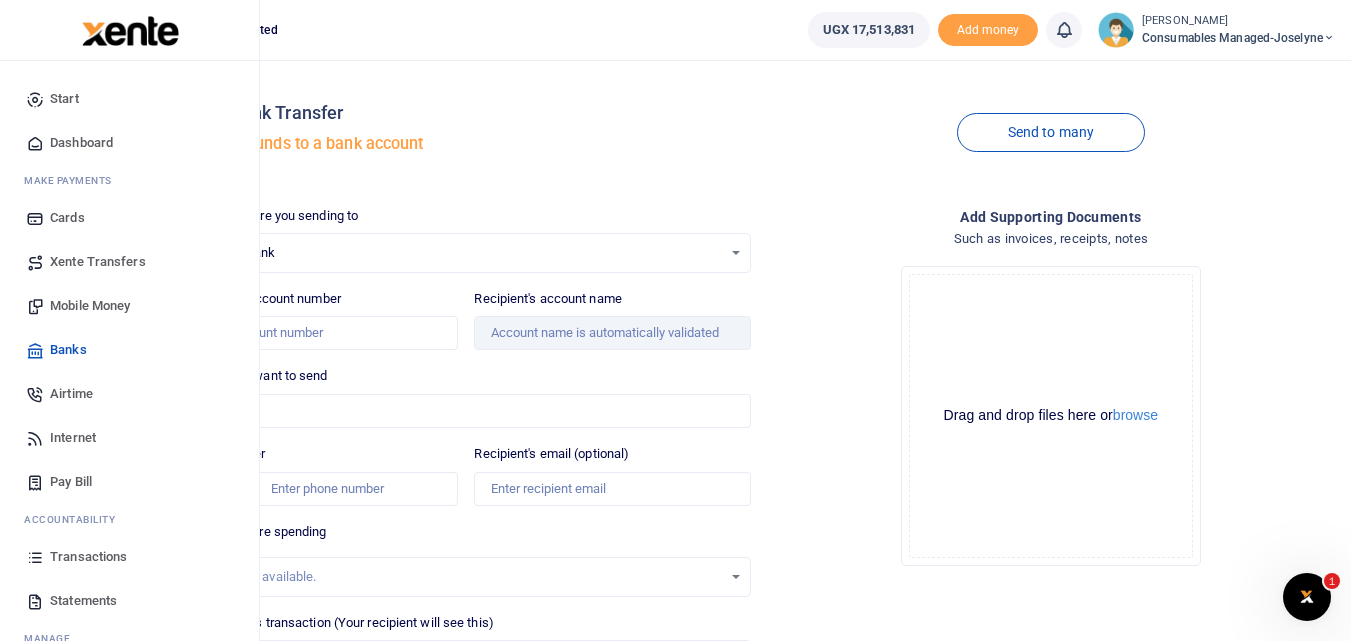 click on "Mobile Money" at bounding box center (90, 306) 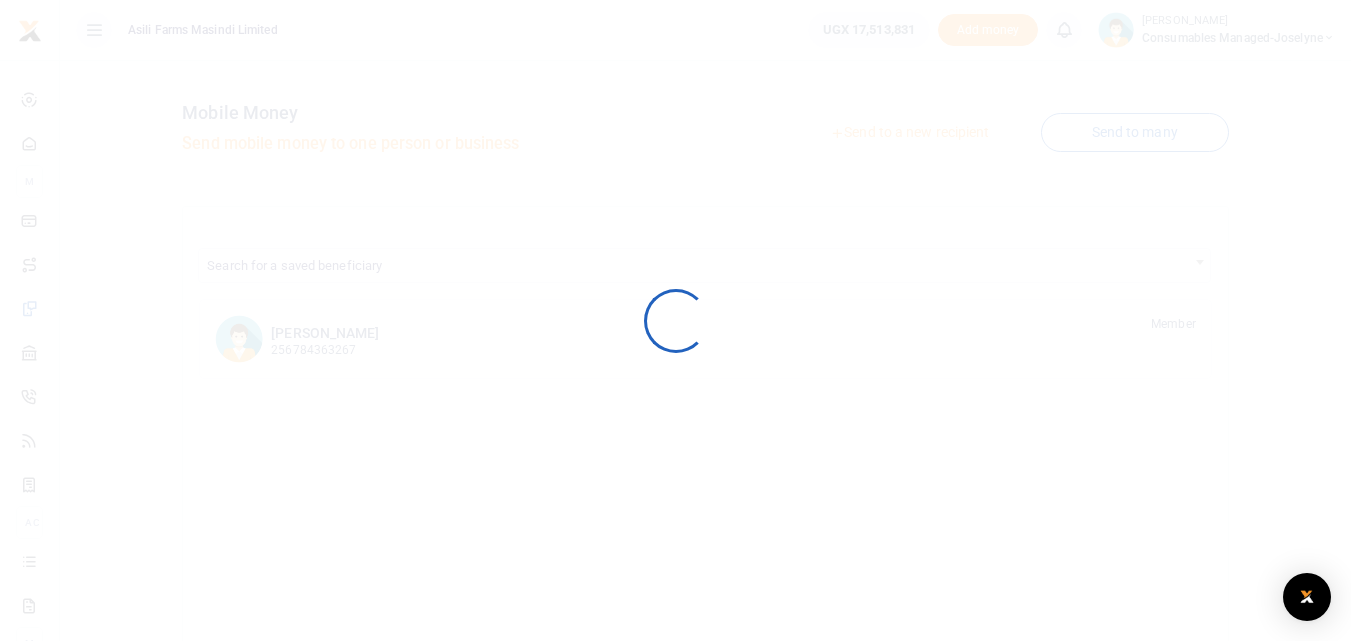 scroll, scrollTop: 0, scrollLeft: 0, axis: both 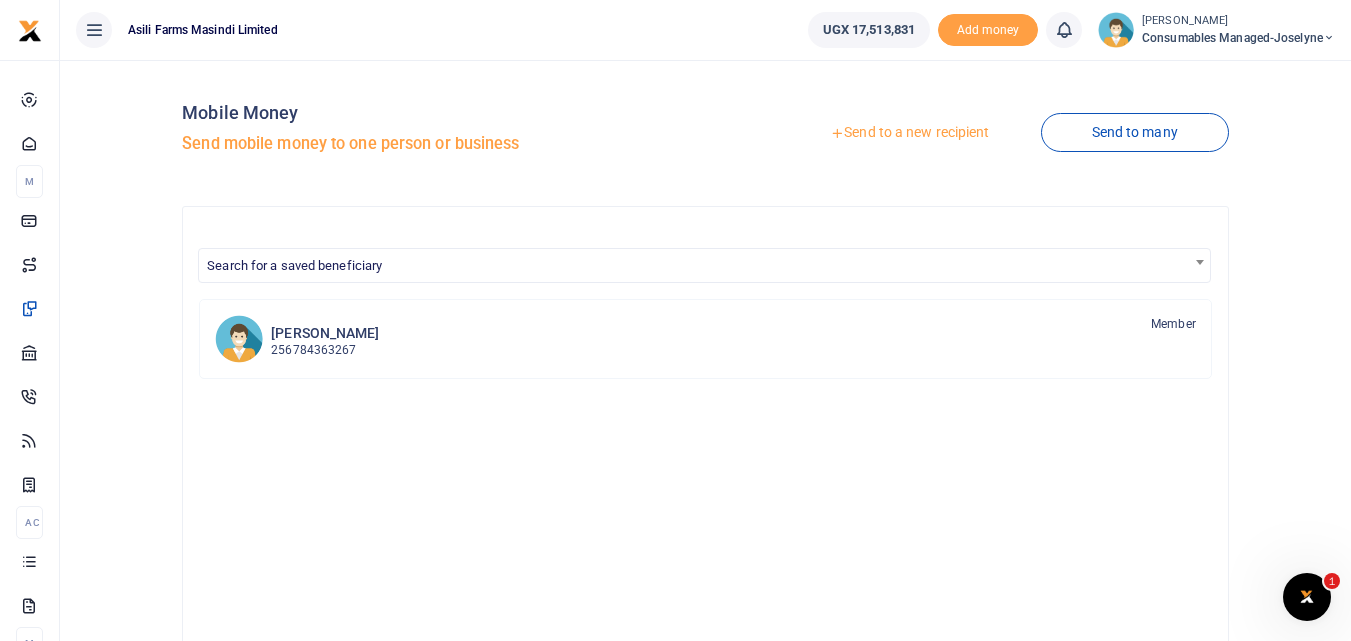 click on "Send to a new recipient" at bounding box center (909, 133) 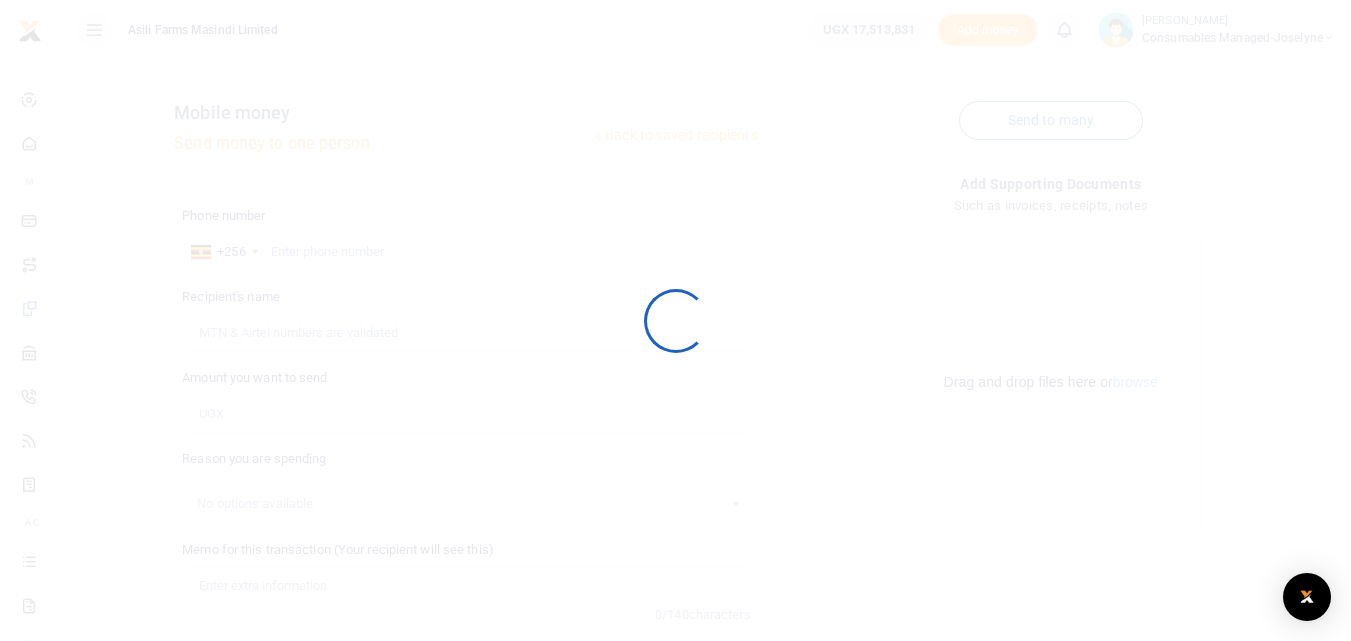 scroll, scrollTop: 0, scrollLeft: 0, axis: both 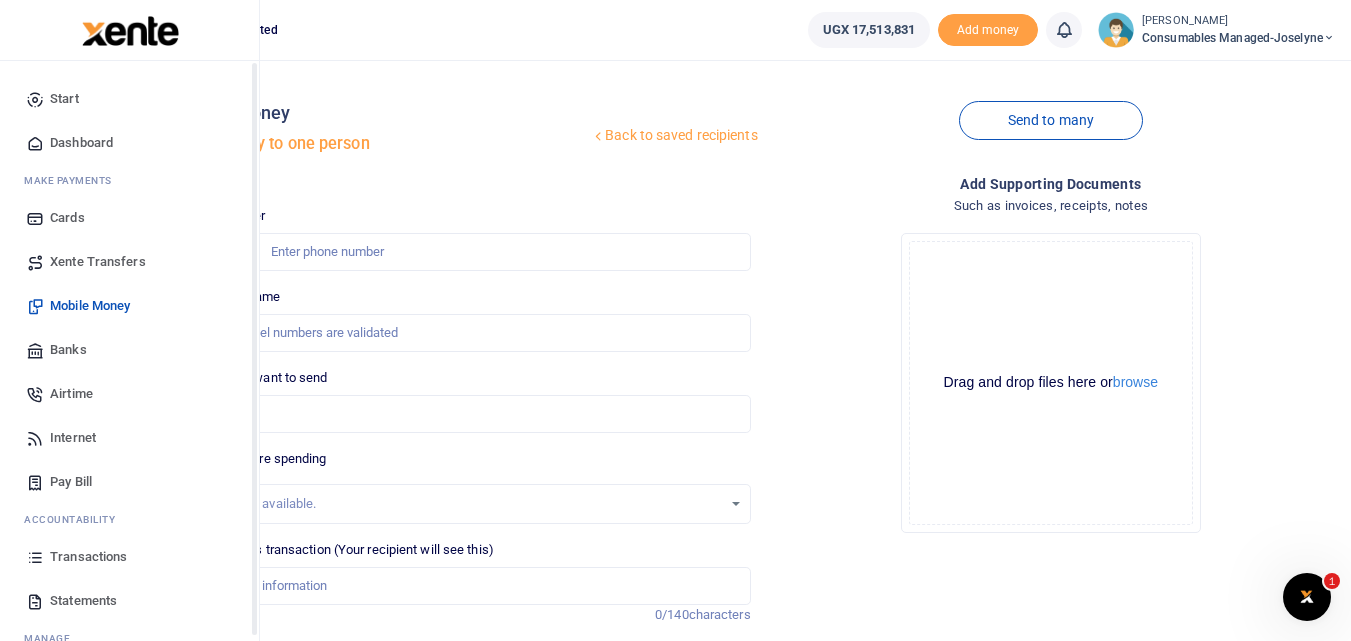 click at bounding box center (35, 557) 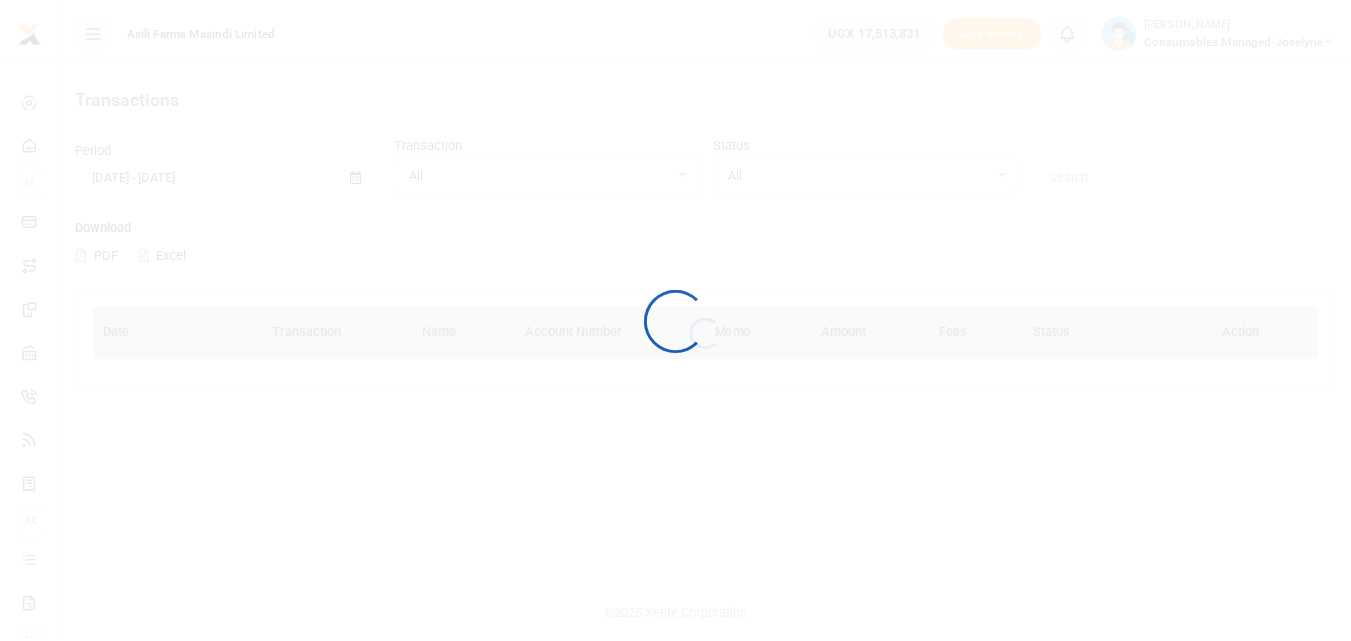 scroll, scrollTop: 0, scrollLeft: 0, axis: both 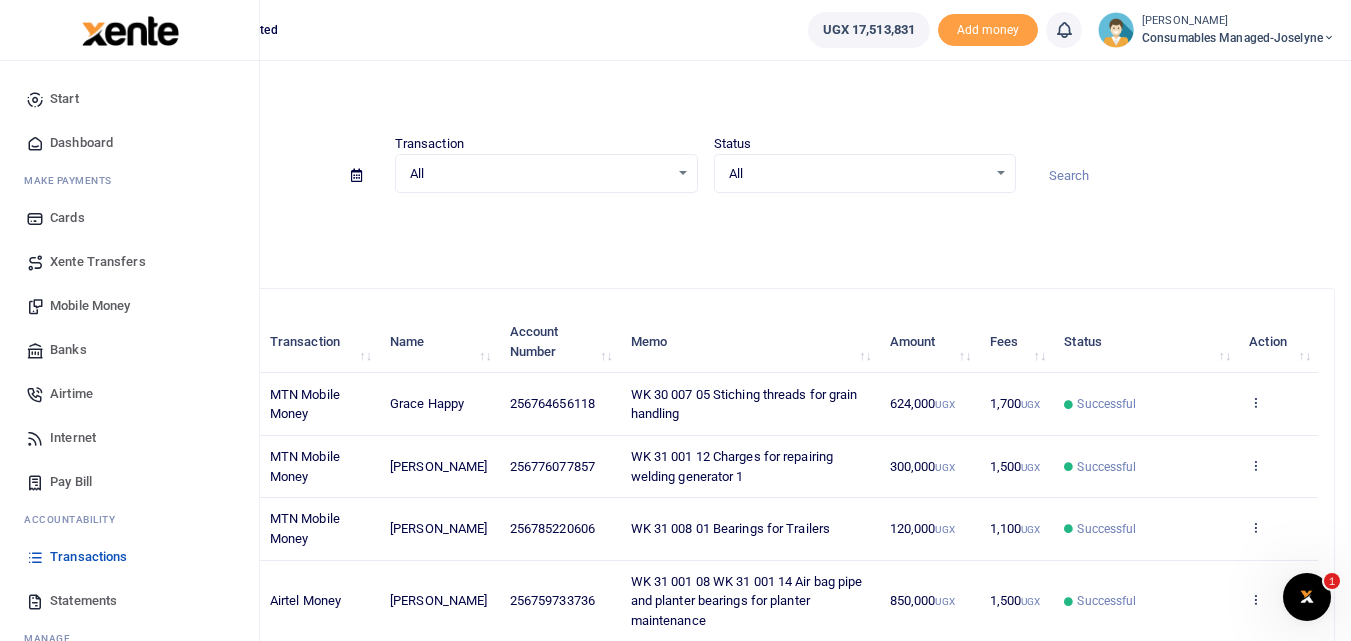 click on "Mobile Money" at bounding box center [90, 306] 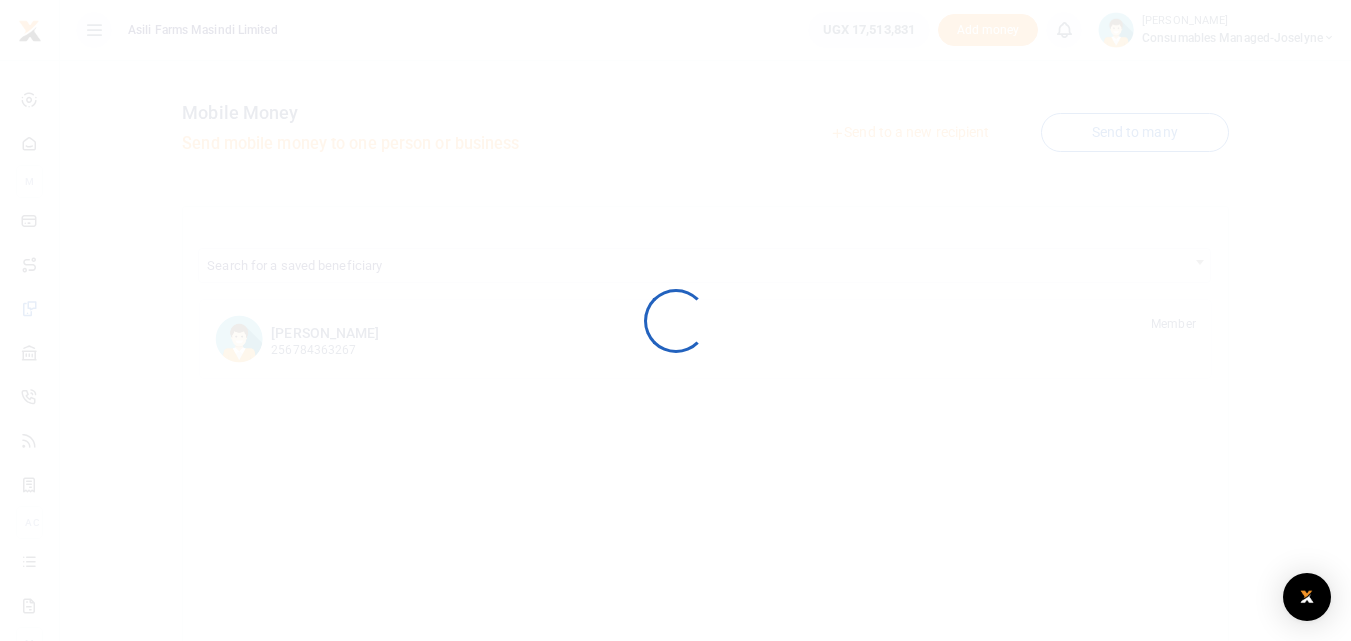 scroll, scrollTop: 0, scrollLeft: 0, axis: both 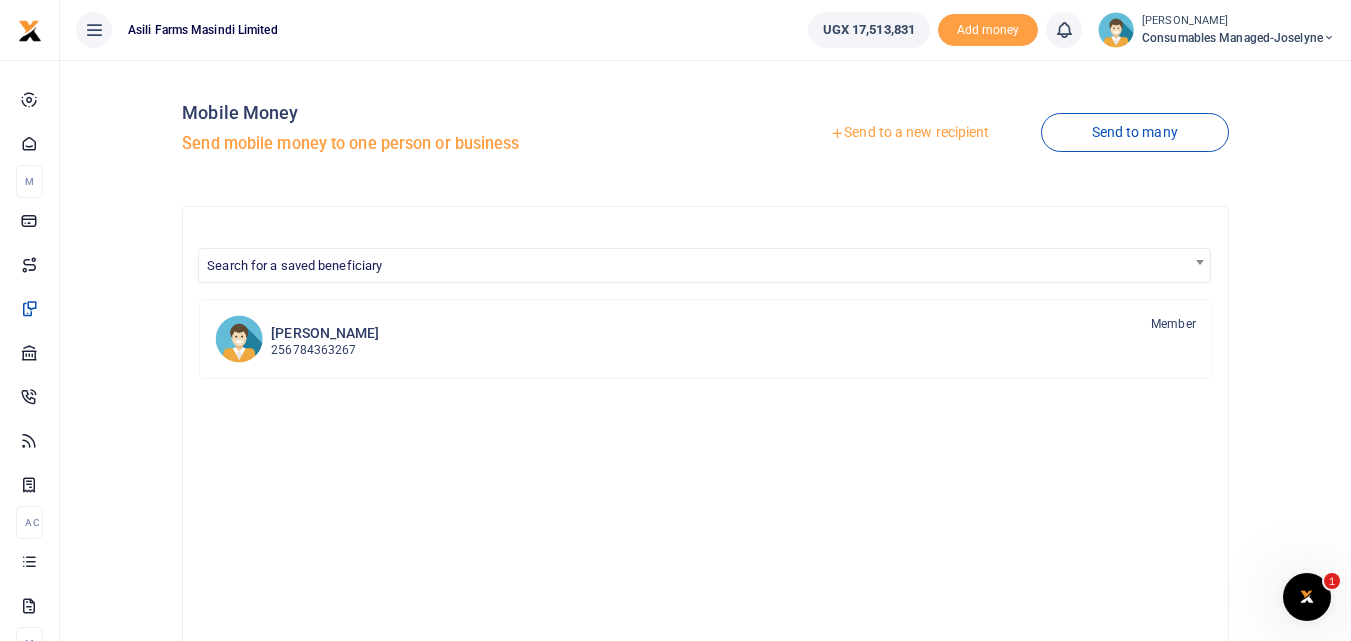 click at bounding box center [675, 320] 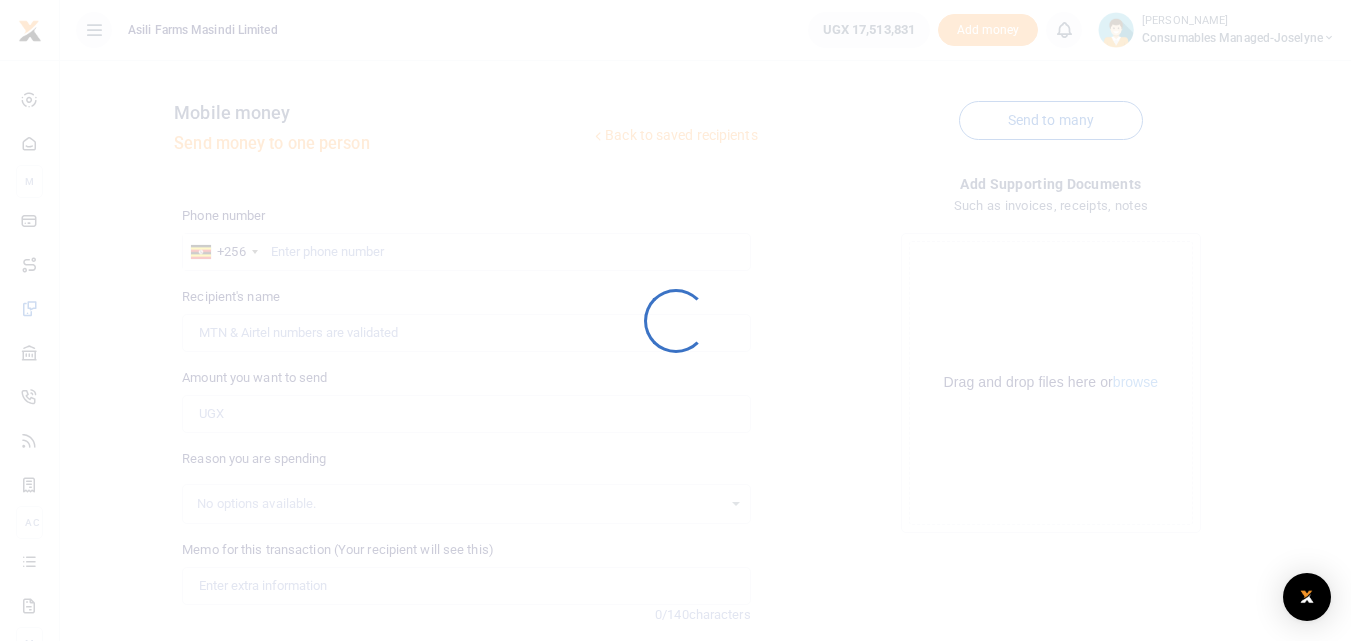 scroll, scrollTop: 0, scrollLeft: 0, axis: both 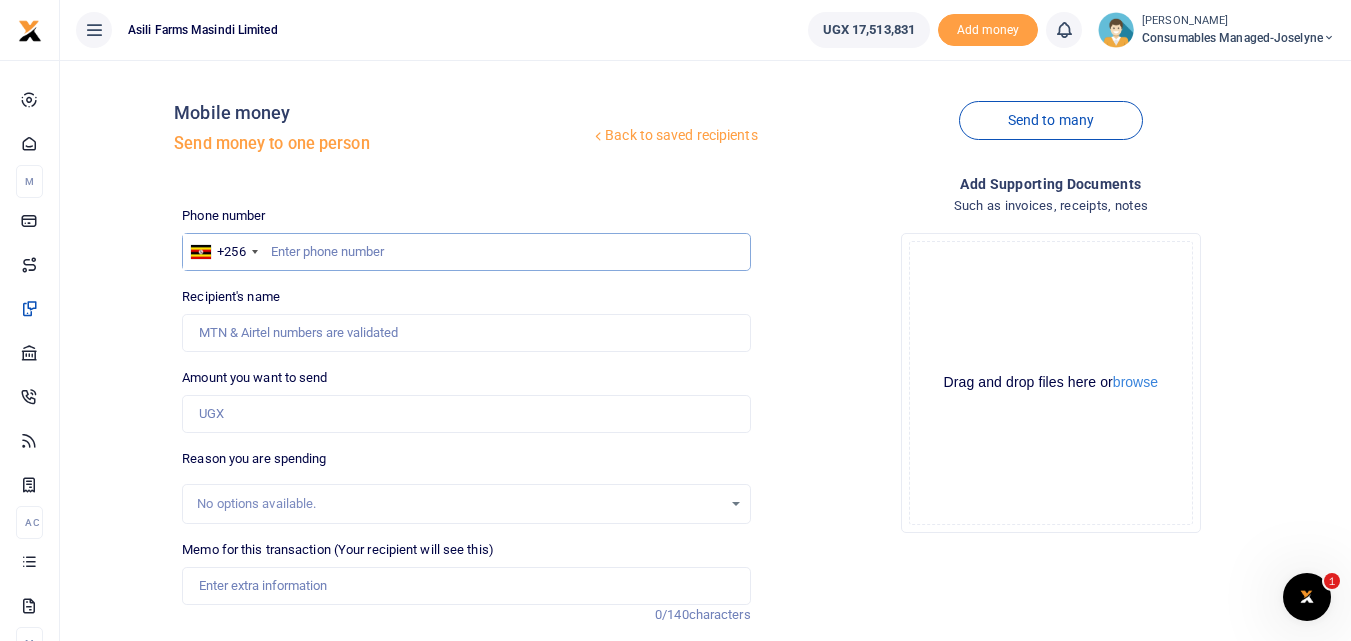 click at bounding box center [466, 252] 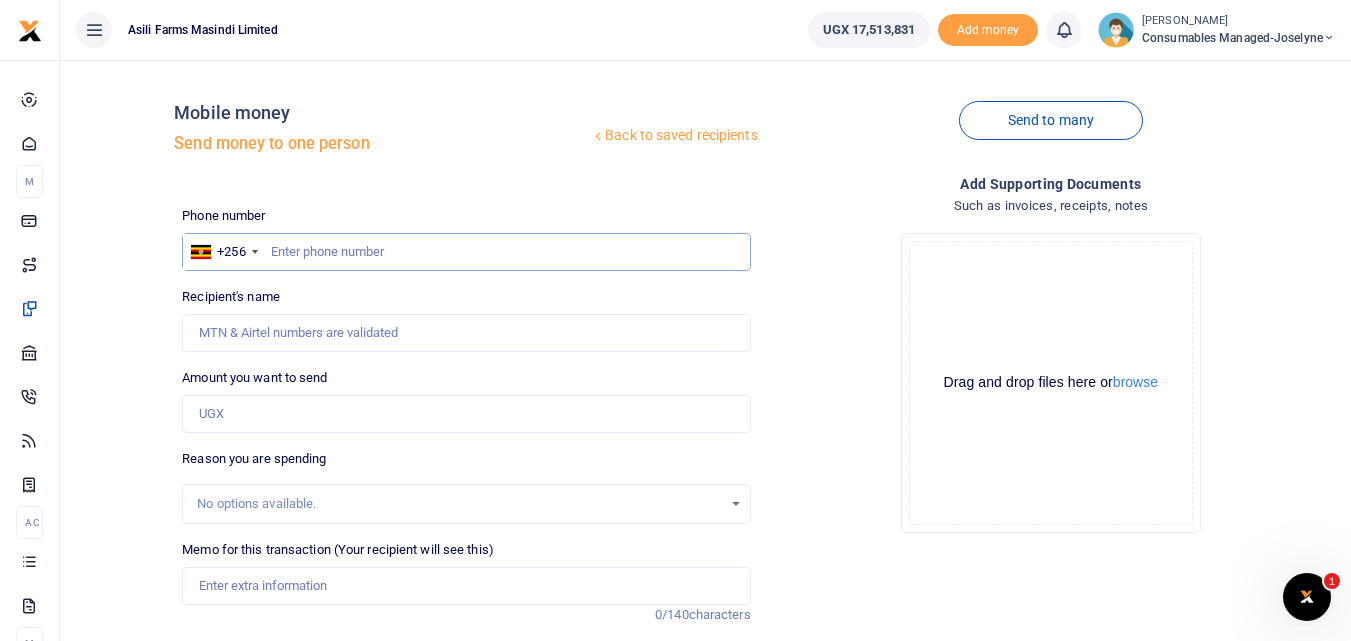 click at bounding box center (466, 252) 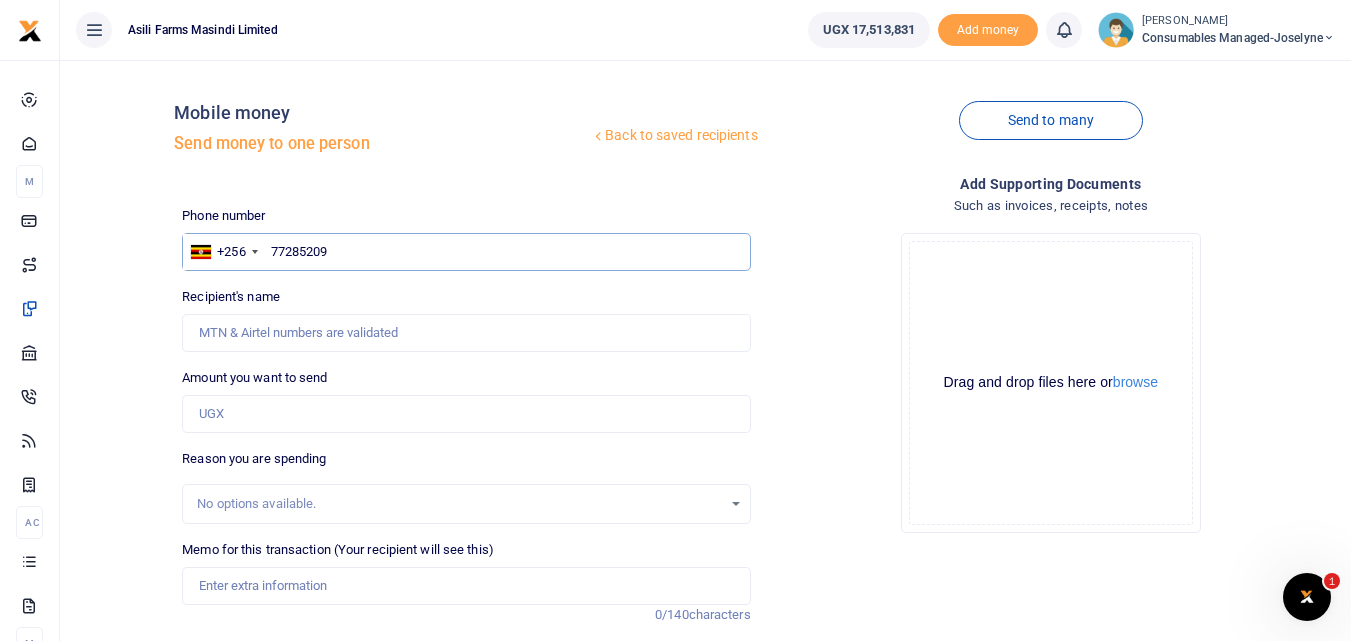 type on "772852097" 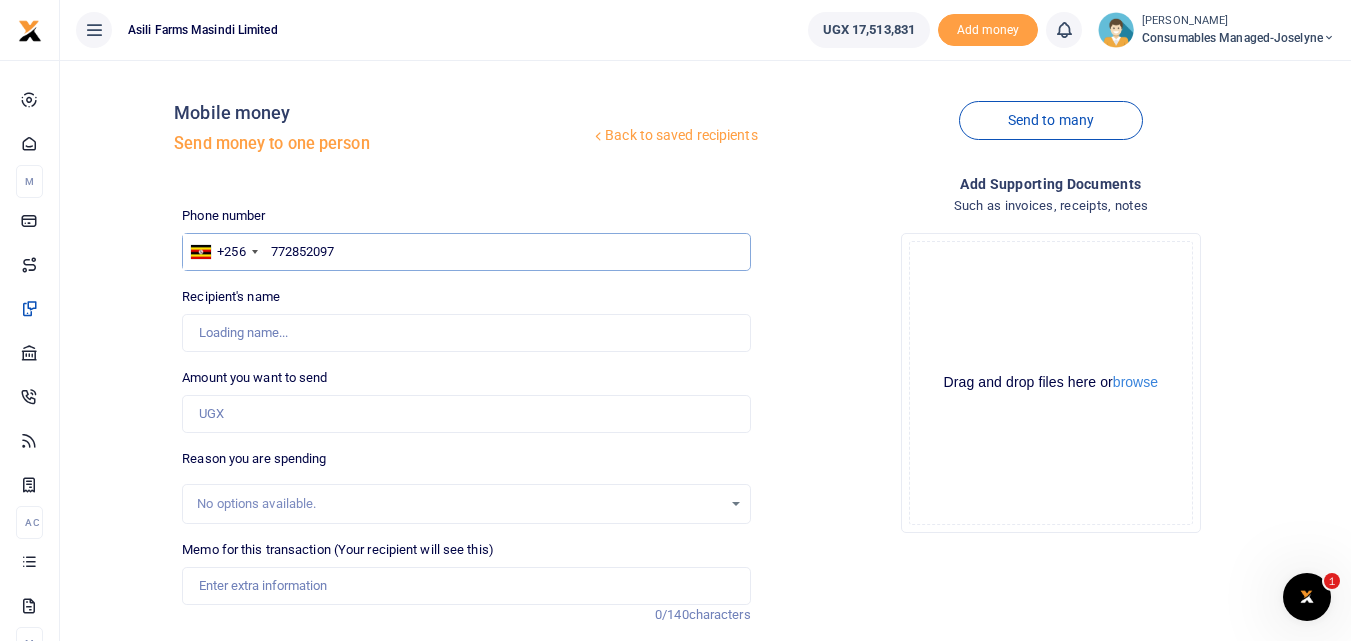 type on "Nakaiza Twaha Sophie" 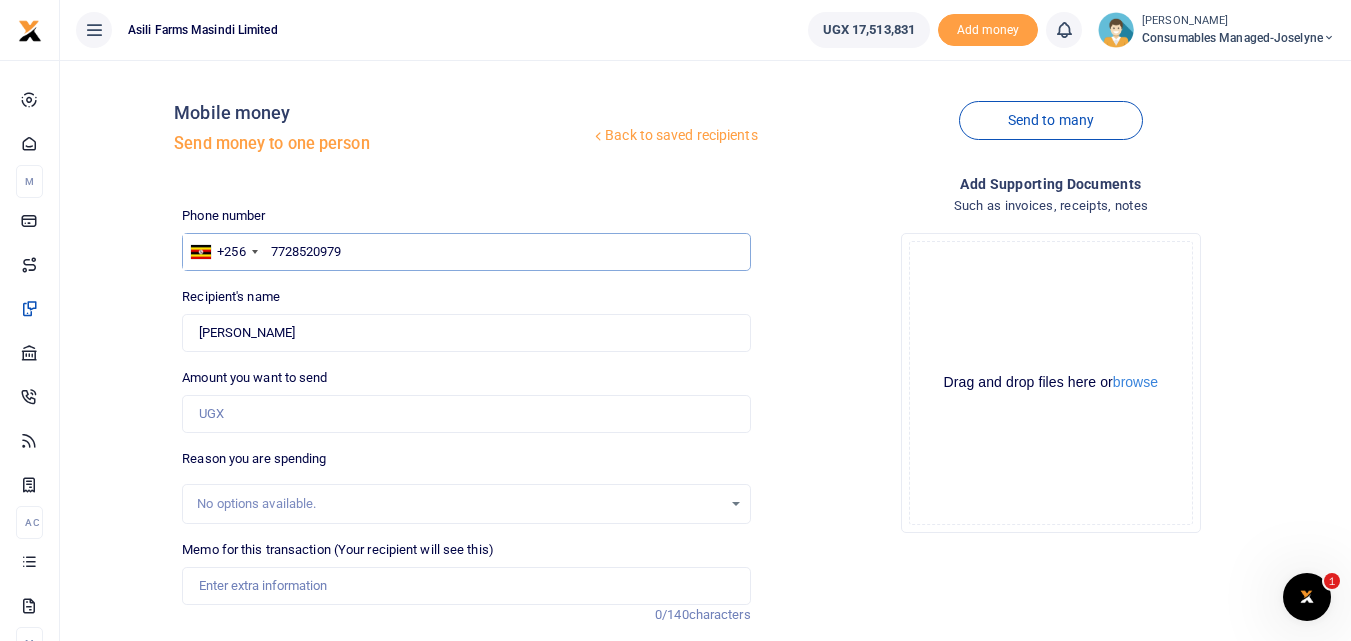type on "77285209790" 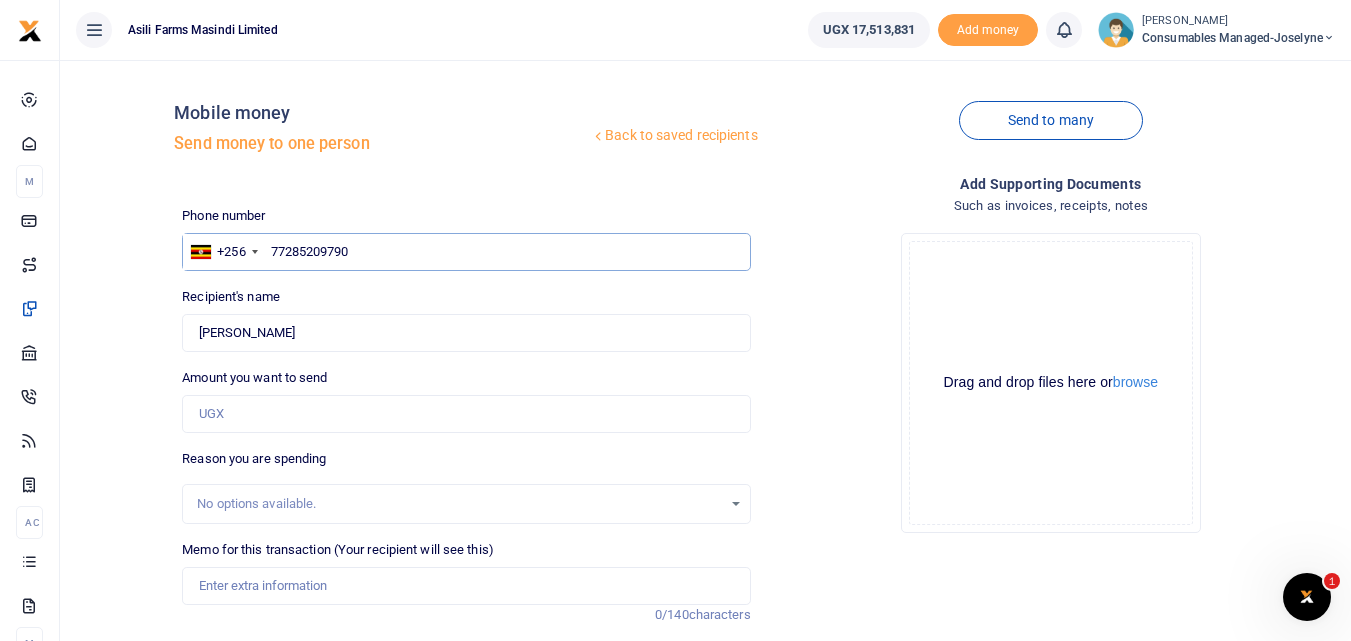 type 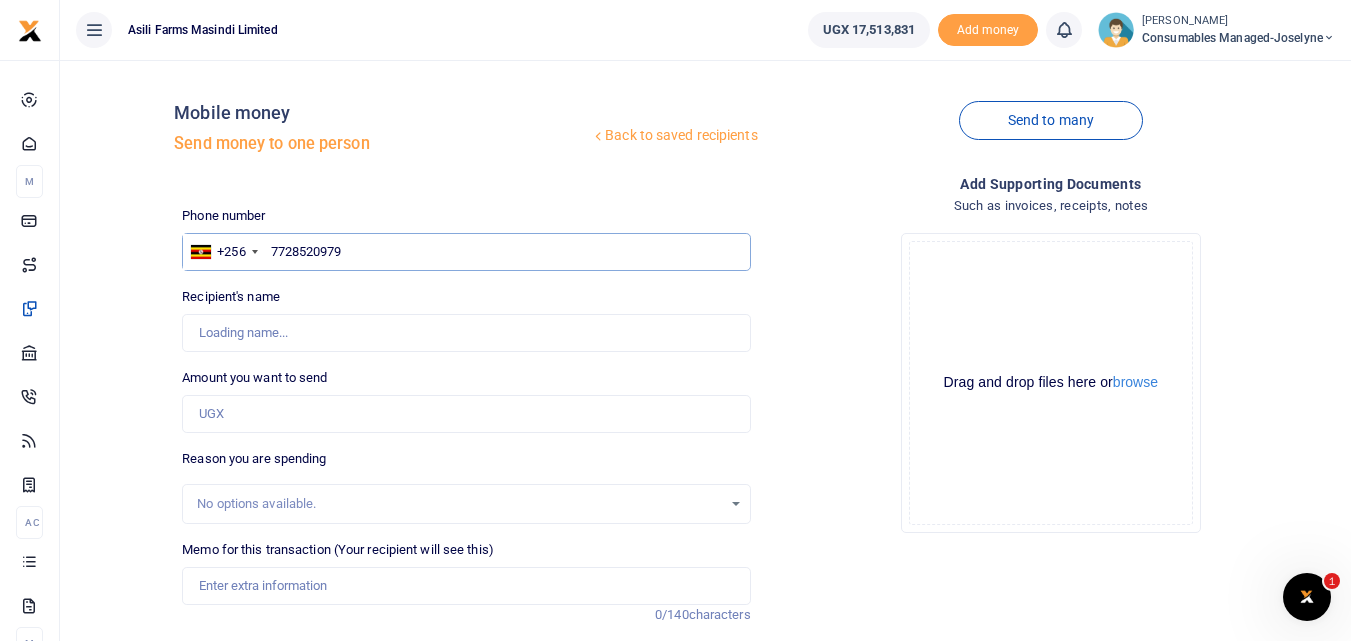 type on "772852097" 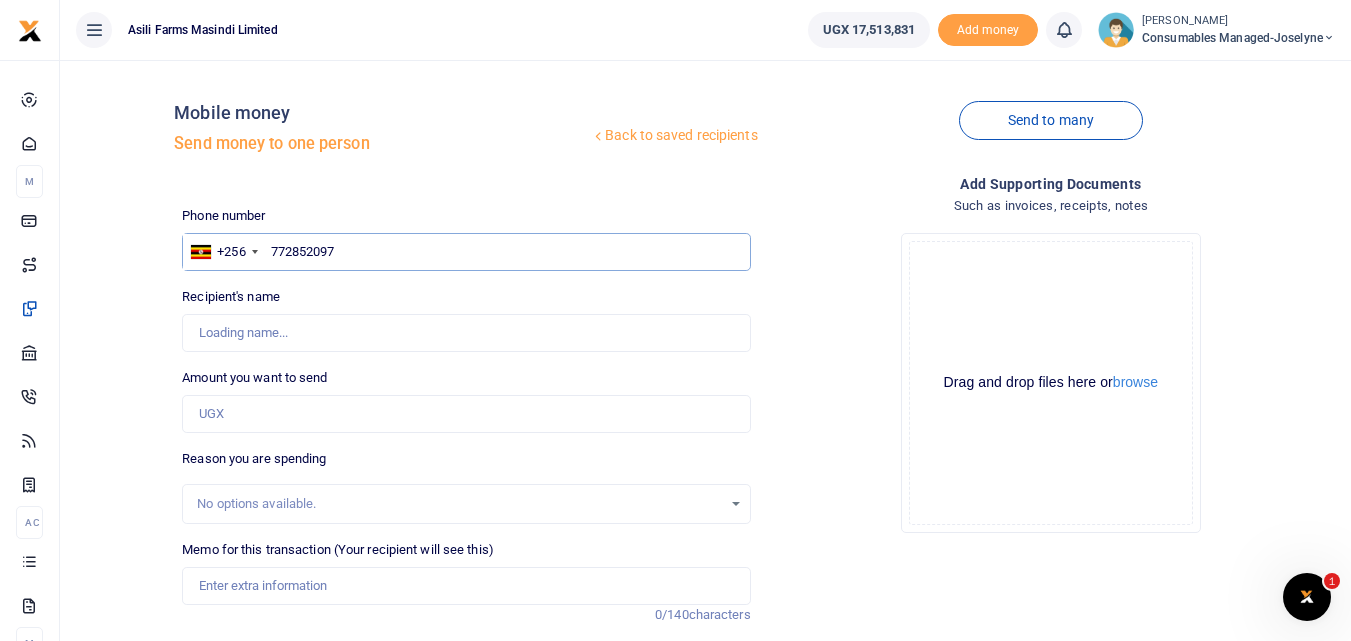 type on "[PERSON_NAME]" 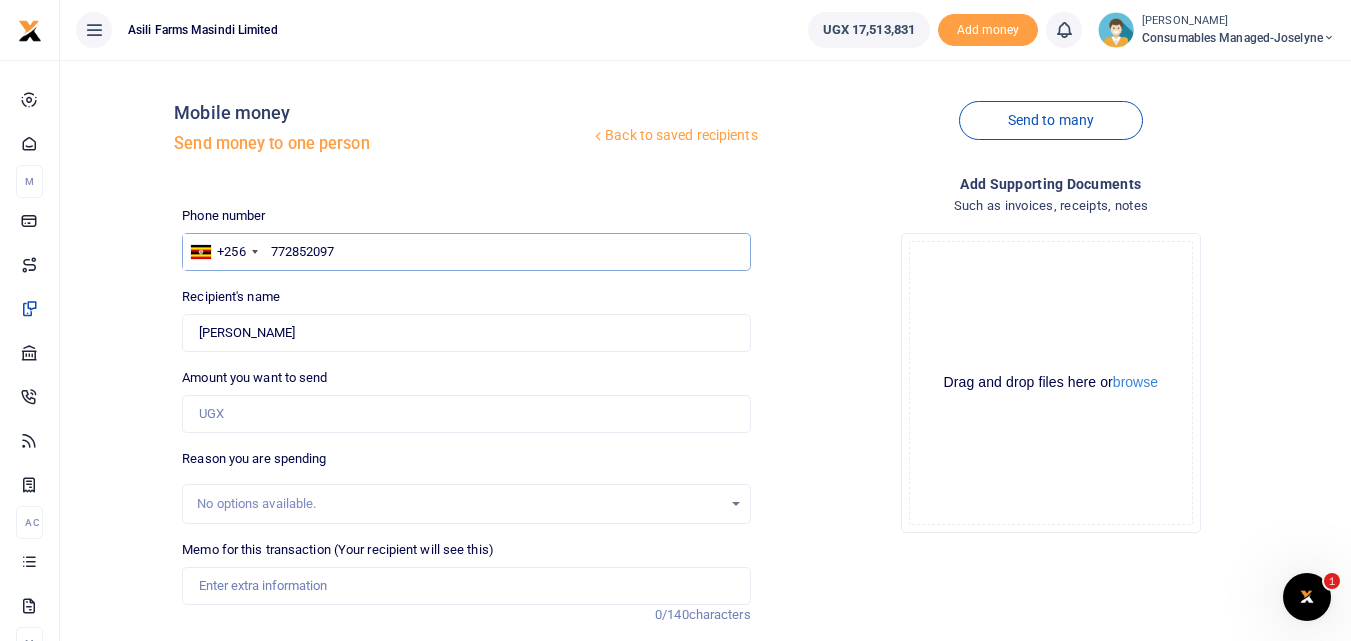 type on "772852097" 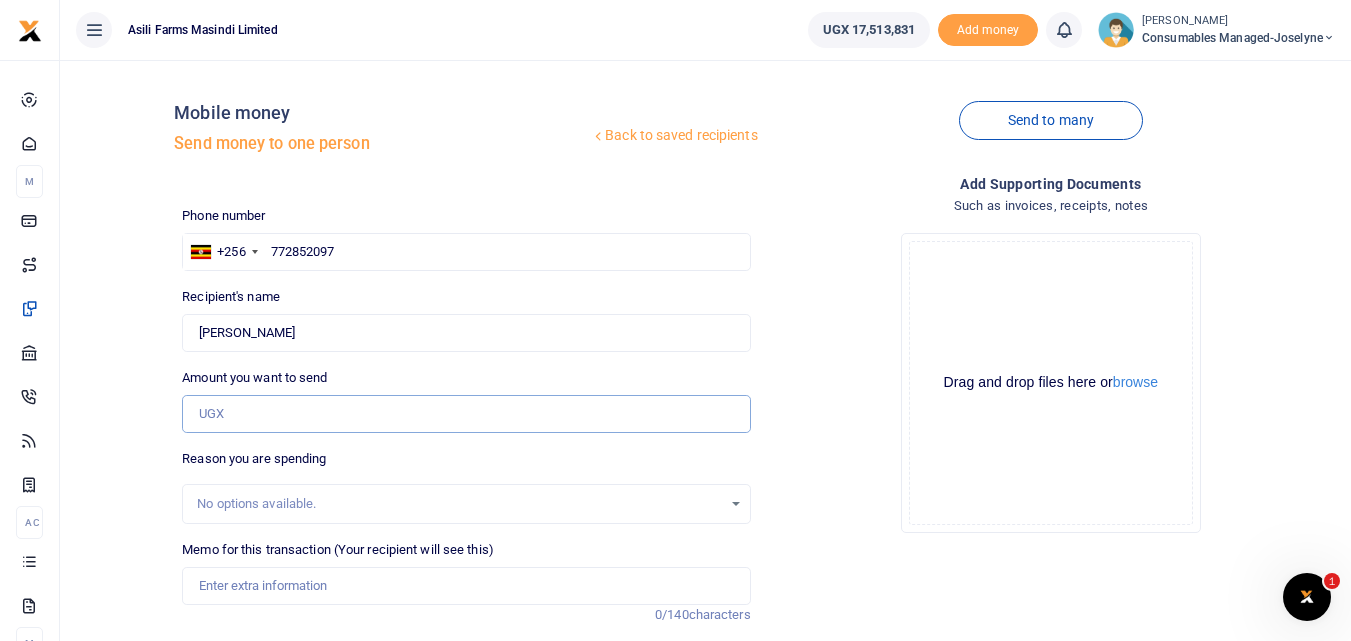 click on "Amount you want to send" at bounding box center [466, 414] 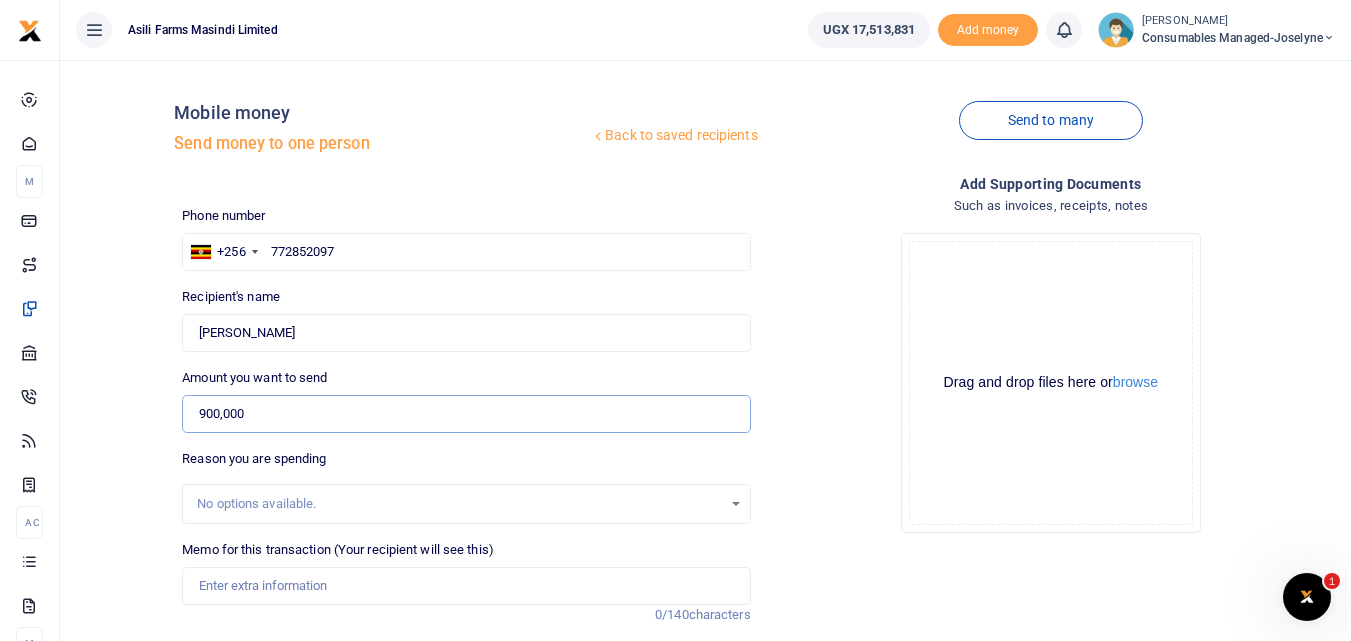 type on "900,000" 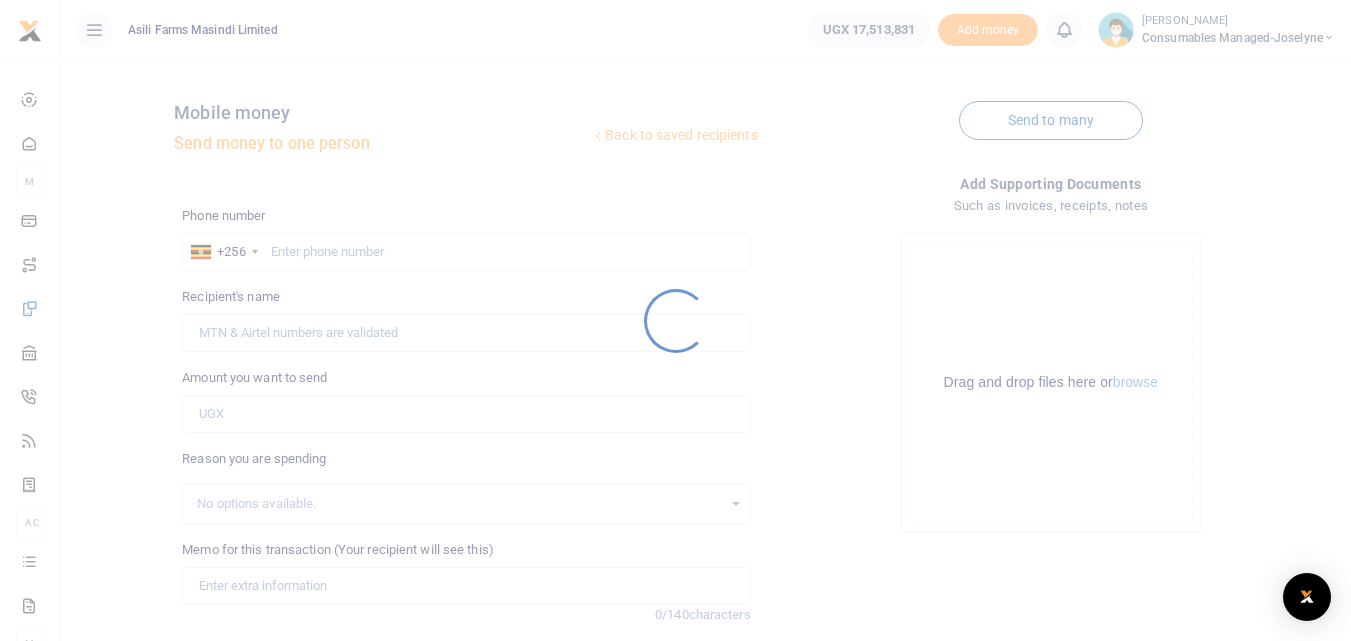 scroll, scrollTop: 0, scrollLeft: 0, axis: both 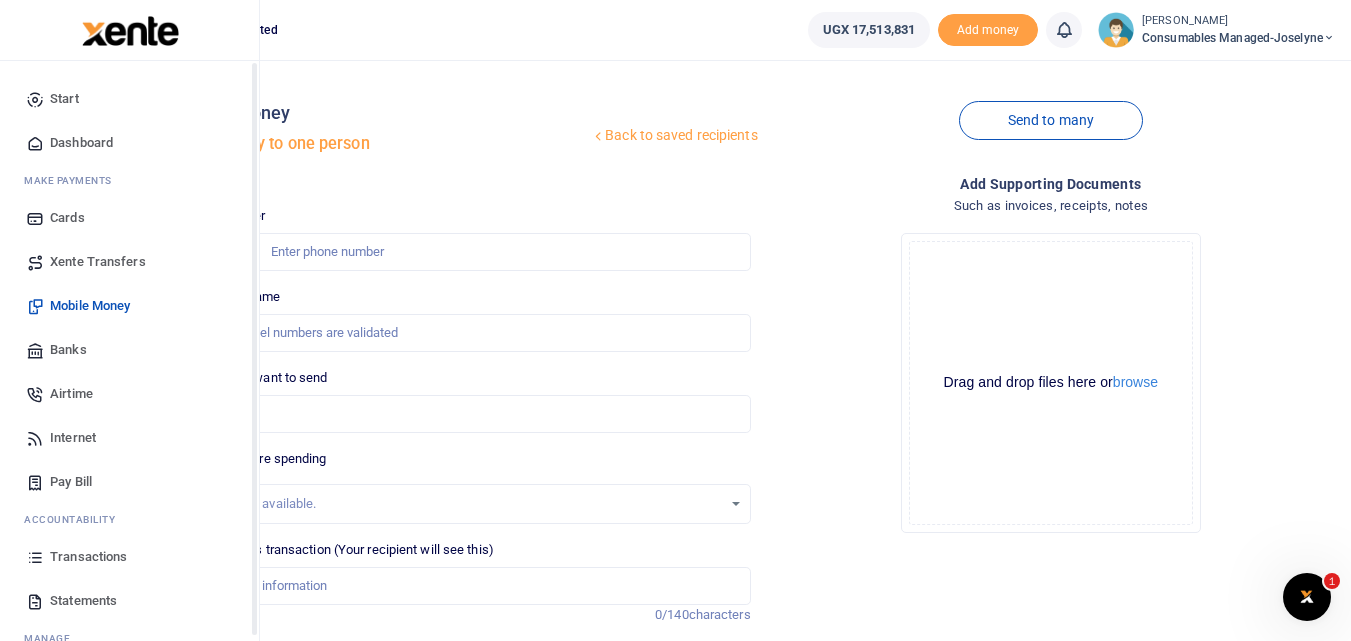 click at bounding box center [35, 557] 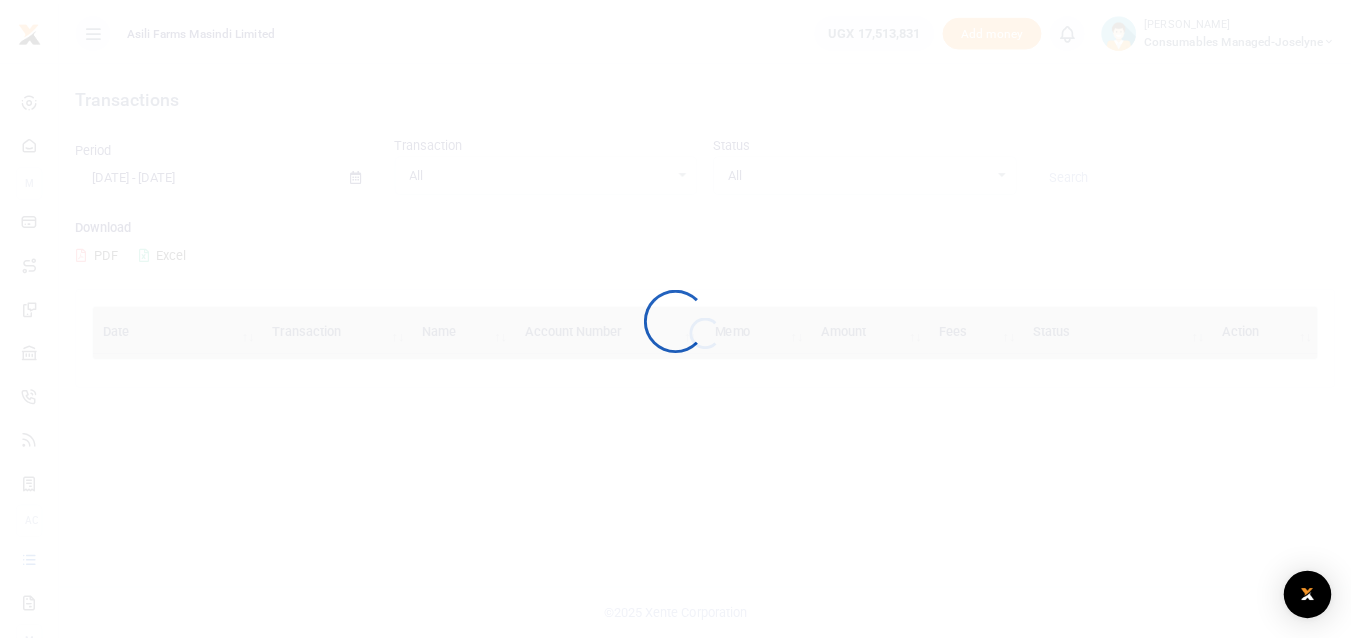 scroll, scrollTop: 0, scrollLeft: 0, axis: both 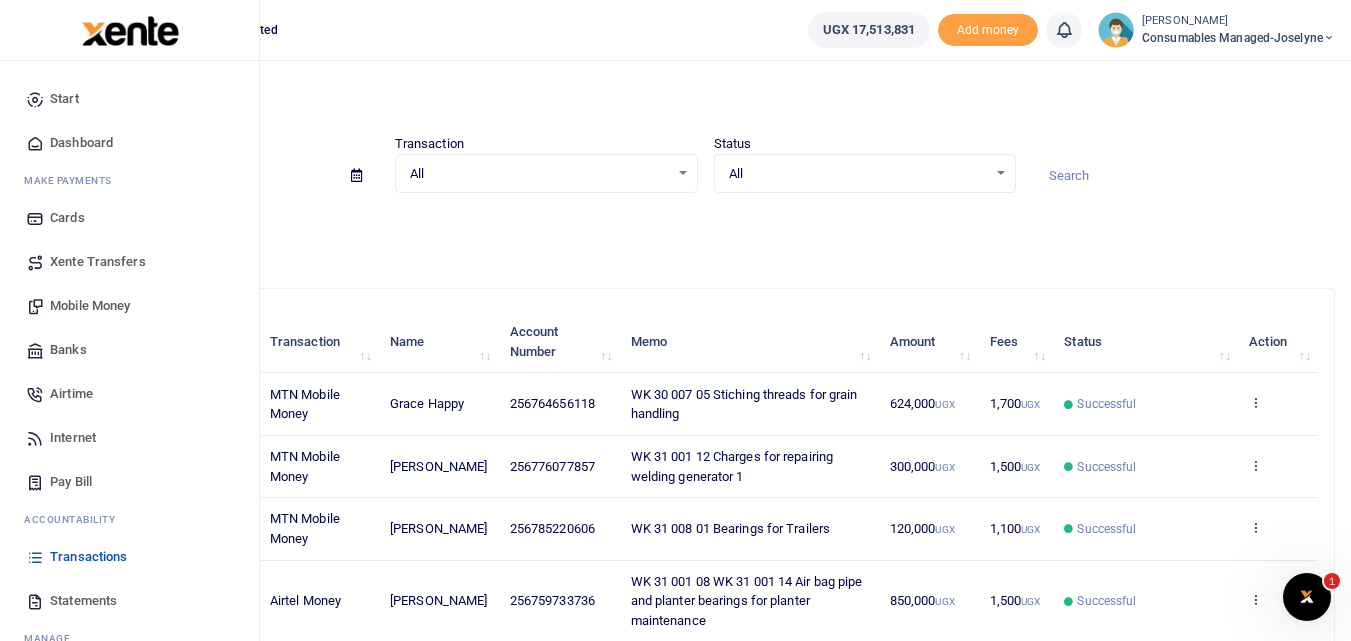 click on "Mobile Money" at bounding box center (90, 306) 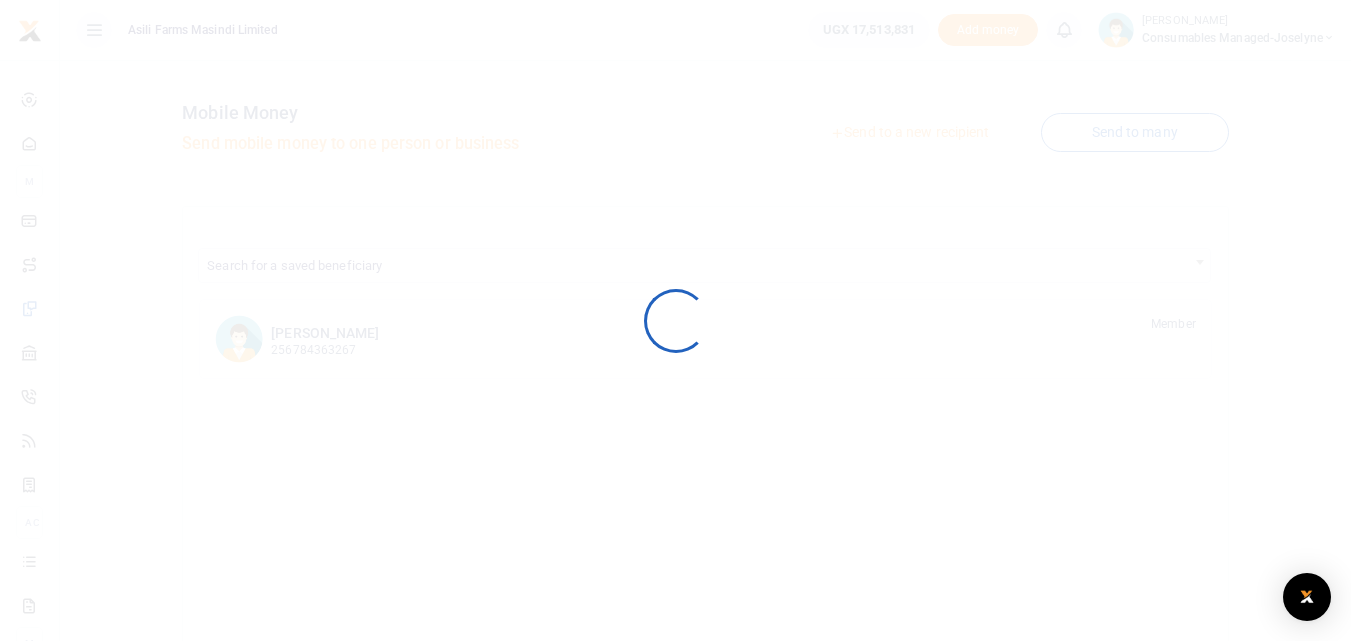 scroll, scrollTop: 0, scrollLeft: 0, axis: both 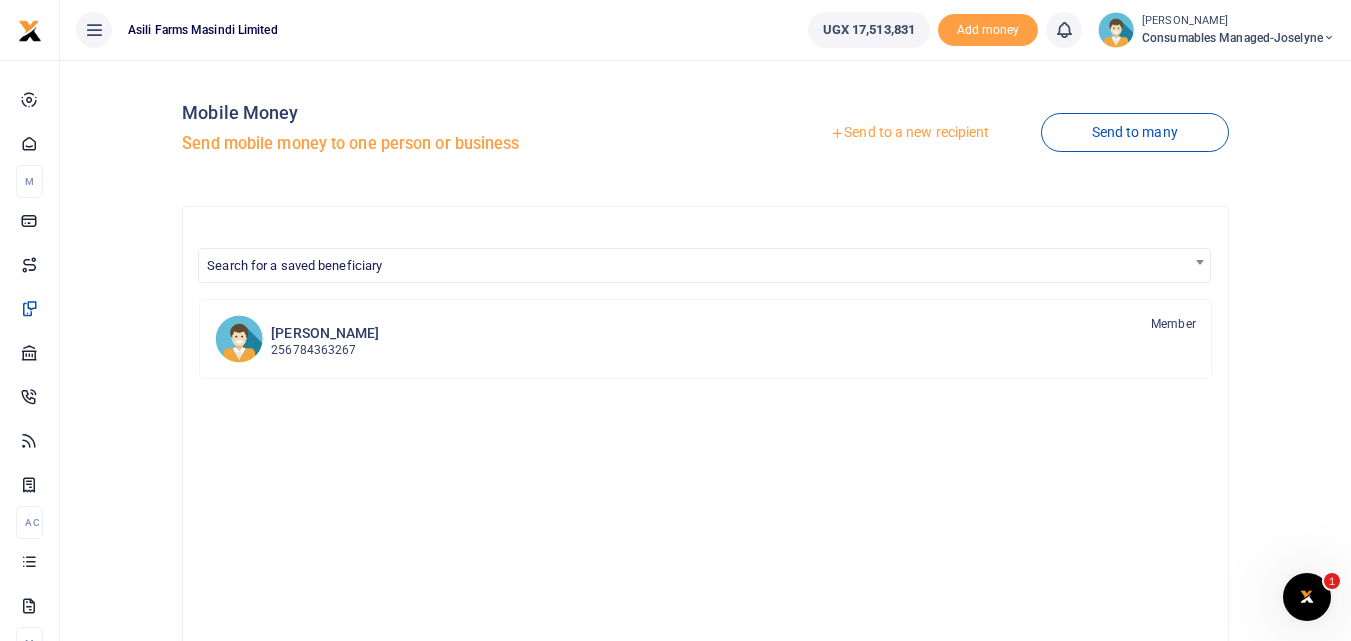 click on "Send to a new recipient" at bounding box center [909, 133] 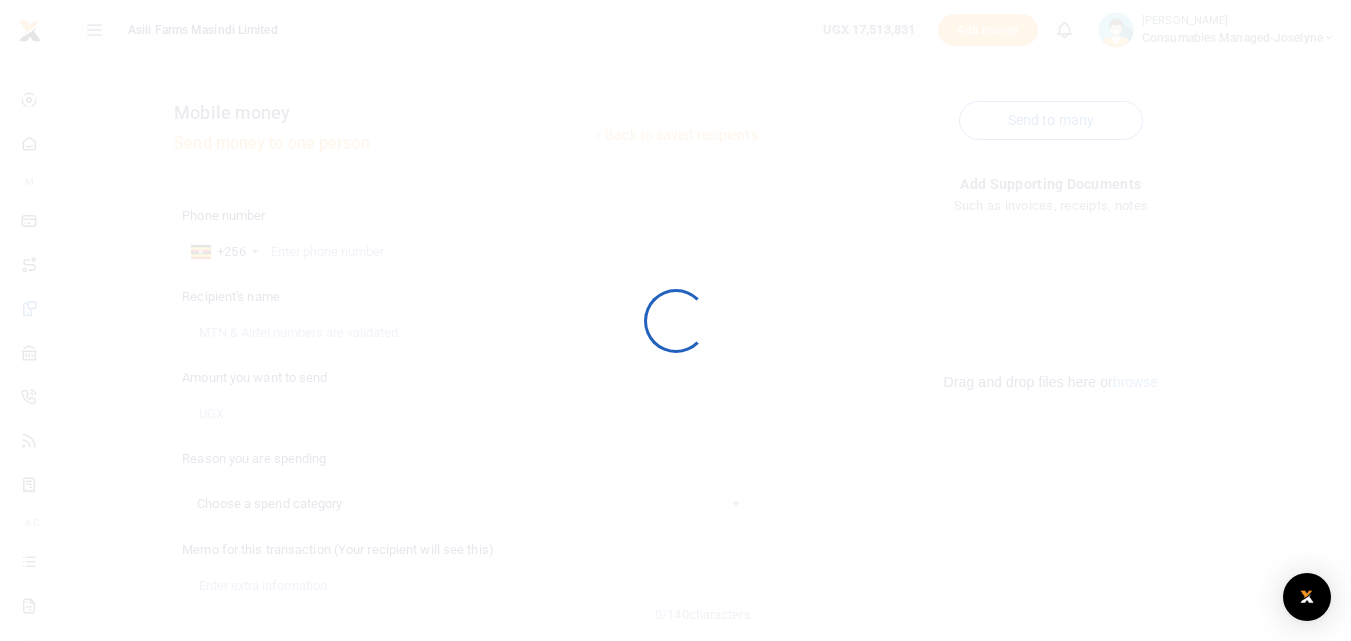 select 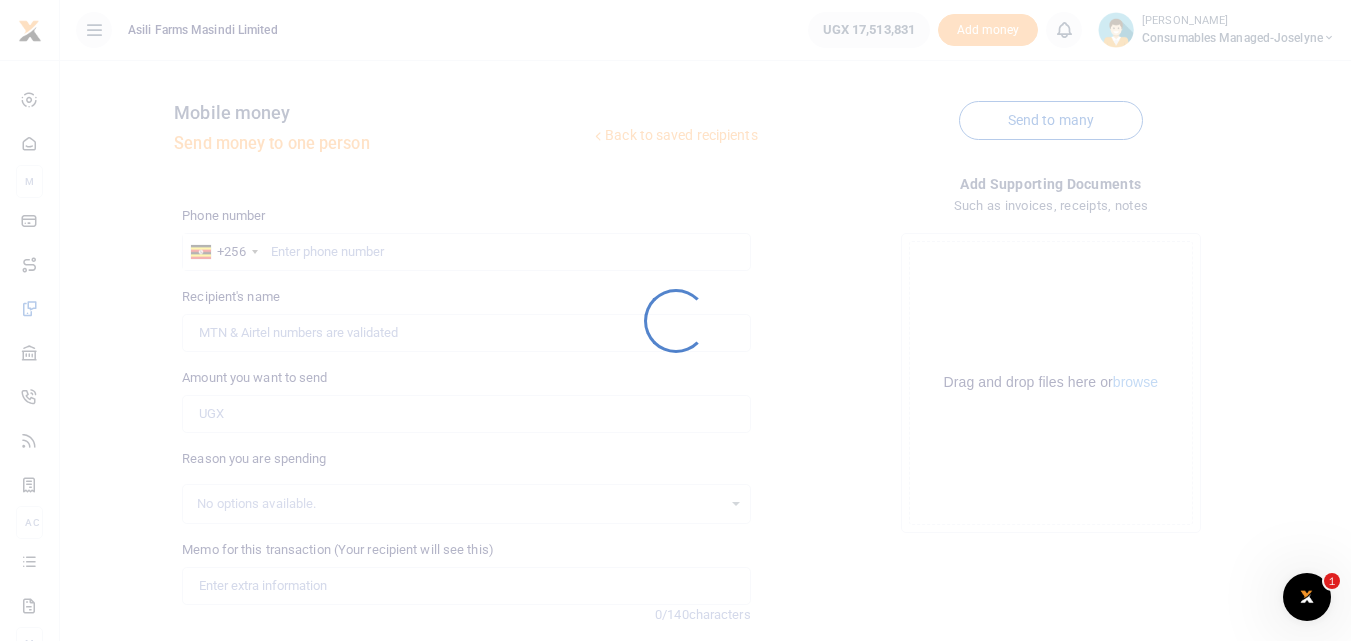 scroll, scrollTop: 0, scrollLeft: 0, axis: both 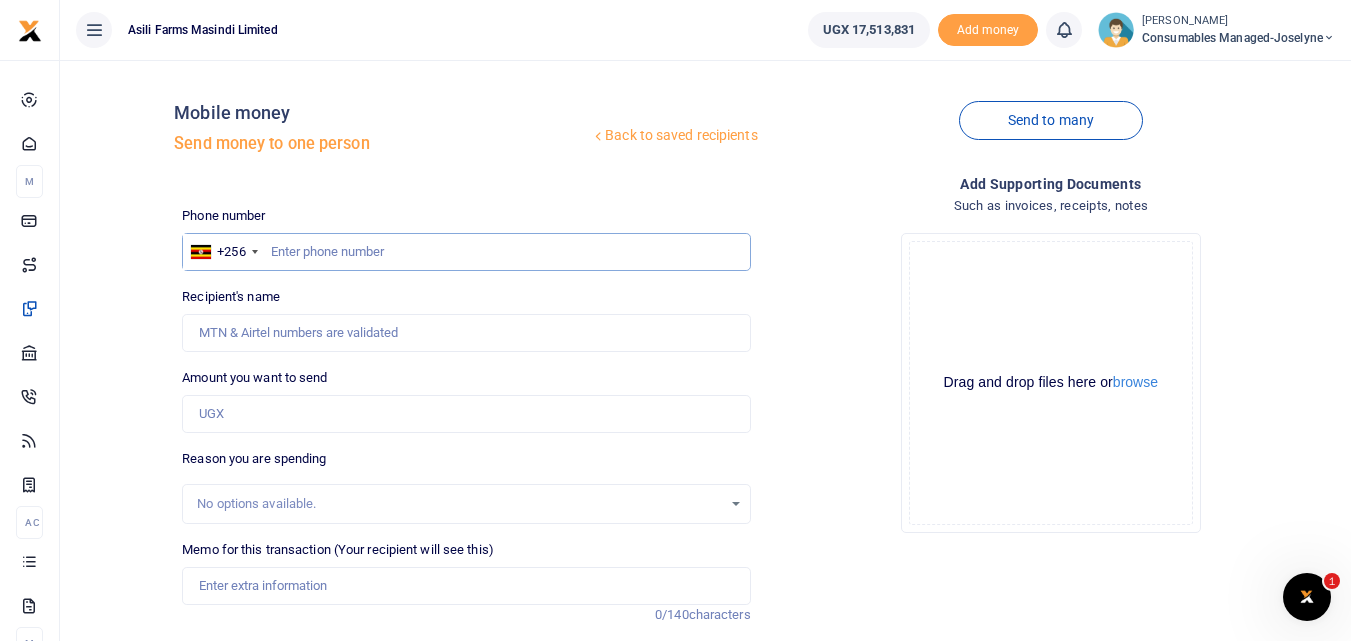 click at bounding box center (466, 252) 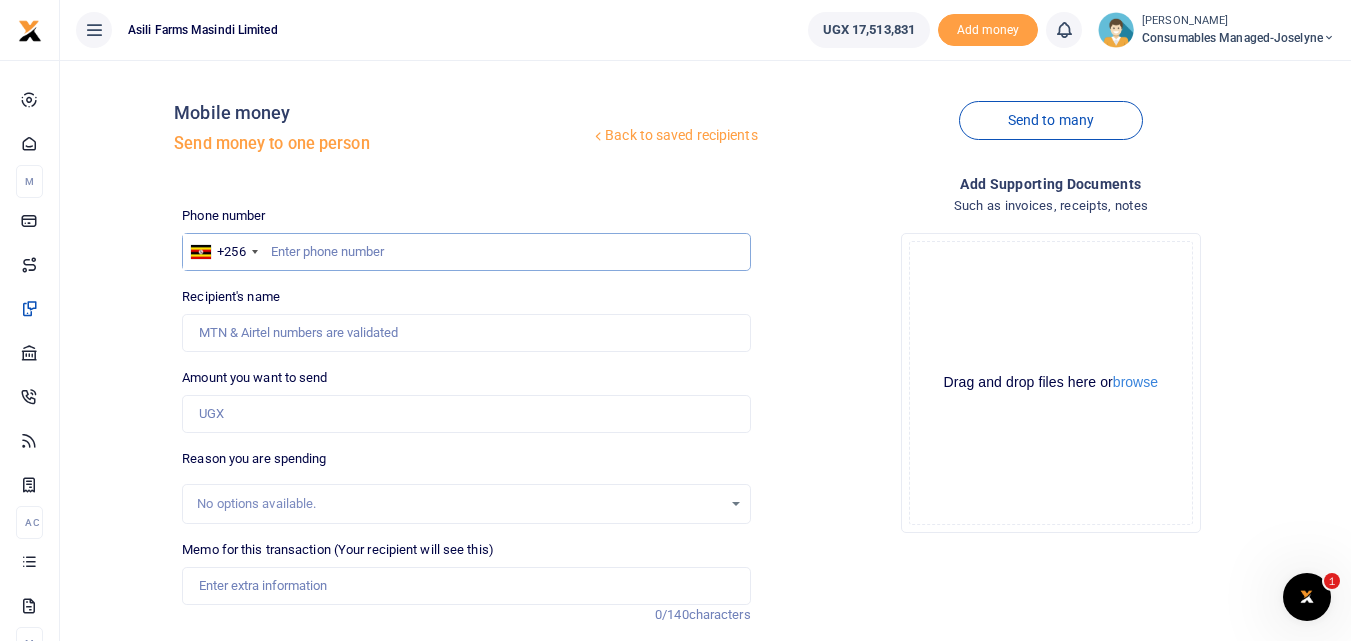 click at bounding box center (466, 252) 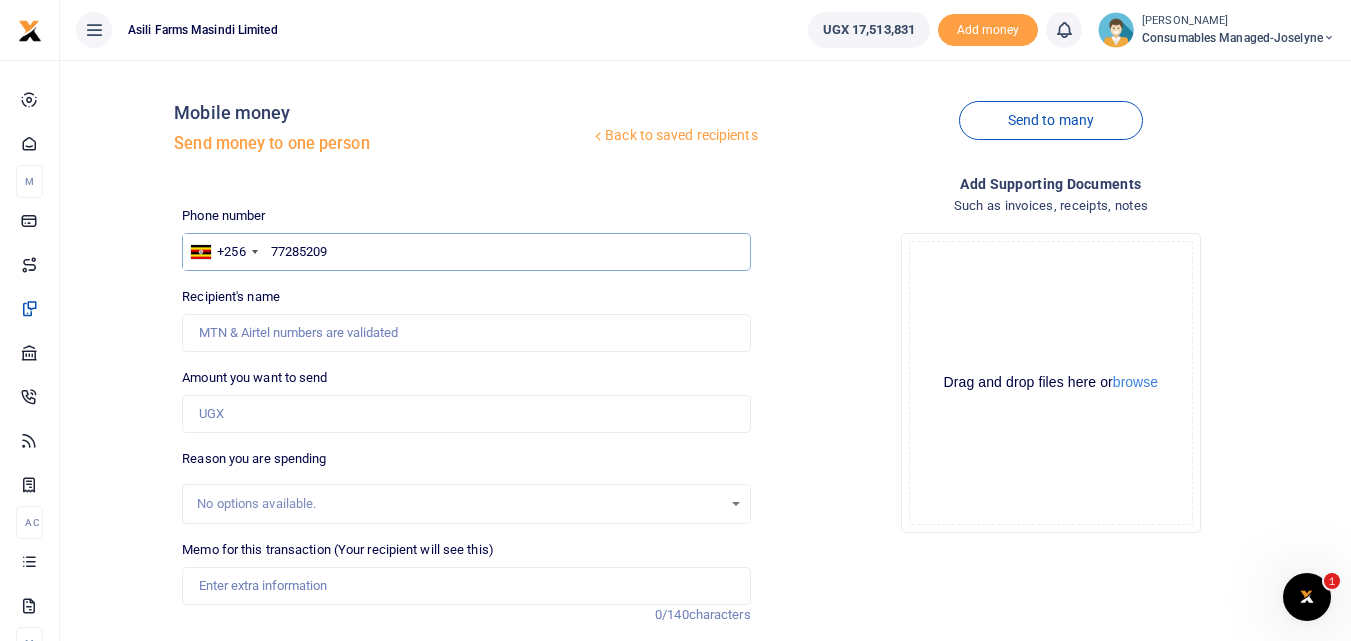 type on "772852097" 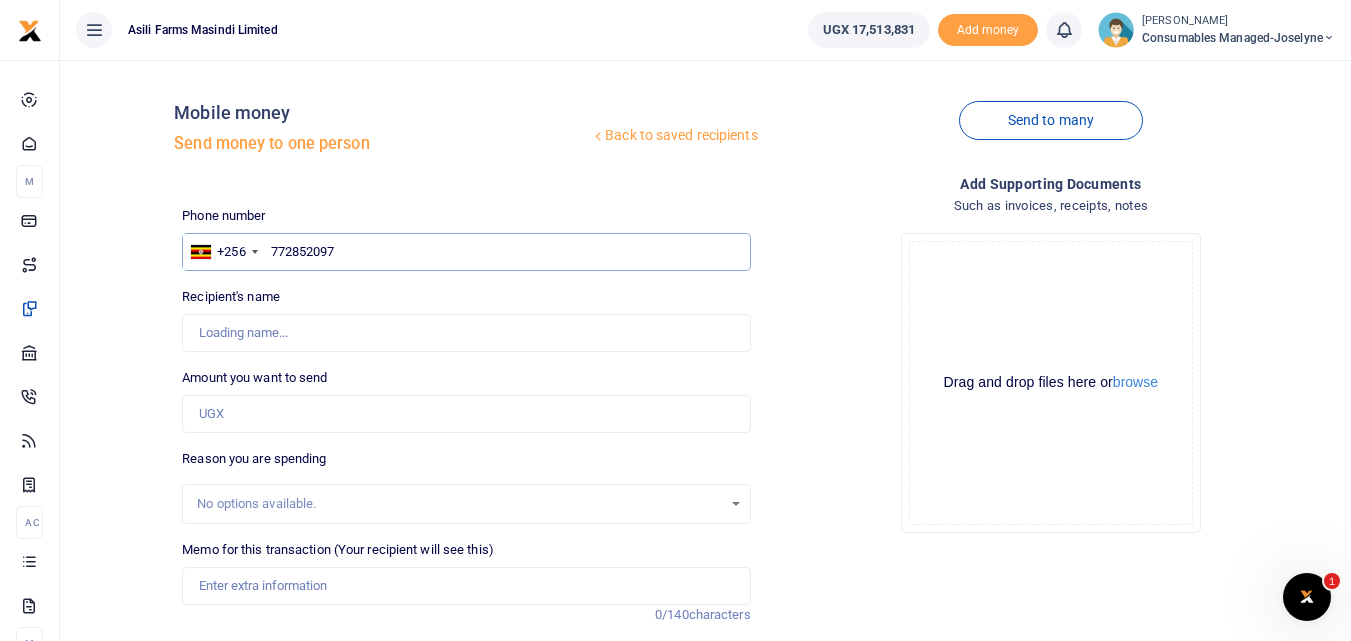type on "Nakaiza Twaha Sophie" 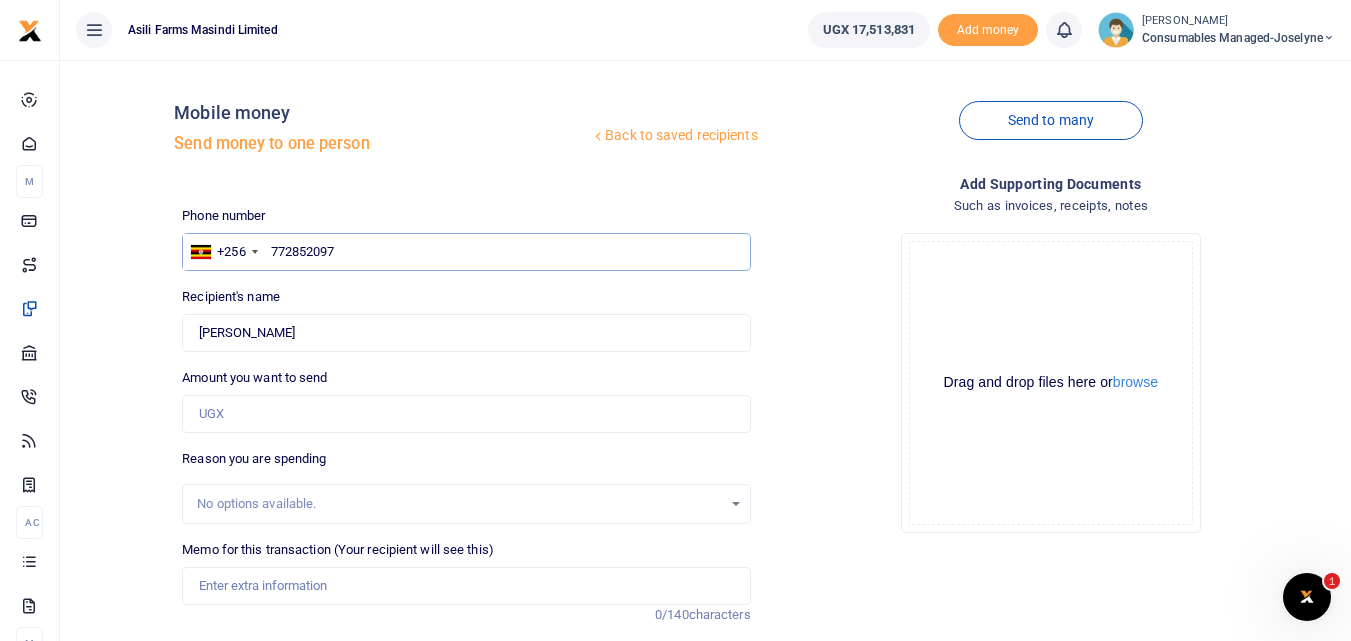 type on "772852097" 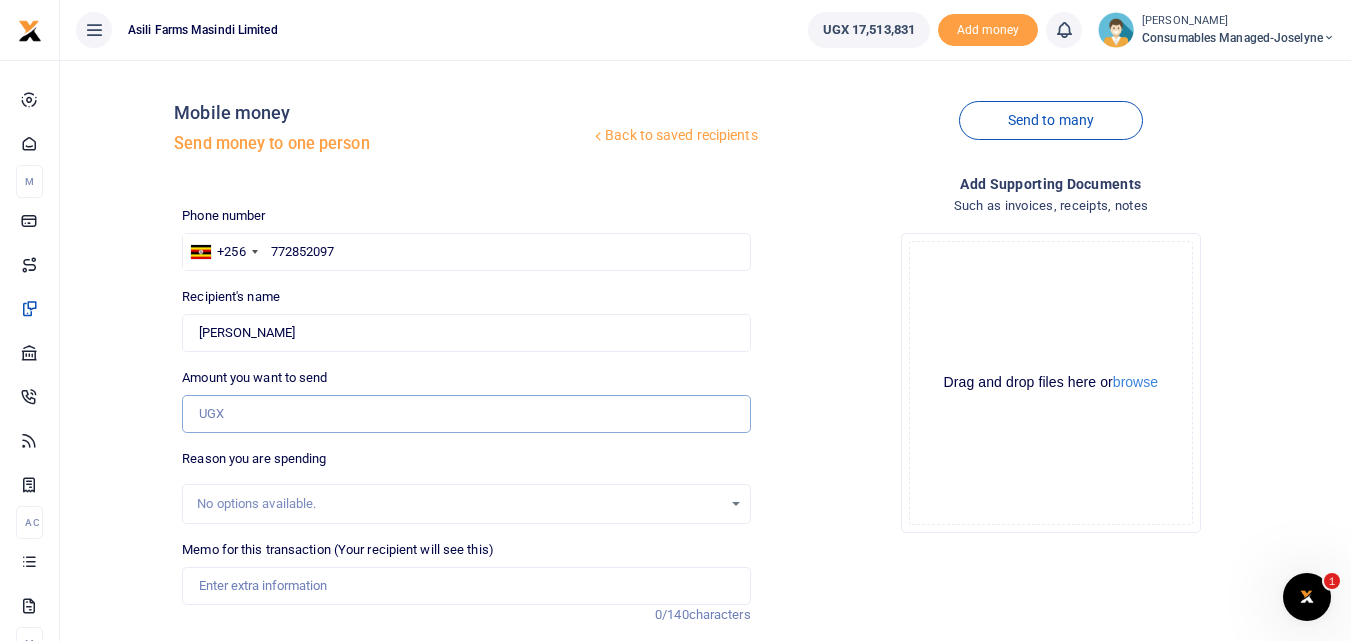 click on "Amount you want to send" at bounding box center (466, 414) 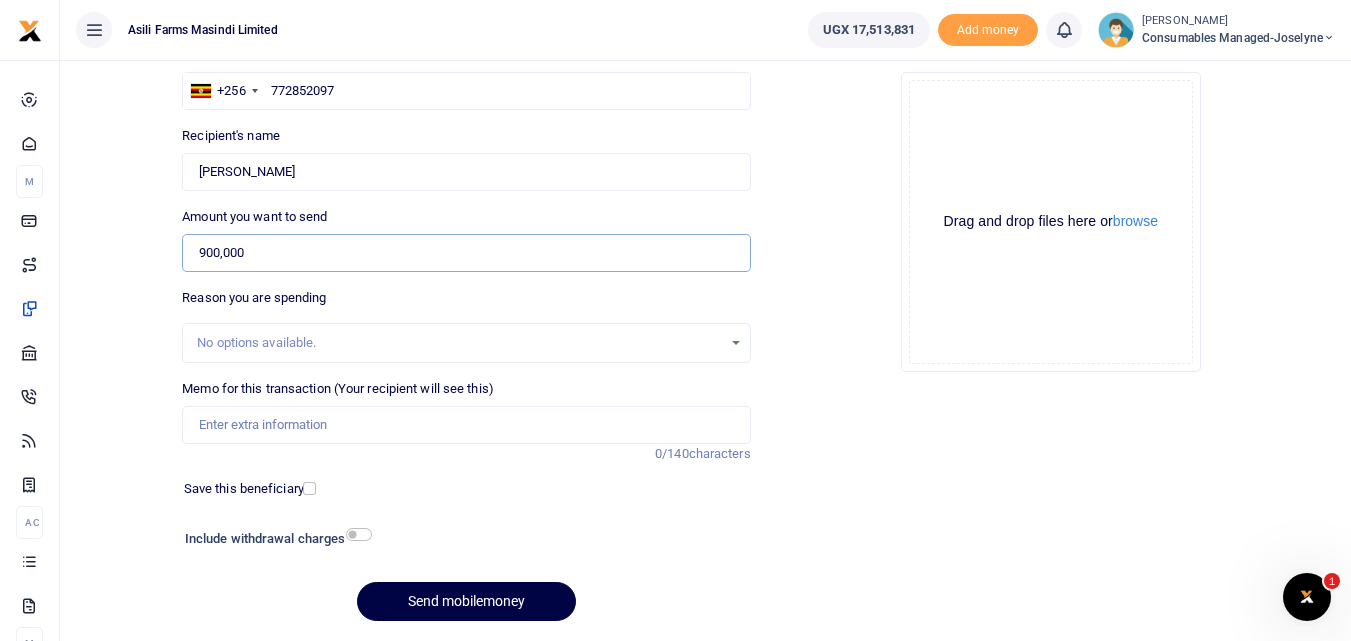 scroll, scrollTop: 162, scrollLeft: 0, axis: vertical 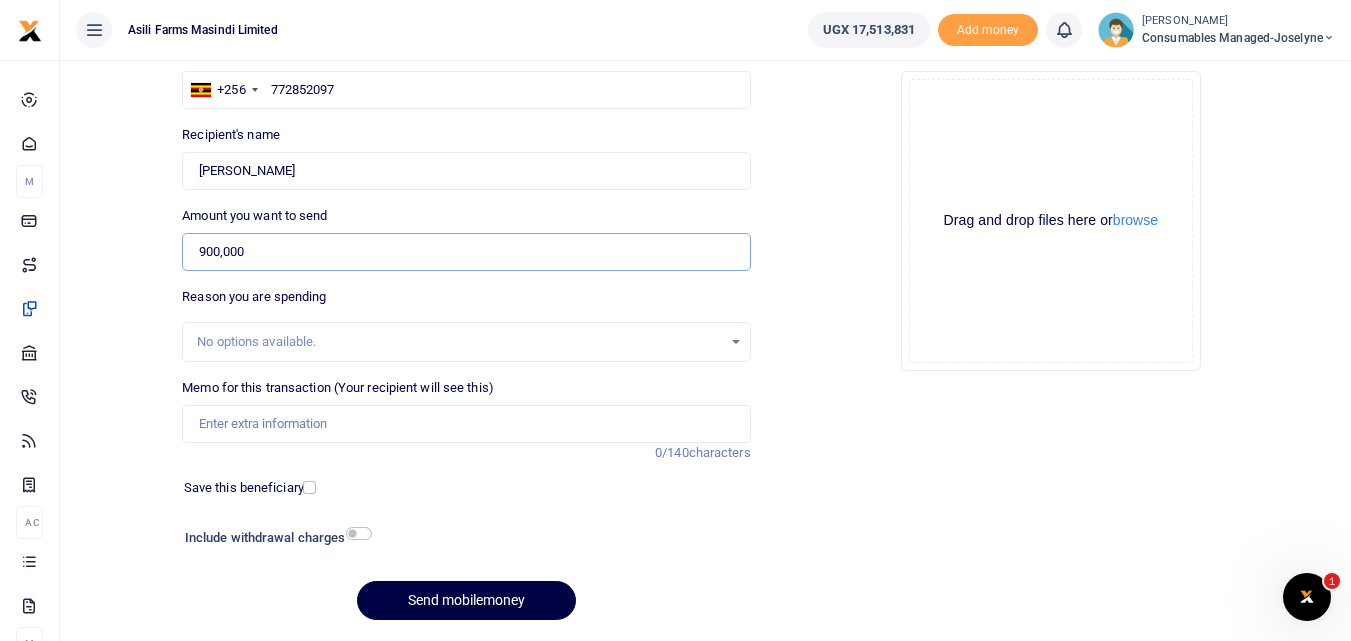 type on "900,000" 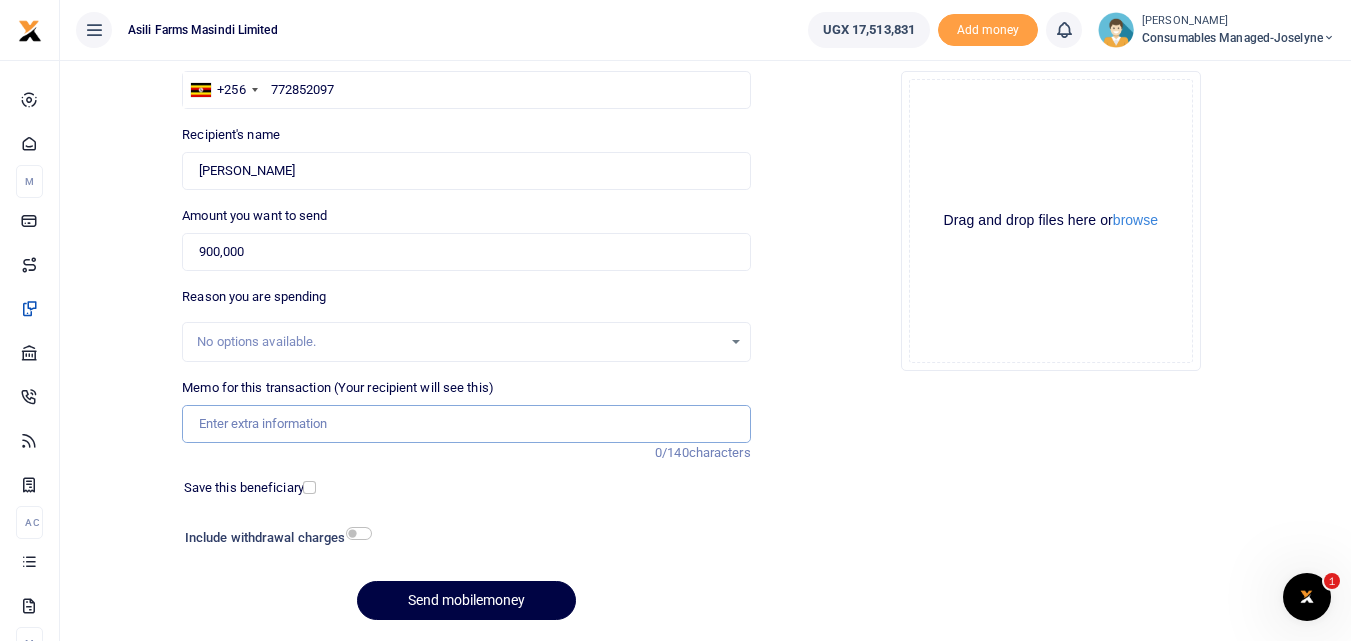 click on "Memo for this transaction (Your recipient will see this)" at bounding box center [466, 424] 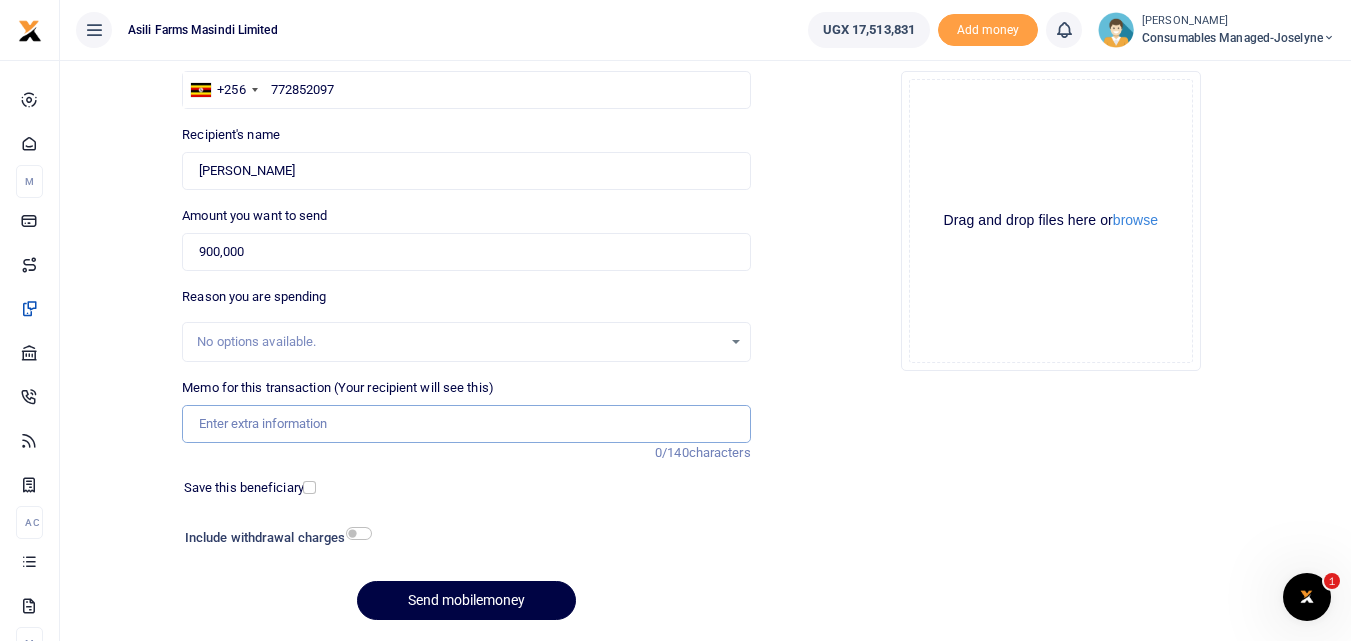 paste on "WK 31 /003 / 03" 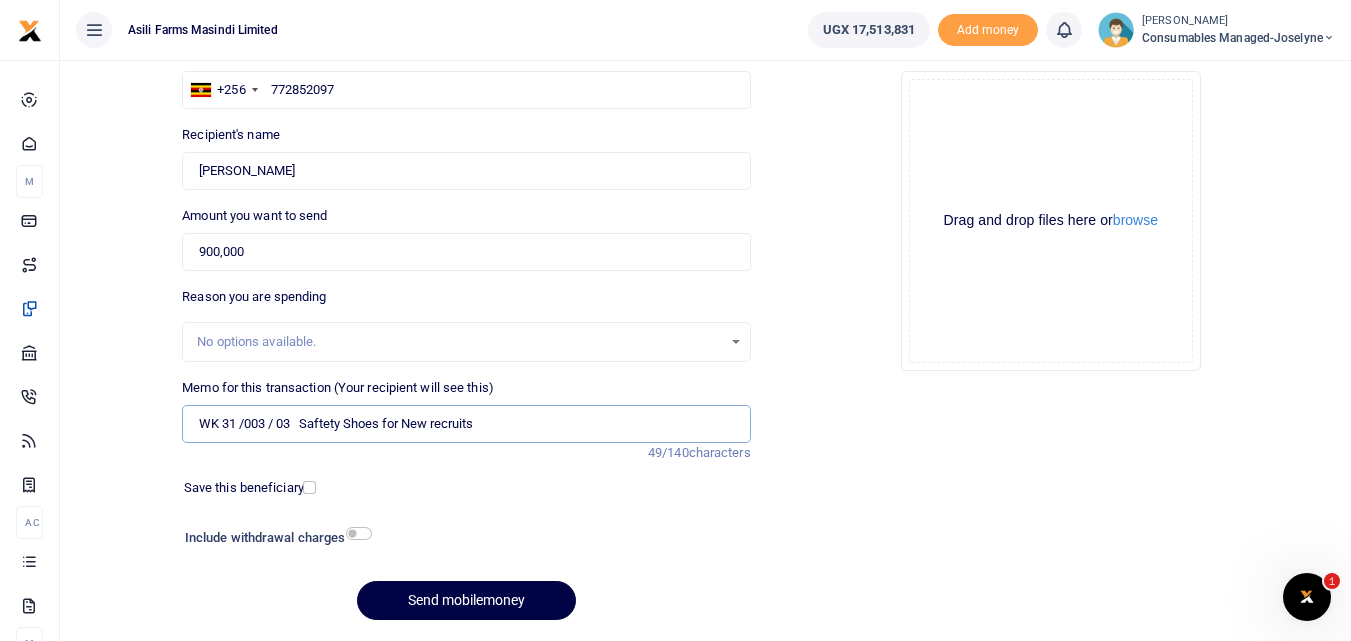 click on "WK 31 /003 / 03   Saftety Shoes for New recruits" at bounding box center (466, 424) 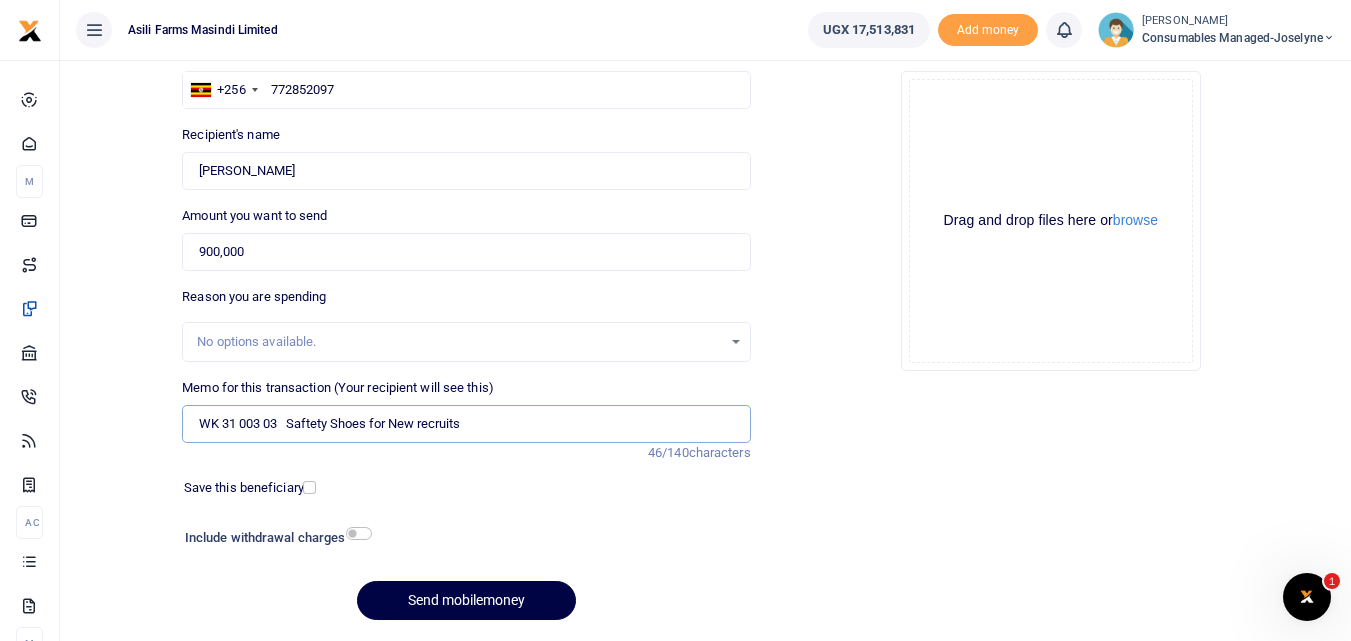 type on "WK 31 003 03   Saftety Shoes for New recruits" 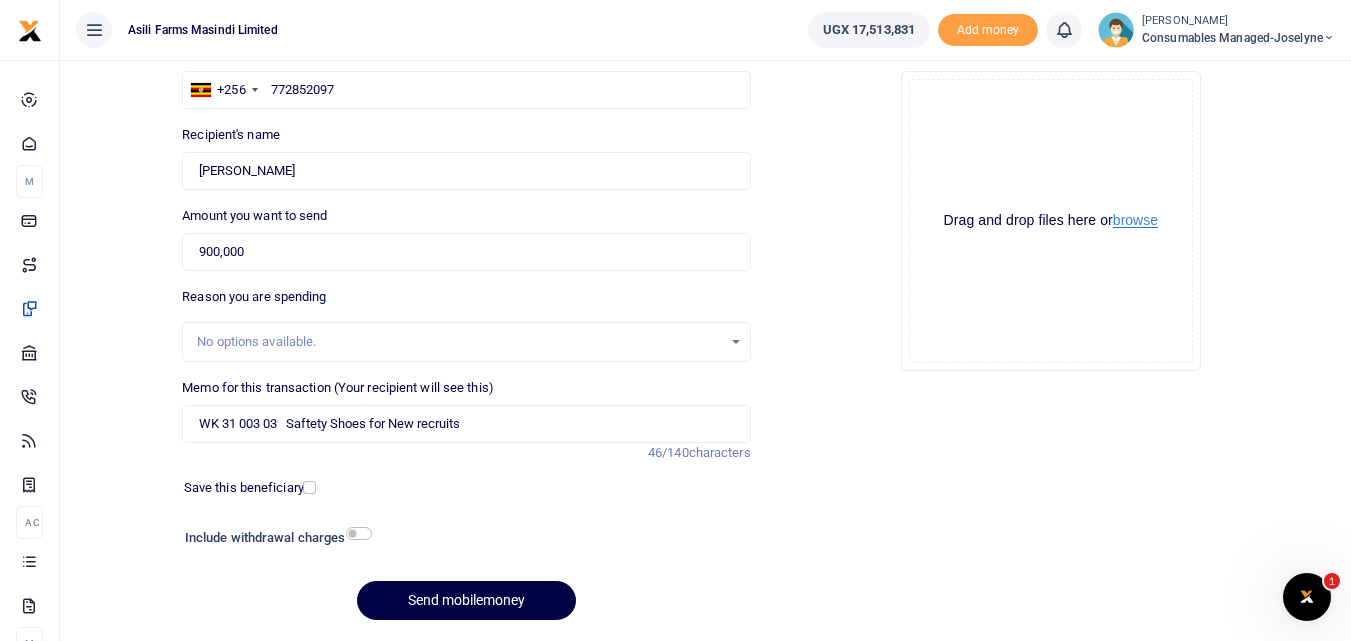 click on "browse" at bounding box center [1135, 220] 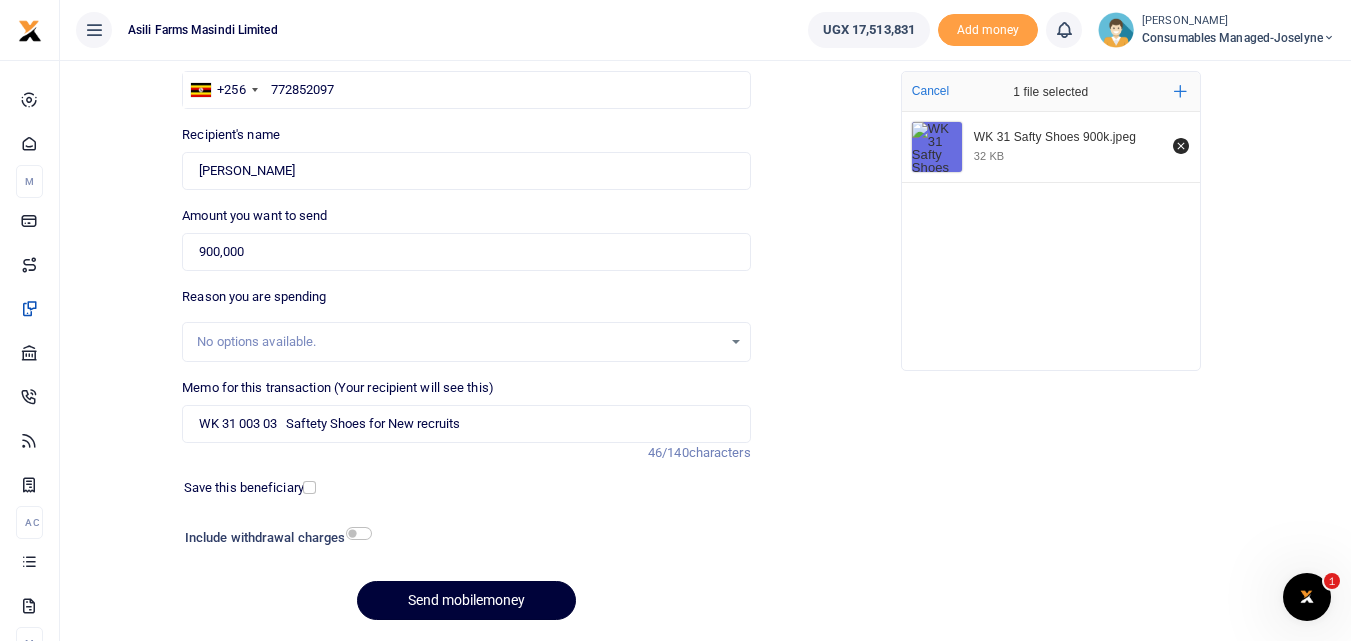 click on "Send mobilemoney" at bounding box center (466, 600) 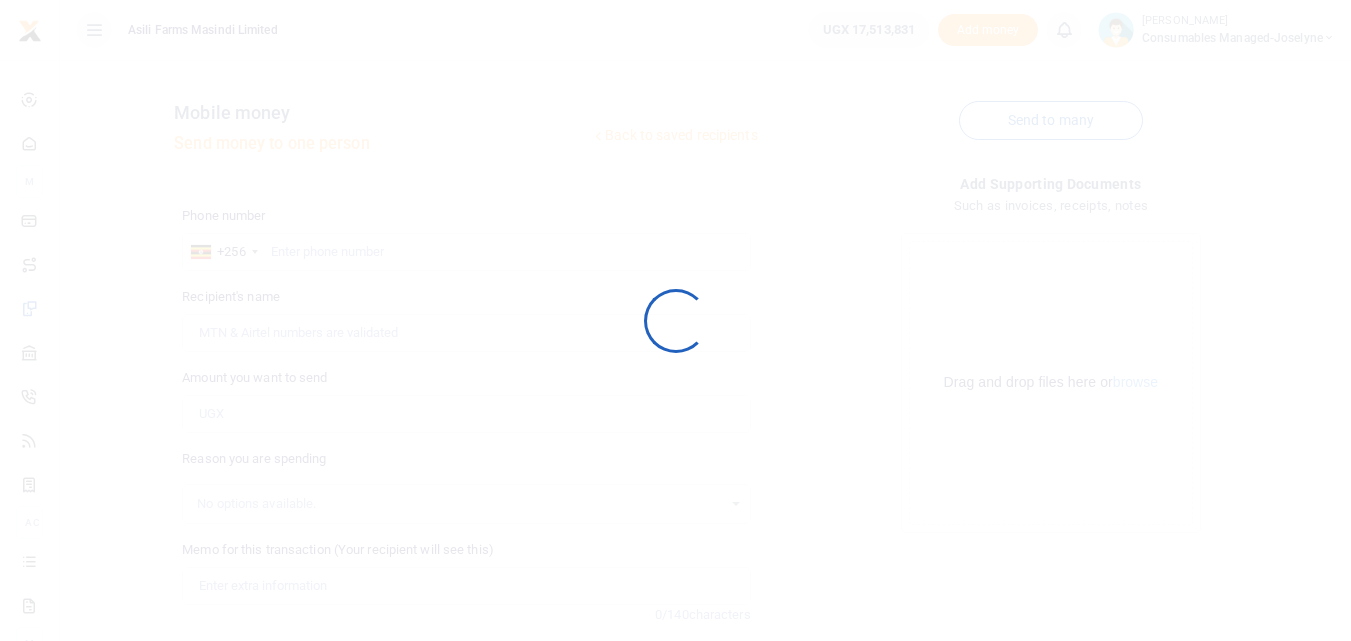 scroll, scrollTop: 162, scrollLeft: 0, axis: vertical 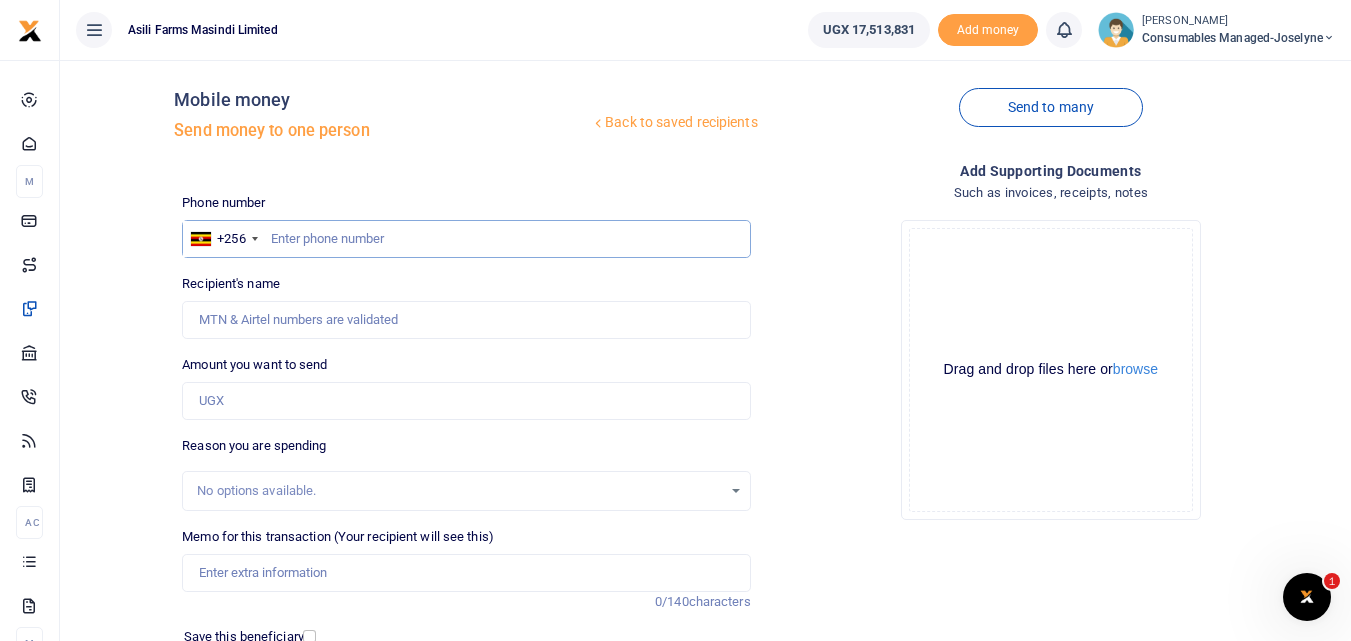 click at bounding box center [466, 239] 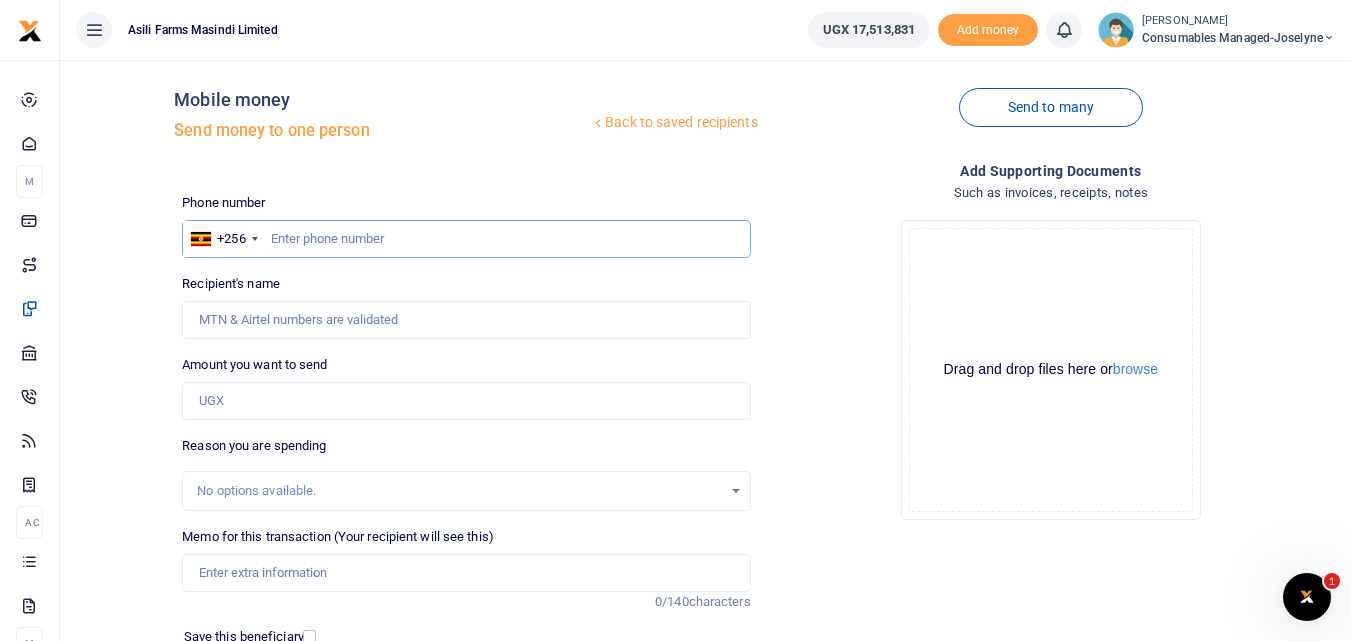click at bounding box center [466, 239] 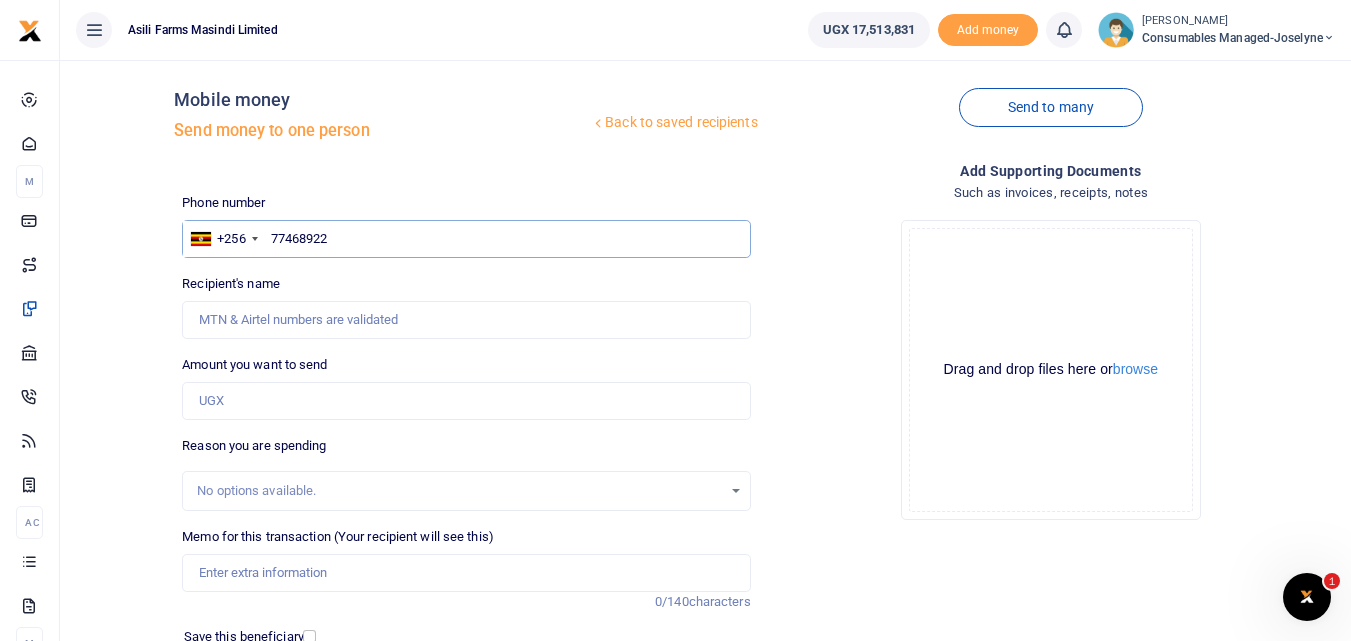 type on "774689227" 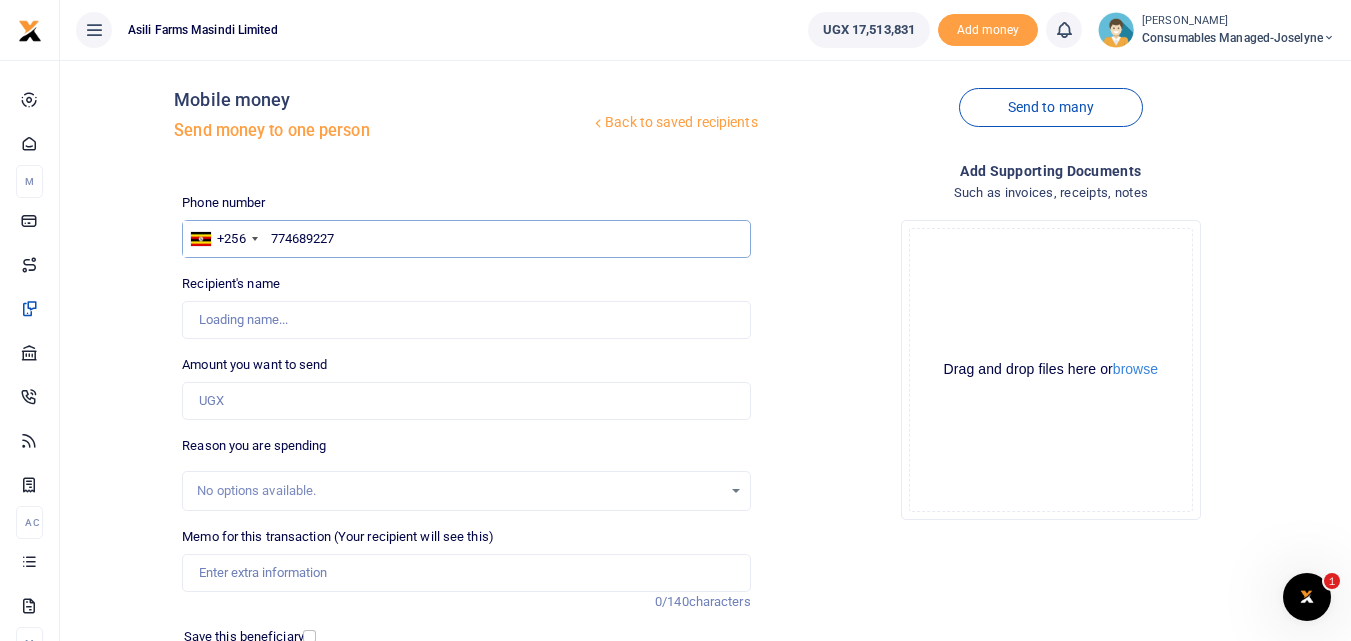 type on "Esau Bagenda" 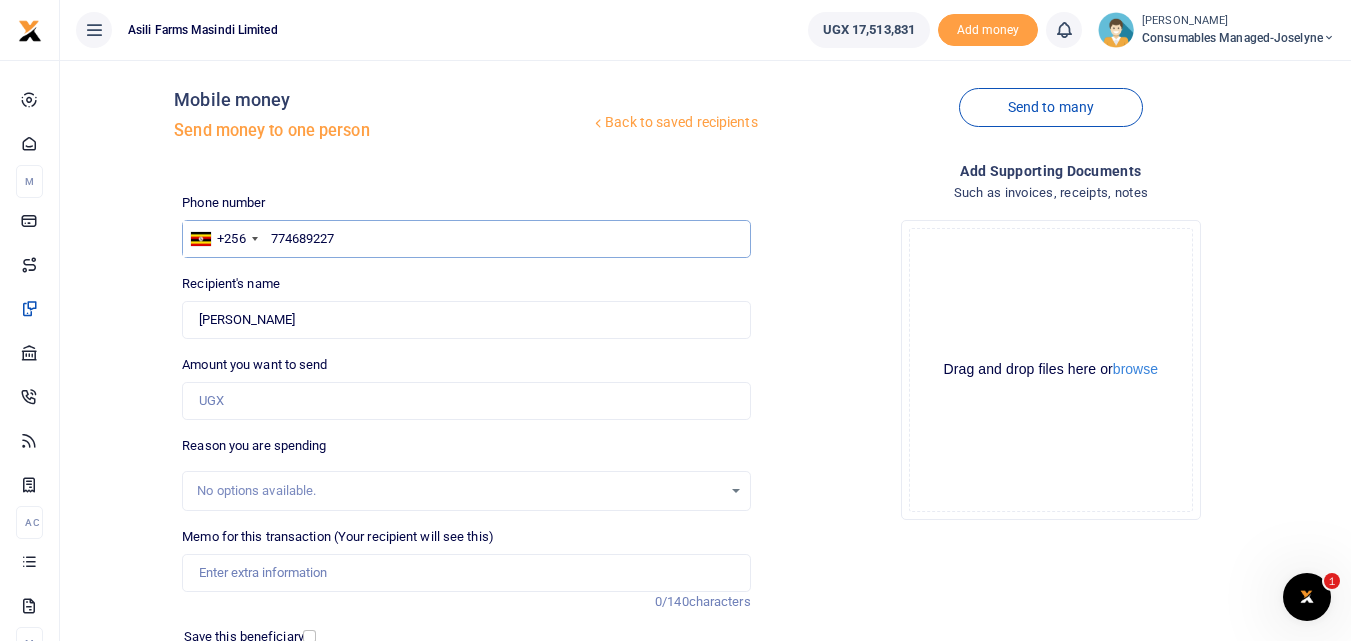 type on "774689227" 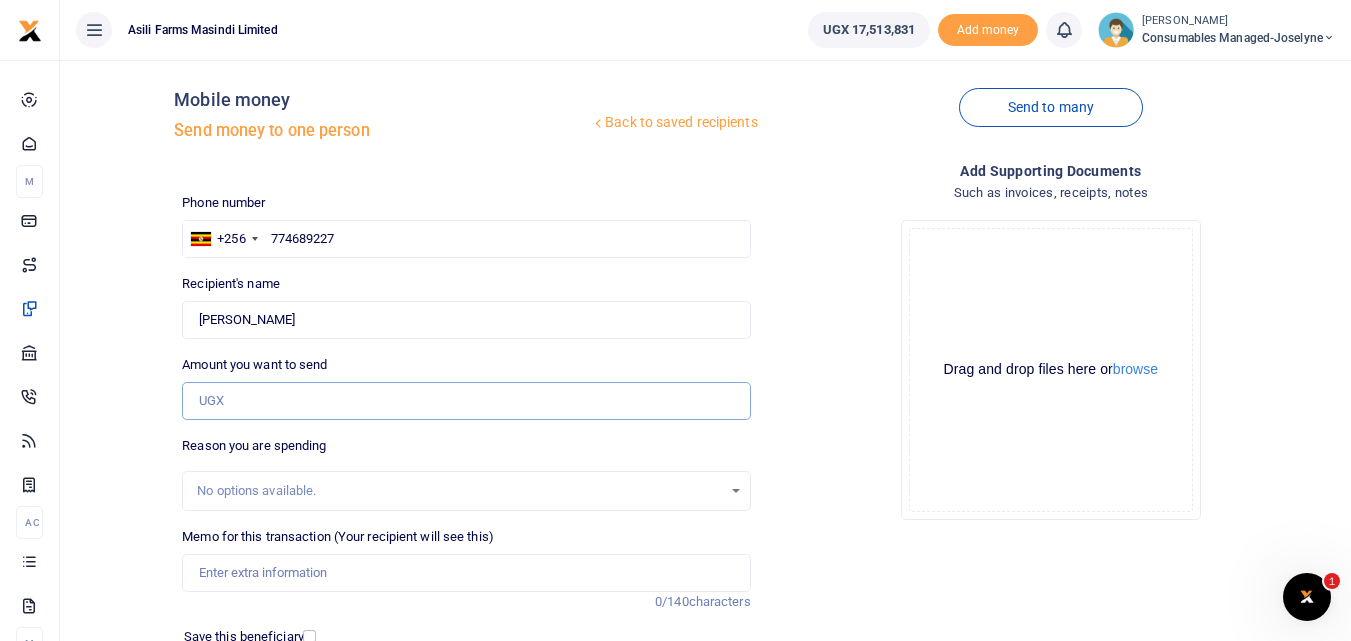 click on "Amount you want to send" at bounding box center (466, 401) 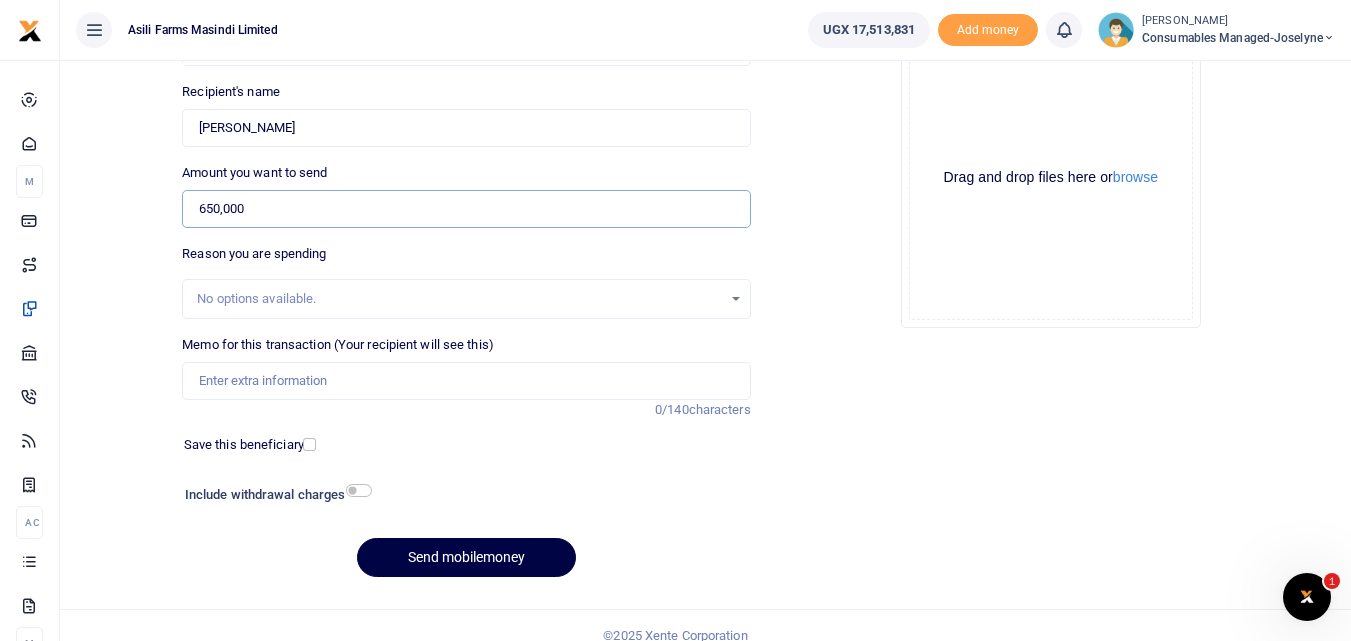 scroll, scrollTop: 222, scrollLeft: 0, axis: vertical 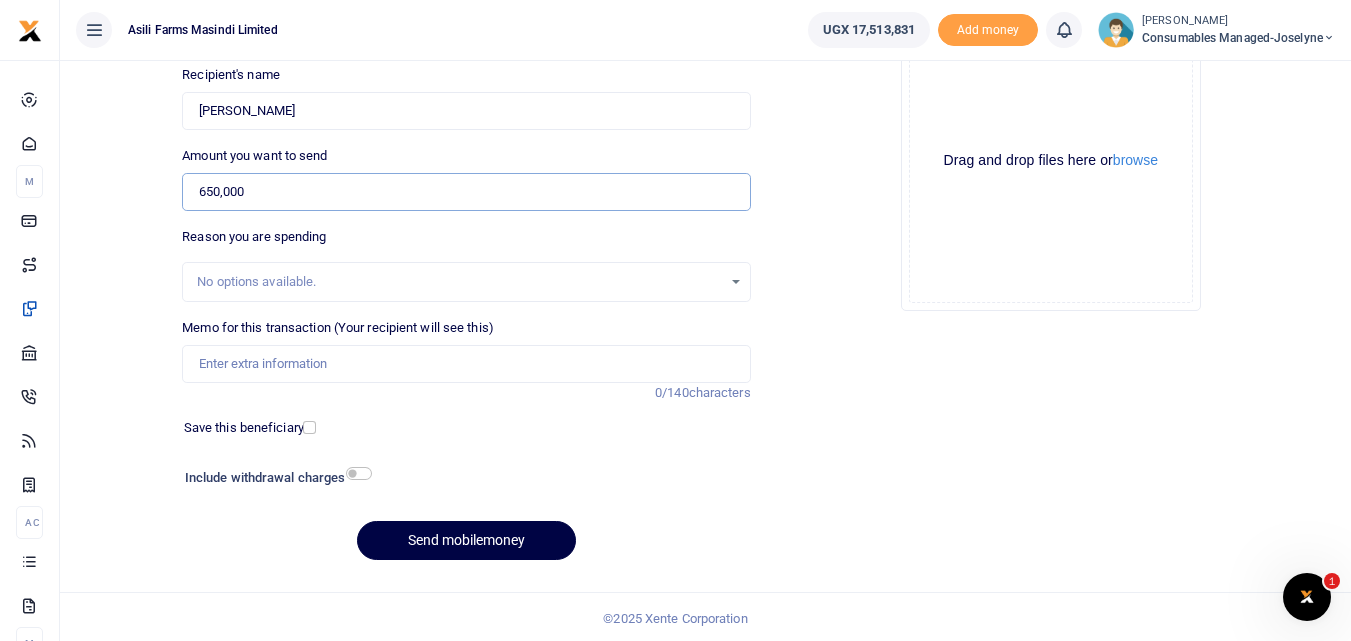 type on "650,000" 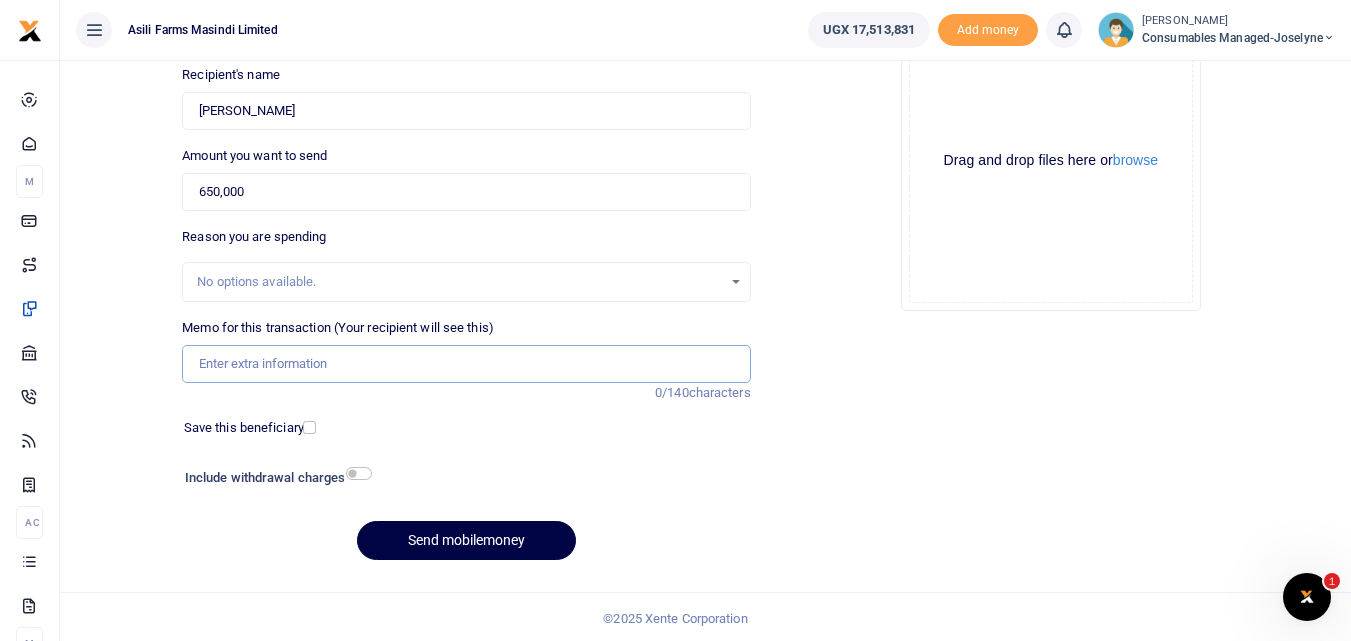 click on "Memo for this transaction (Your recipient will see this)" at bounding box center (466, 364) 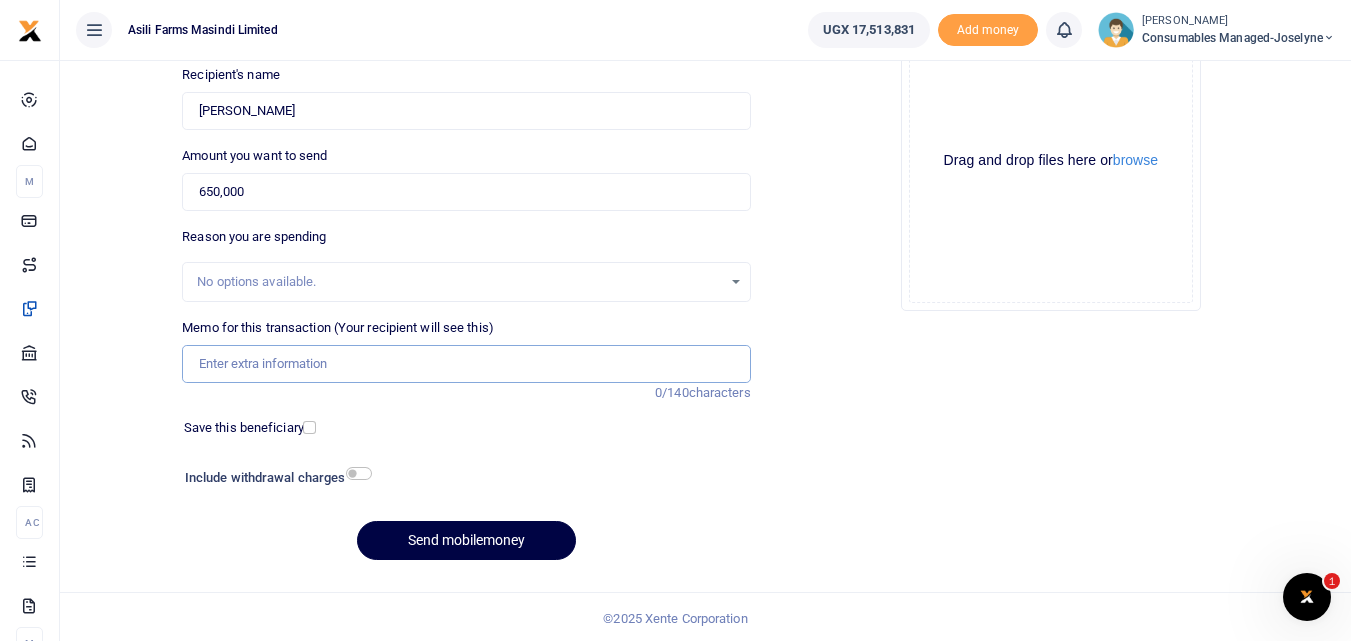 click on "Memo for this transaction (Your recipient will see this)" at bounding box center (466, 364) 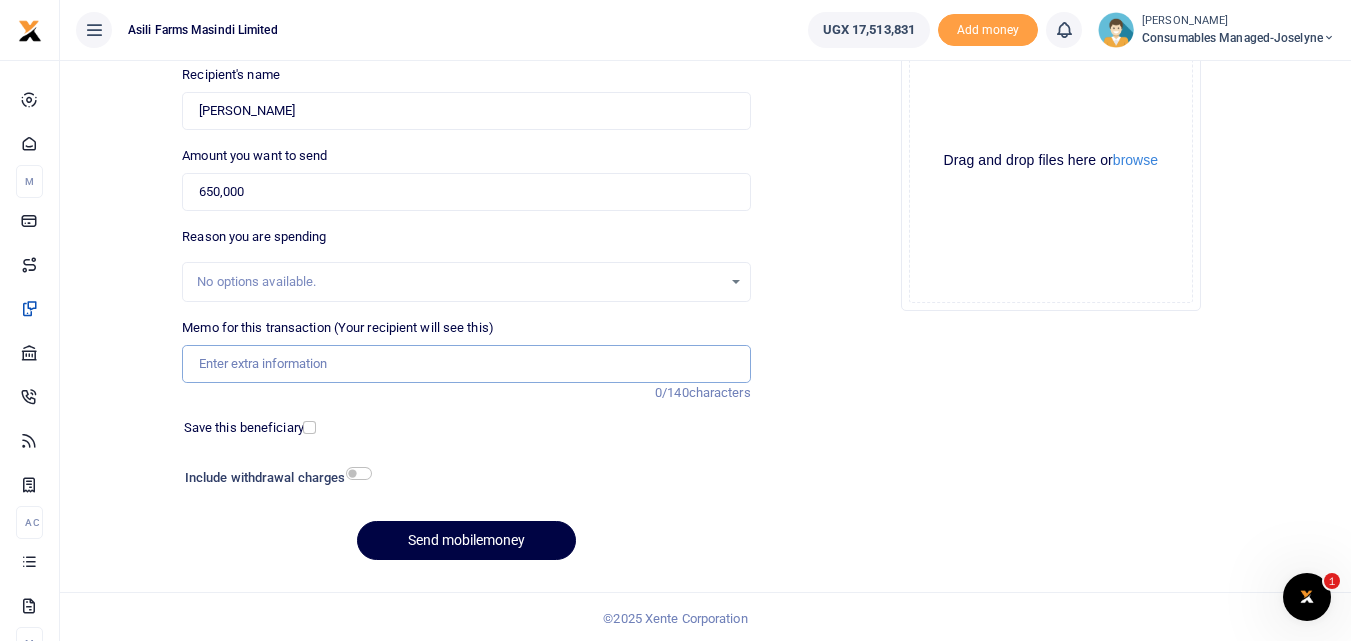 paste on "WK 31 /003 / 03" 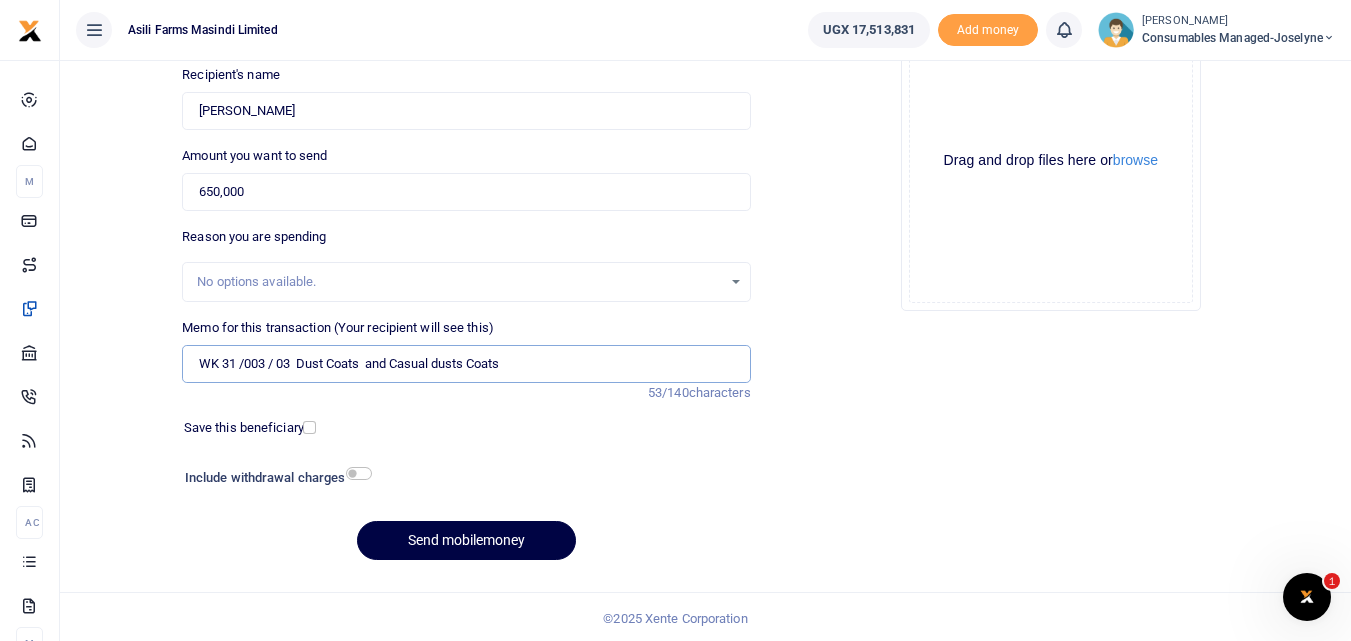 click on "WK 31 /003 / 03  Dust Coats  and Casual dusts Coats" at bounding box center [466, 364] 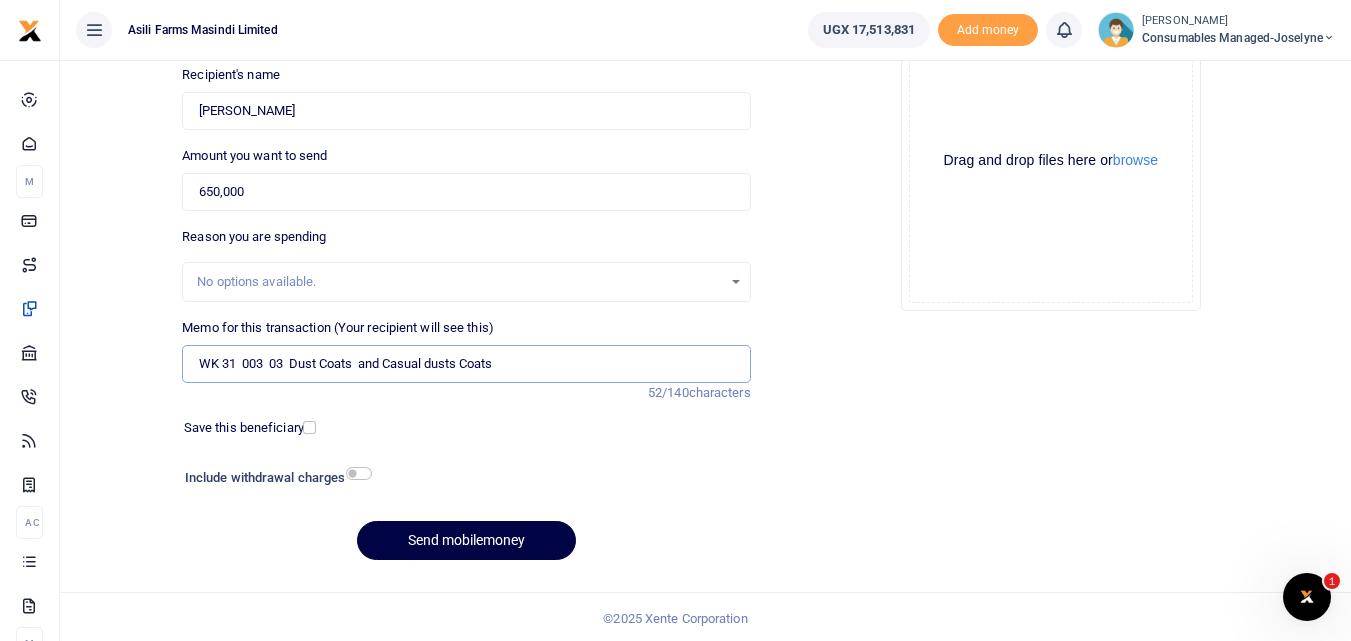 type on "WK 31  003  03  Dust Coats  and Casual dusts Coats" 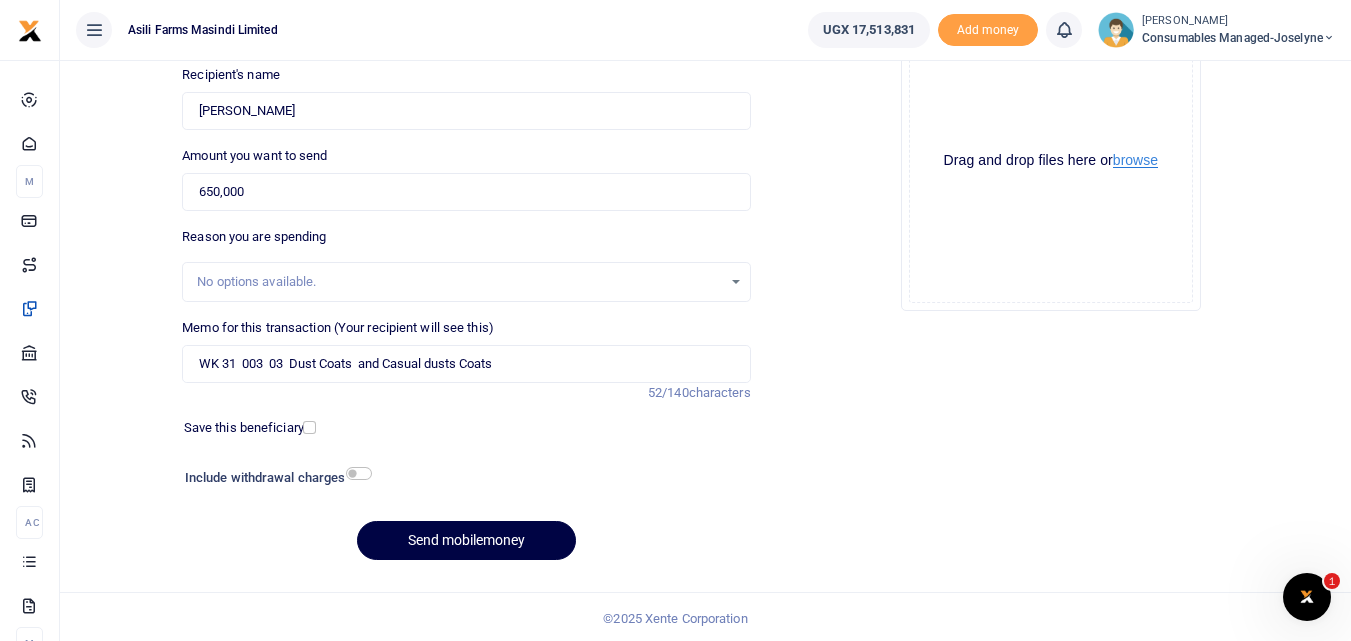 click on "browse" at bounding box center (1135, 160) 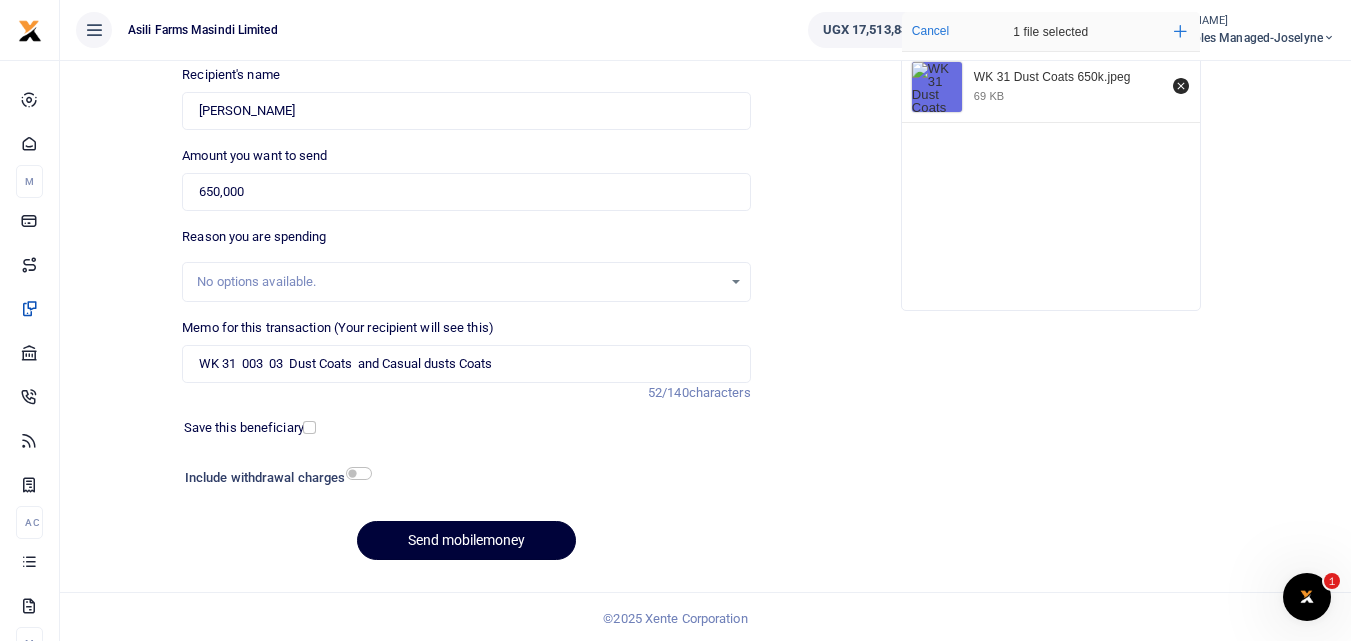 click on "Send mobilemoney" at bounding box center [466, 540] 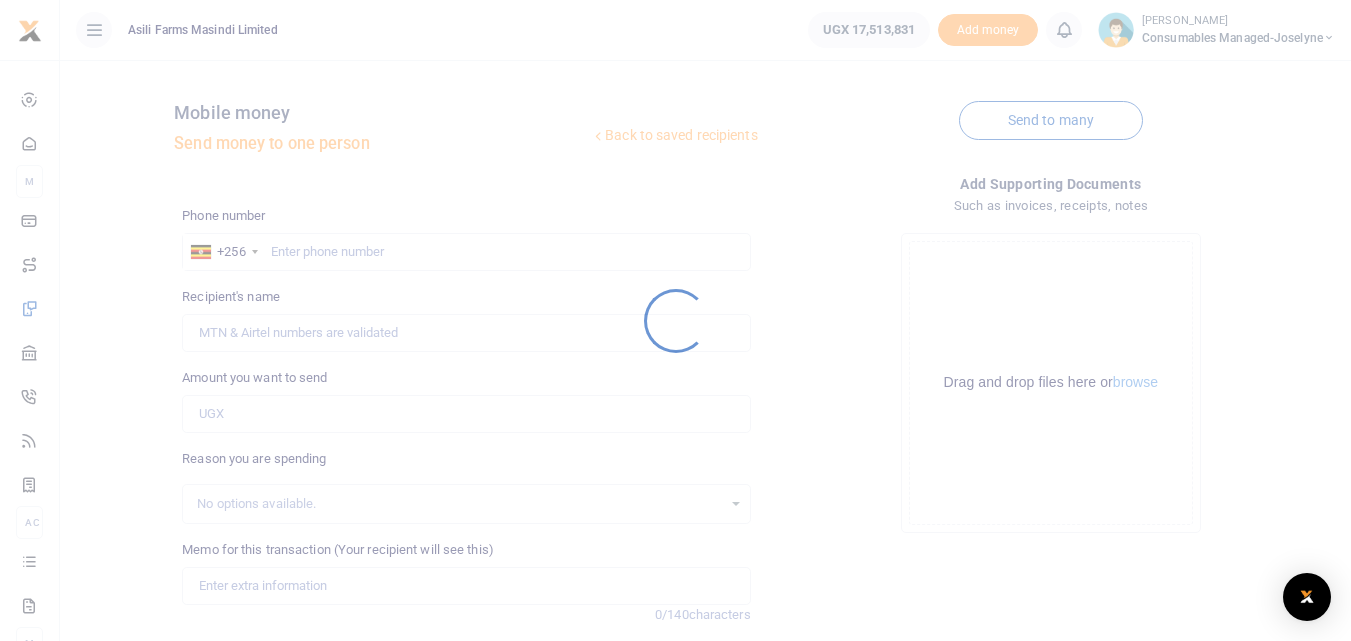 scroll, scrollTop: 220, scrollLeft: 0, axis: vertical 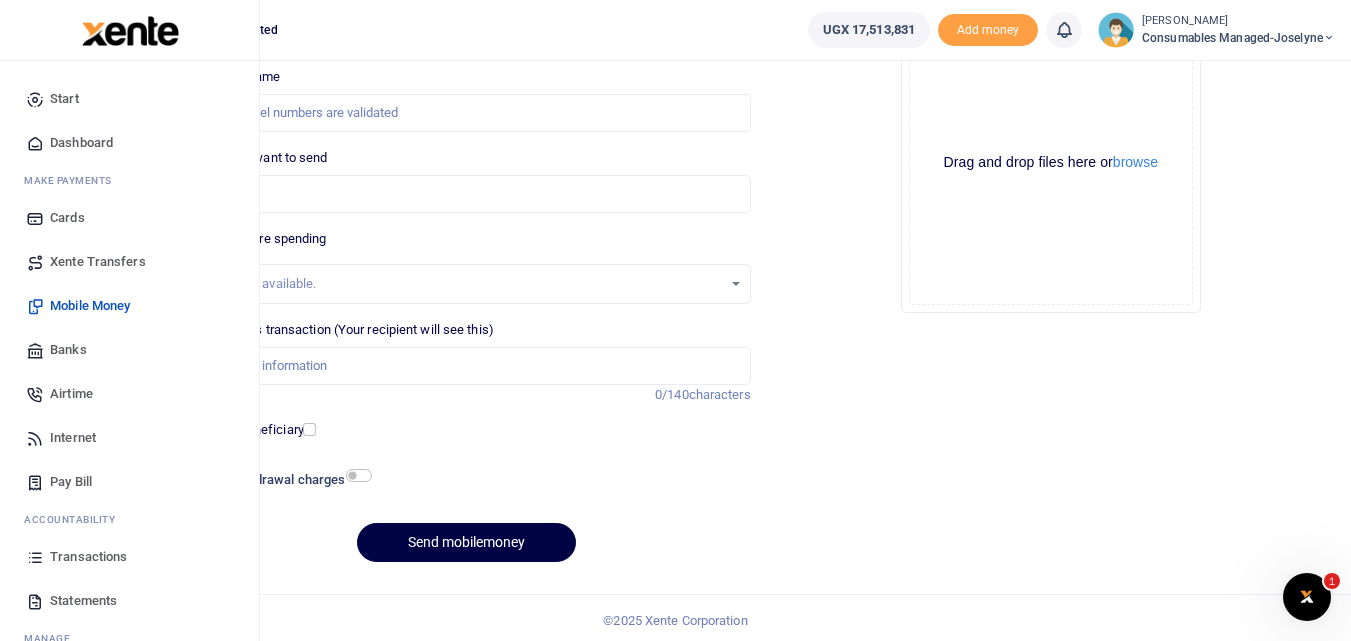 click at bounding box center (35, 557) 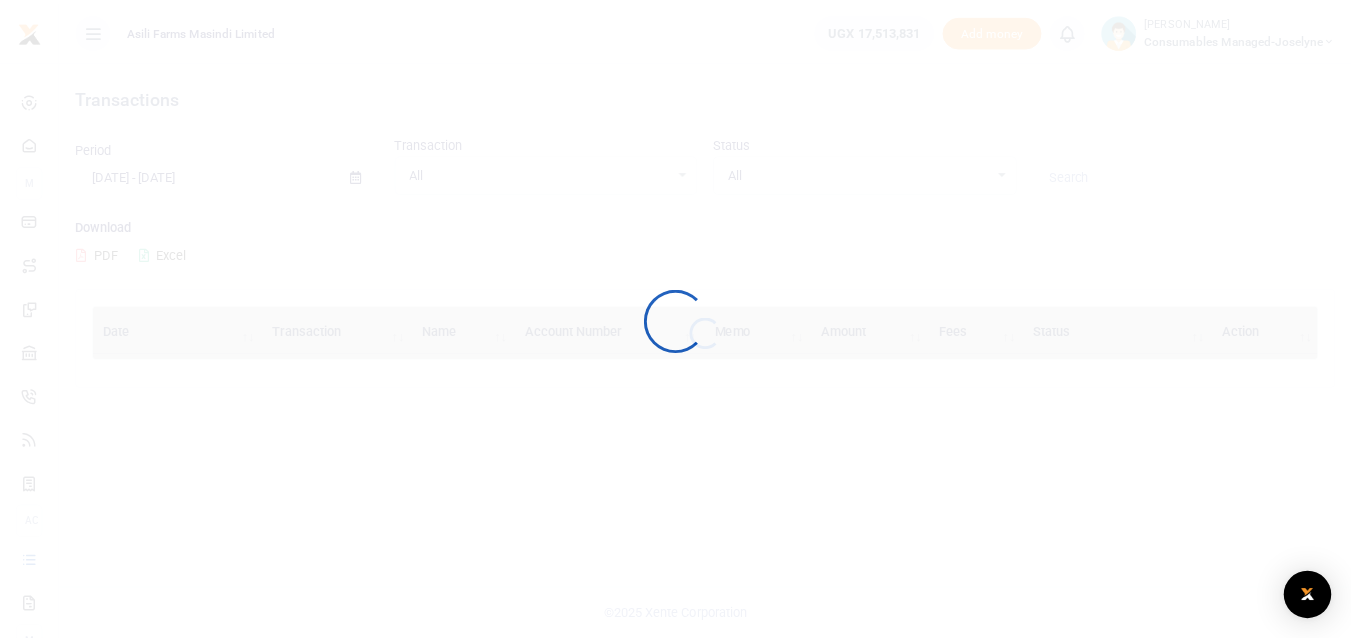 scroll, scrollTop: 0, scrollLeft: 0, axis: both 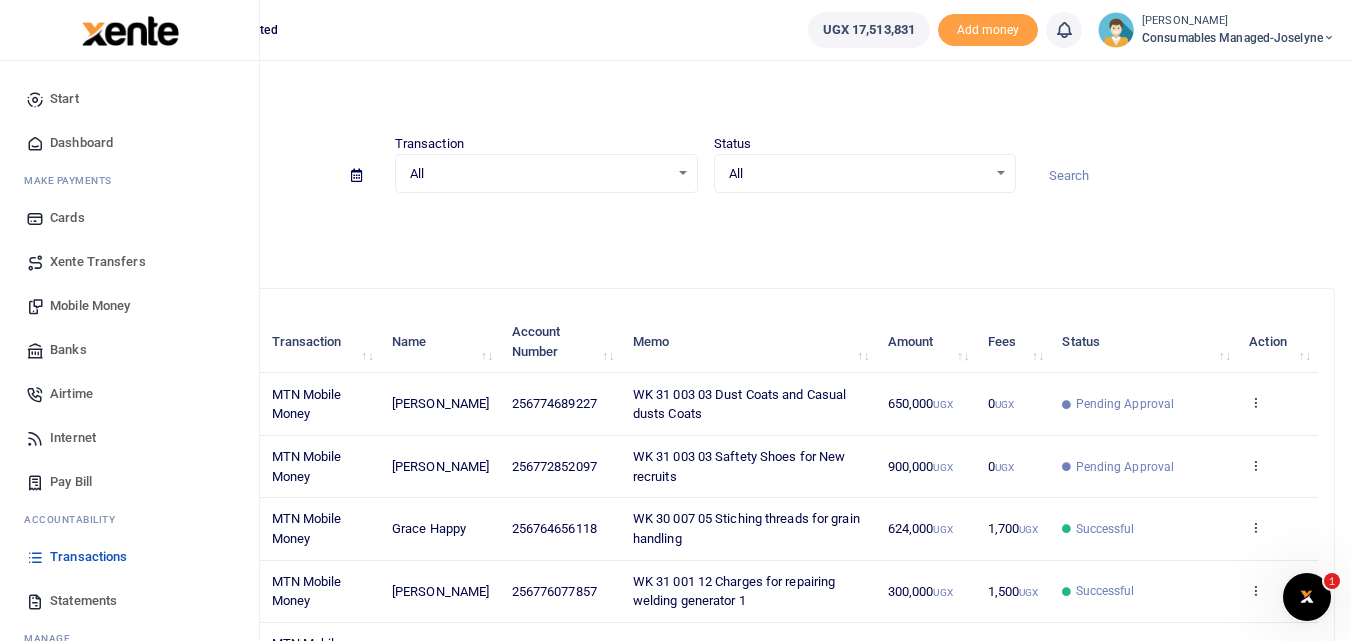 click on "Mobile Money" at bounding box center (90, 306) 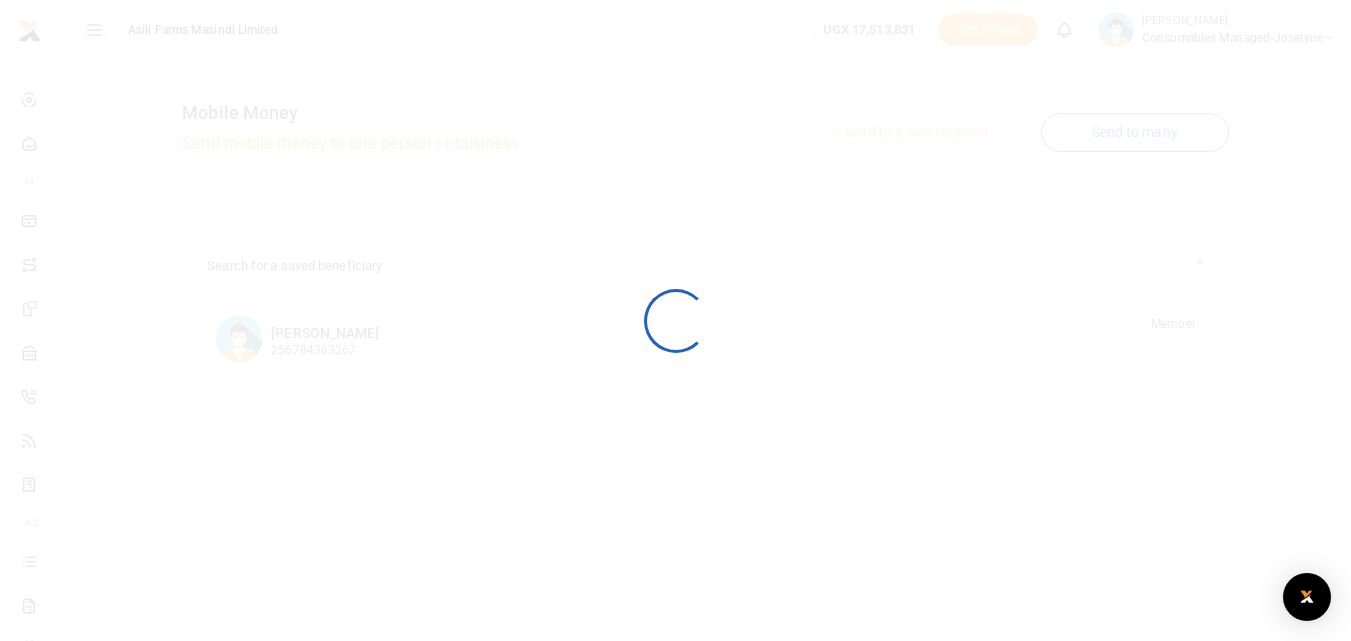 scroll, scrollTop: 0, scrollLeft: 0, axis: both 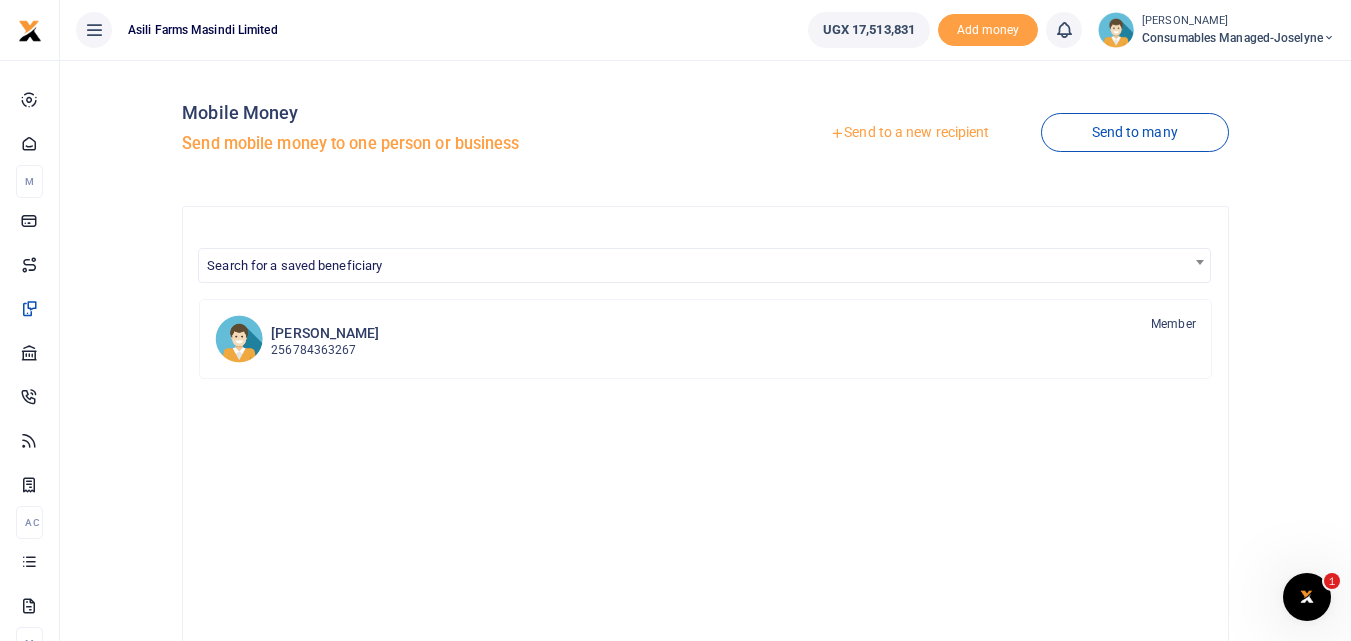 click at bounding box center [675, 320] 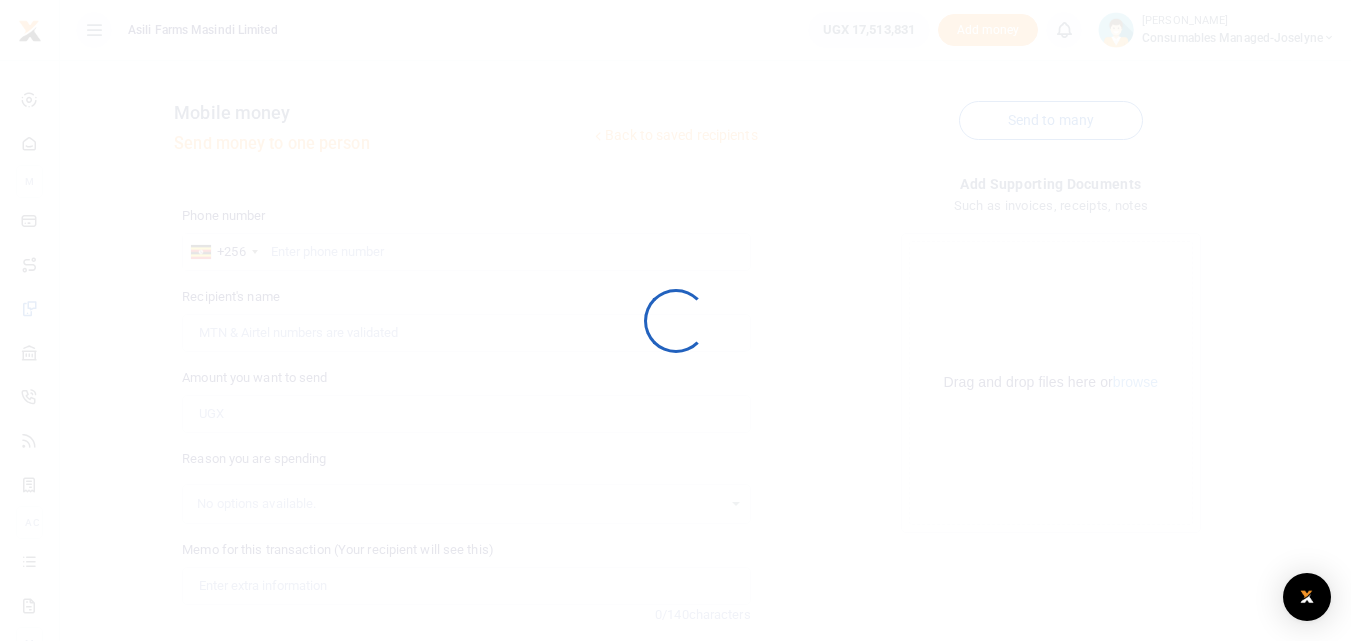 scroll, scrollTop: 0, scrollLeft: 0, axis: both 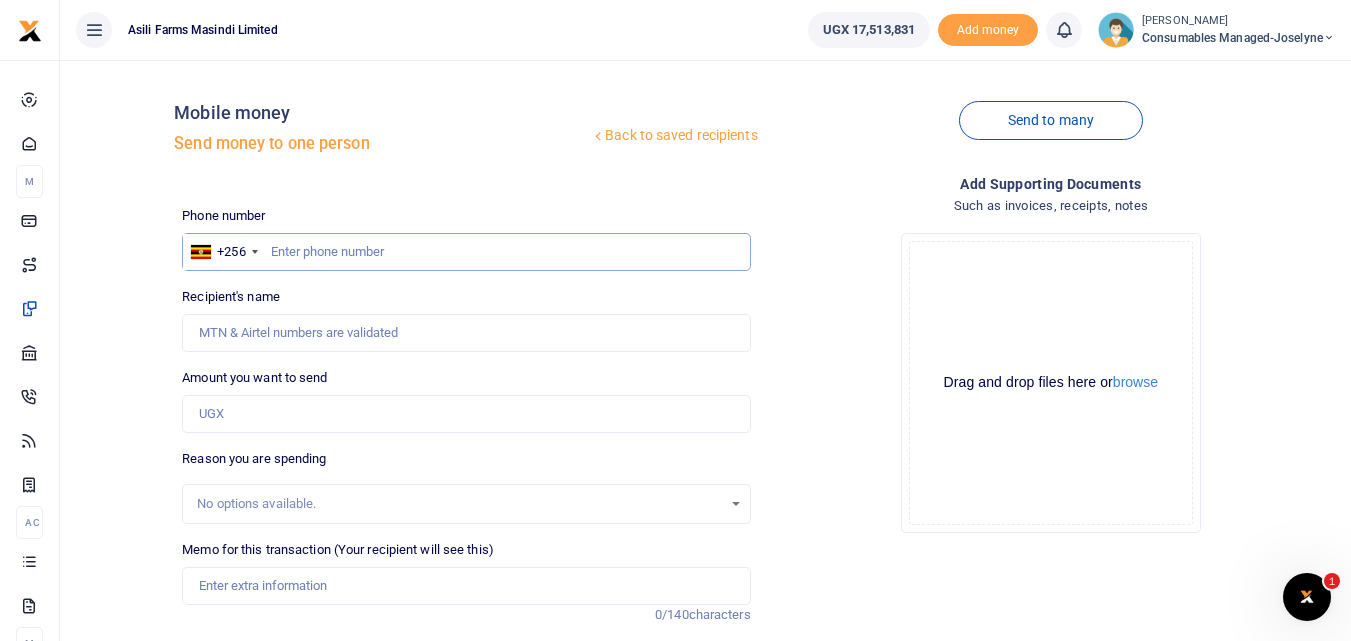 click at bounding box center [466, 252] 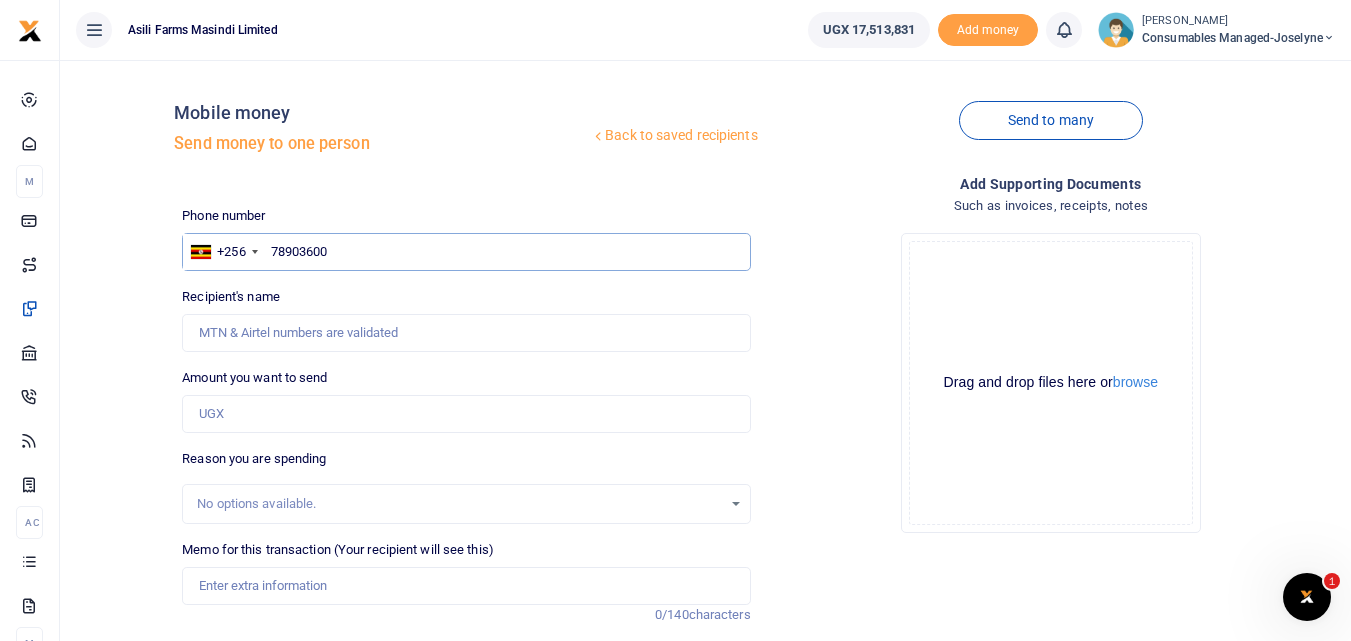 type on "789036003" 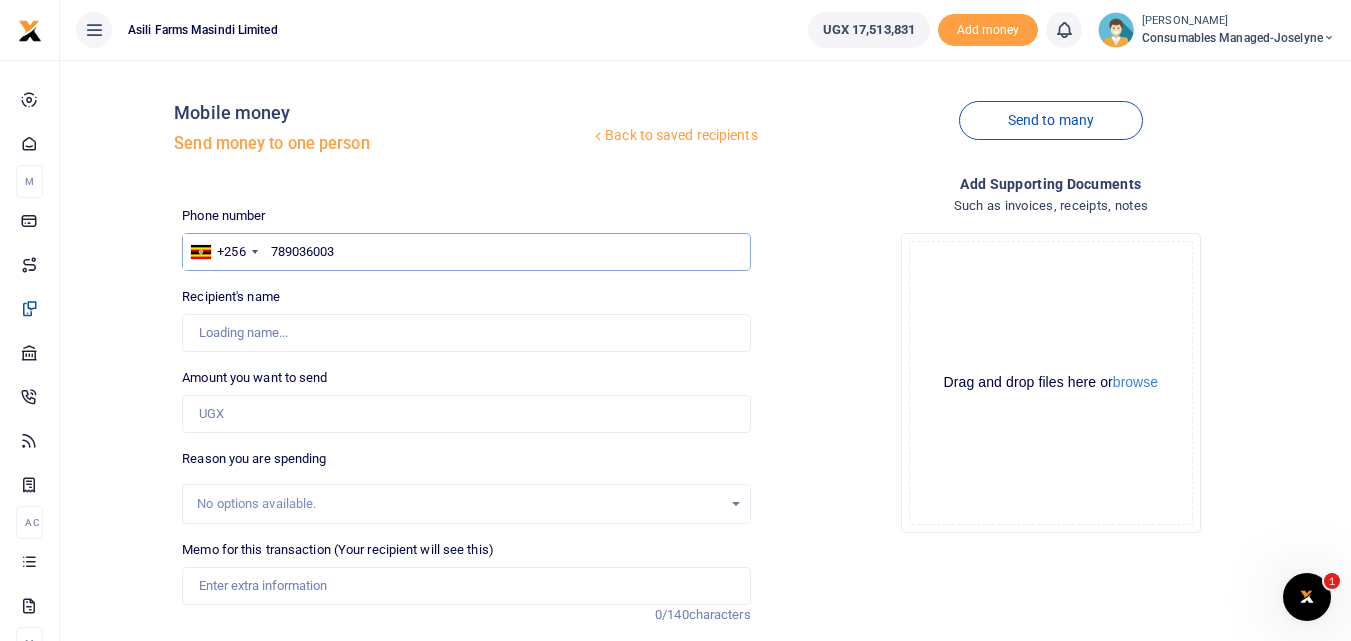 type on "Zimaze Joseph" 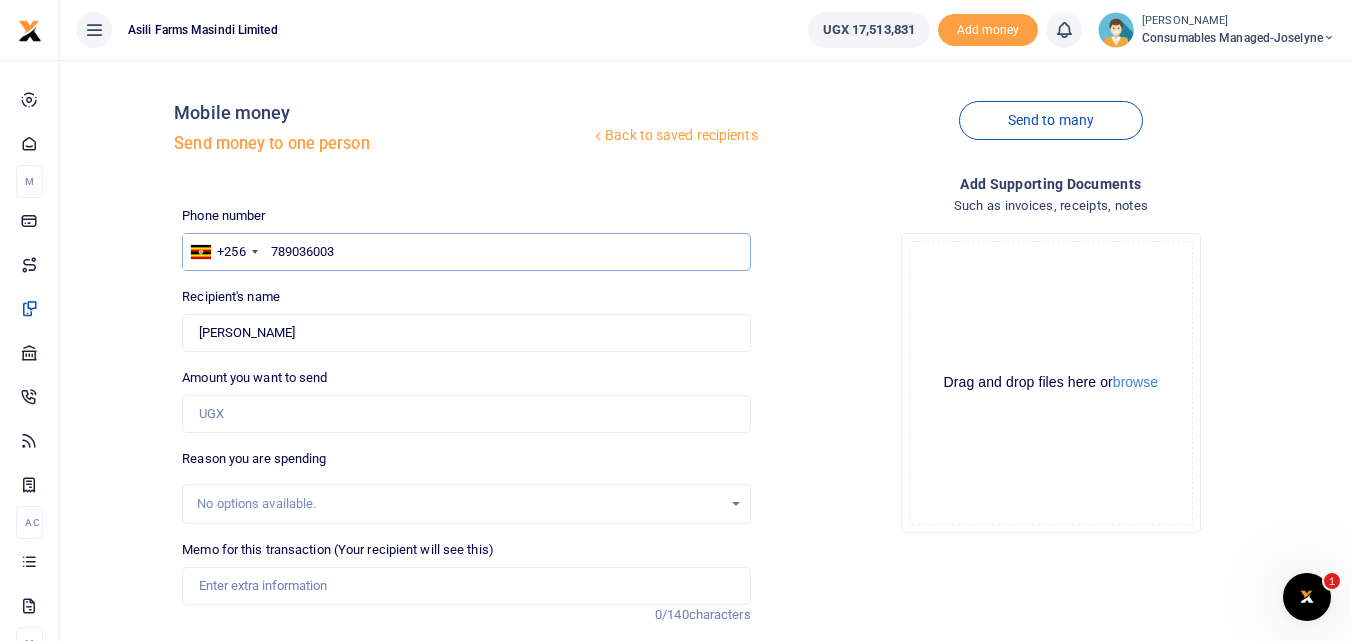 type on "789036003" 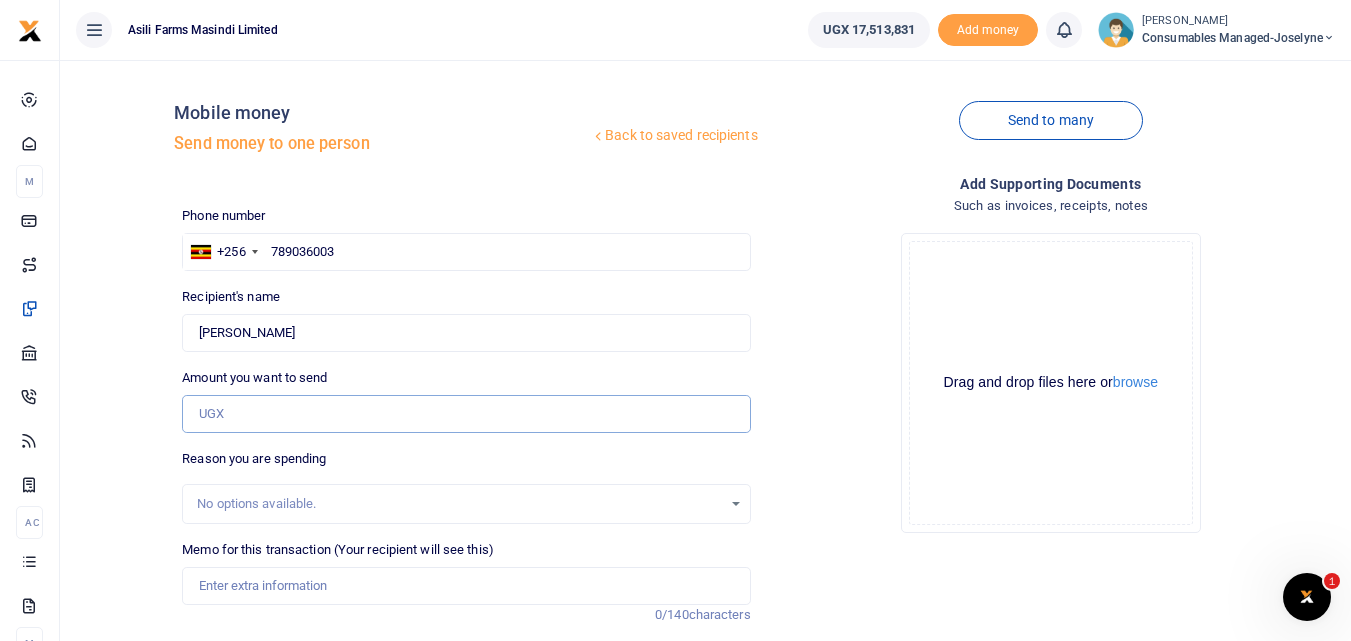 click on "Amount you want to send" at bounding box center [466, 414] 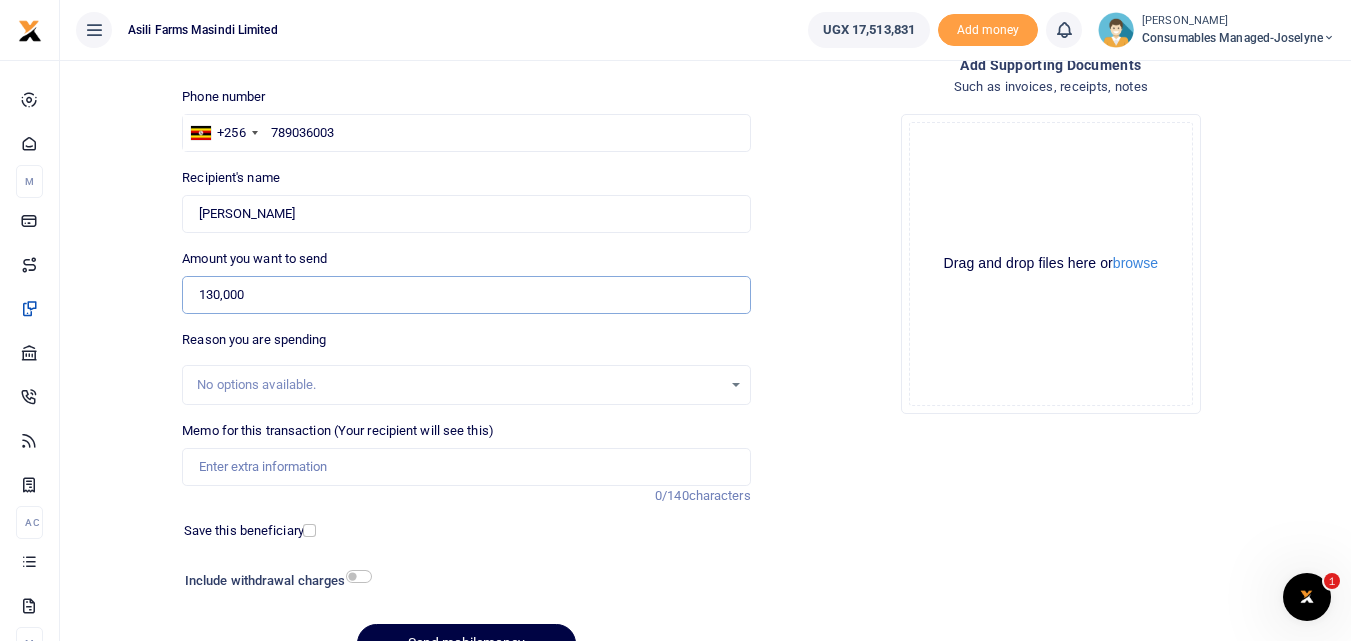 scroll, scrollTop: 128, scrollLeft: 0, axis: vertical 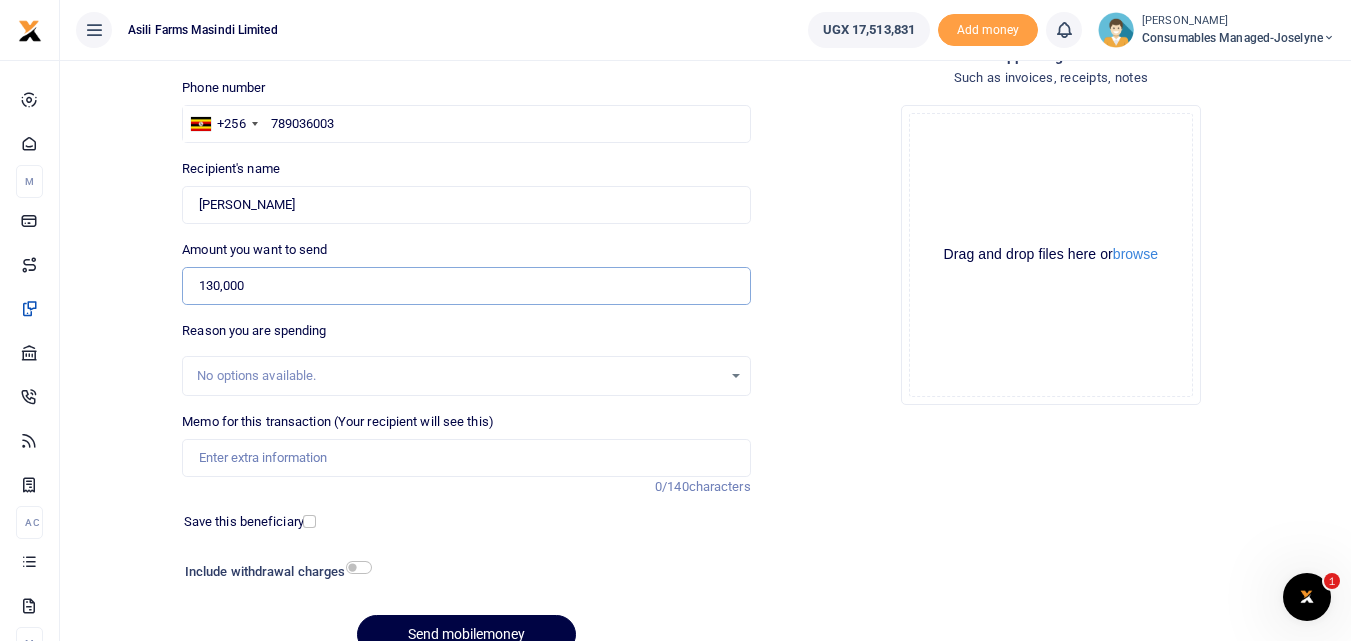 type on "130,000" 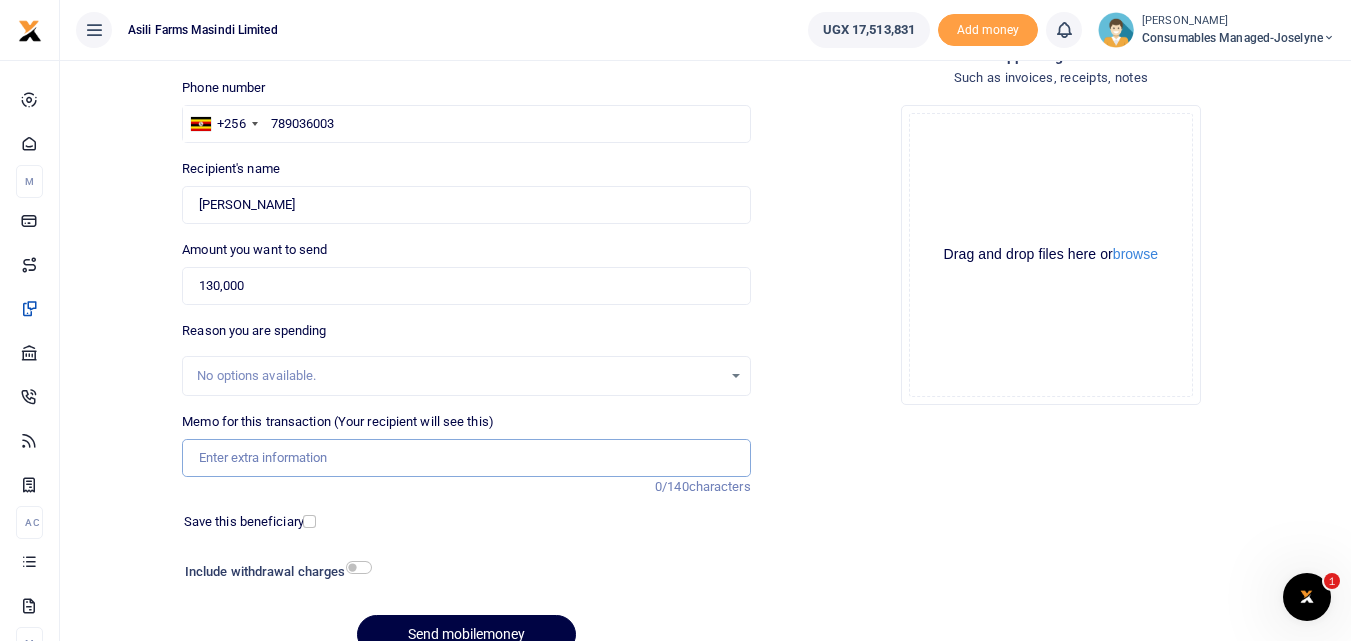 click on "Memo for this transaction (Your recipient will see this)" at bounding box center (466, 458) 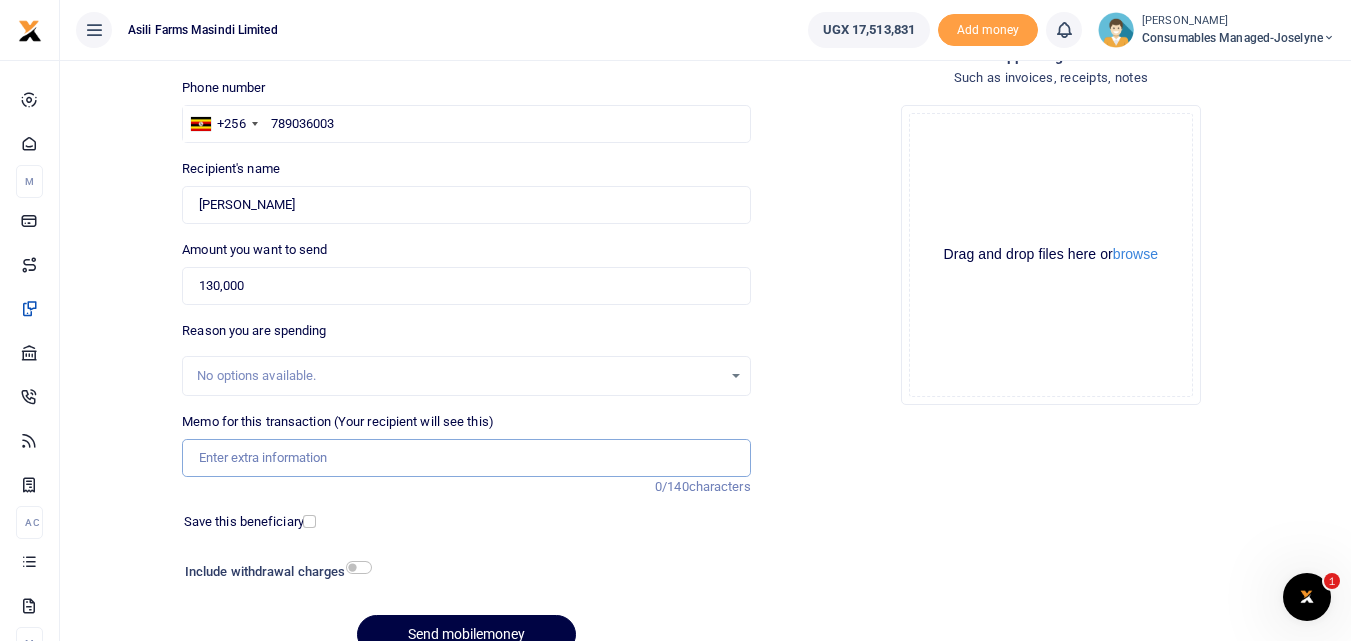 paste on "WK 31 /001 / 41" 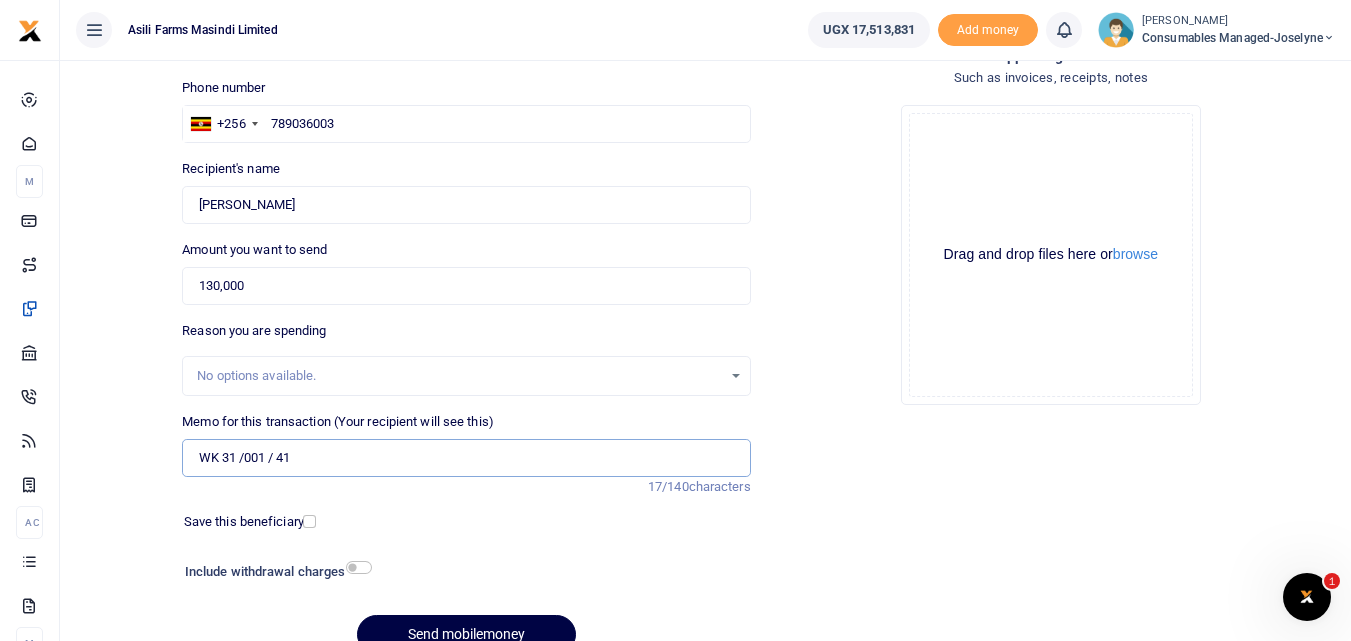 paste on "Calipers for UAW 098M" 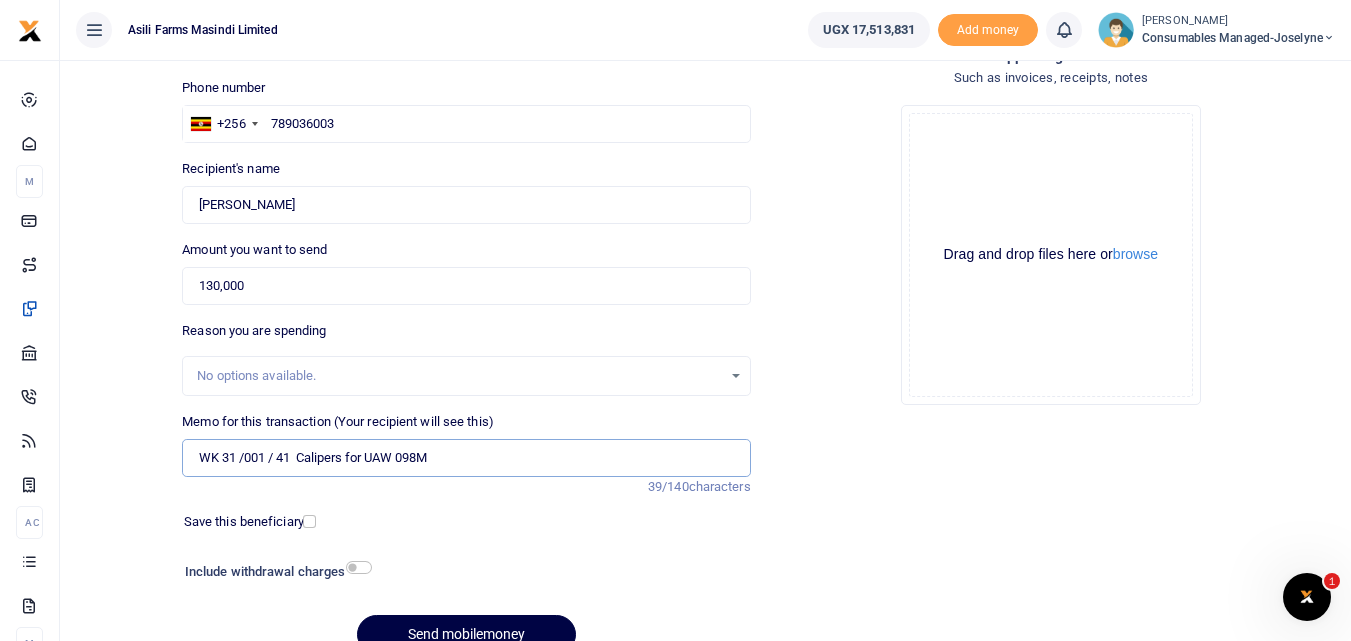 click on "WK 31 /001 / 41  Calipers for UAW 098M" at bounding box center (466, 458) 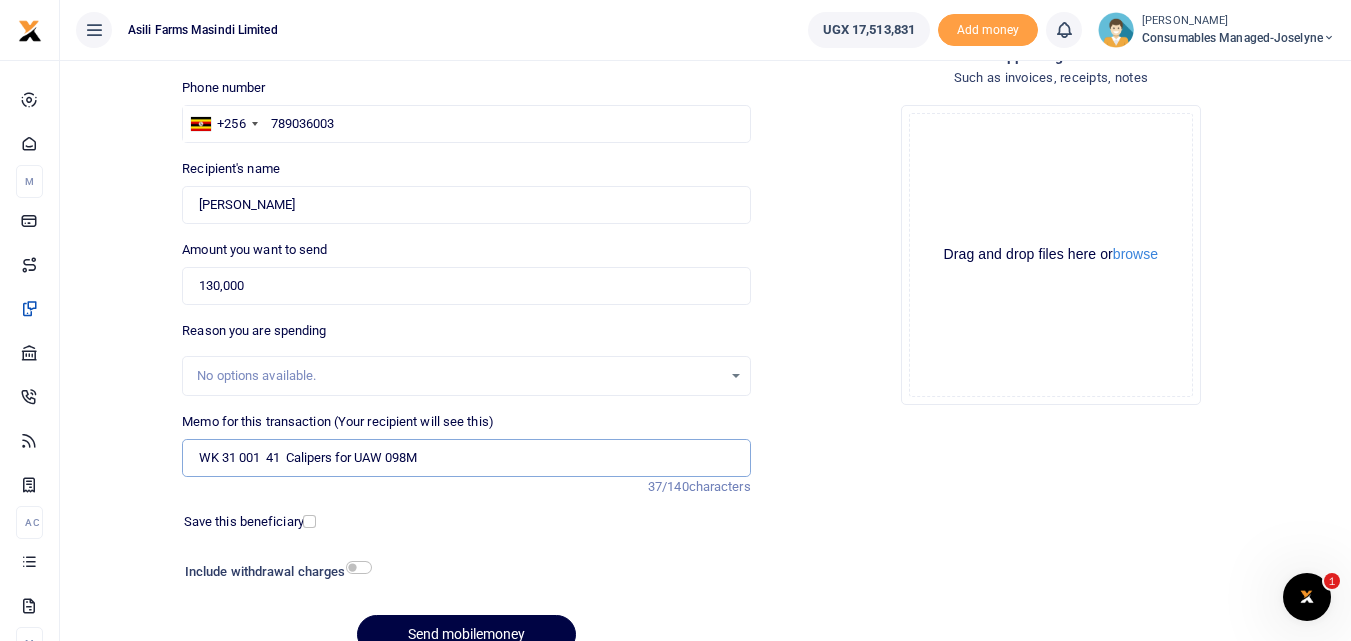click on "WK 31 001  41  Calipers for UAW 098M" at bounding box center (466, 458) 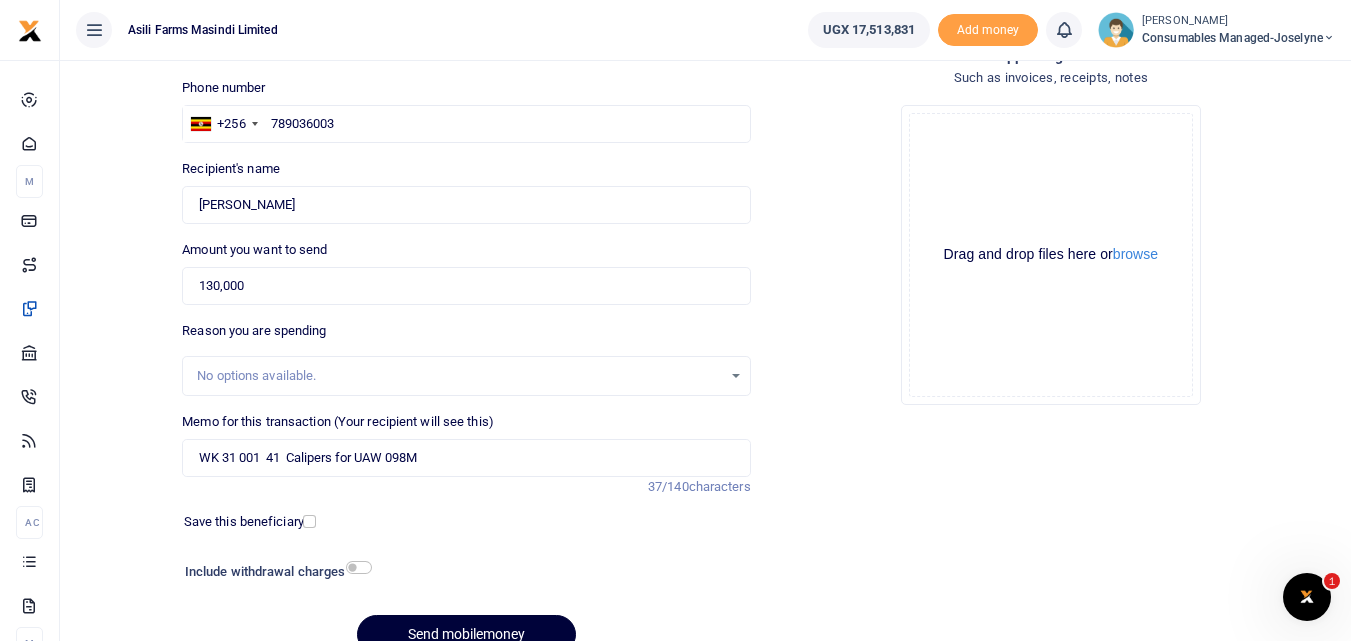 click on "Send mobilemoney" at bounding box center (466, 634) 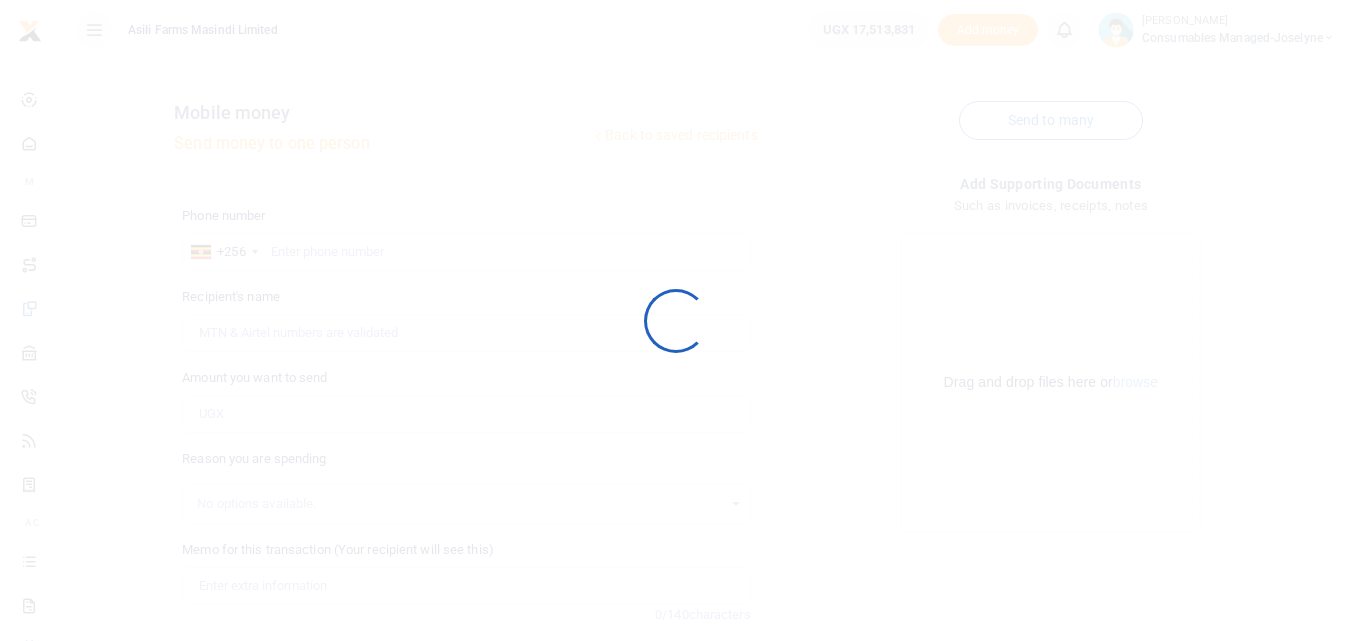 scroll, scrollTop: 128, scrollLeft: 0, axis: vertical 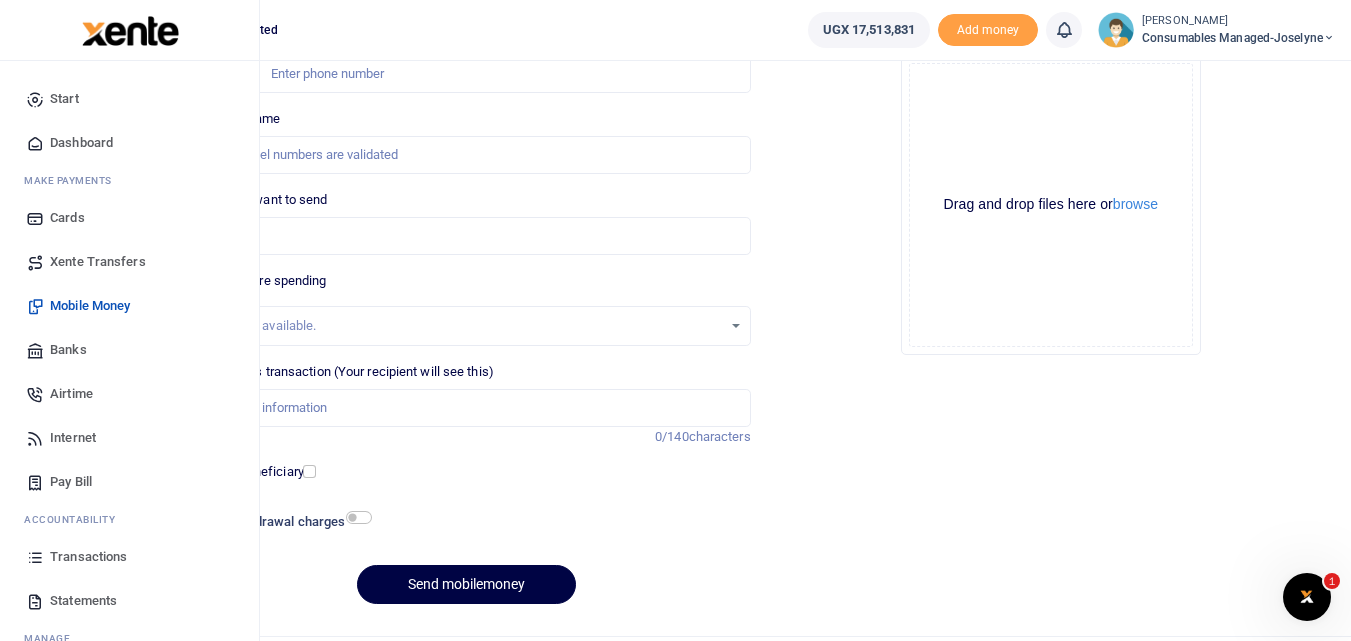 click at bounding box center [35, 557] 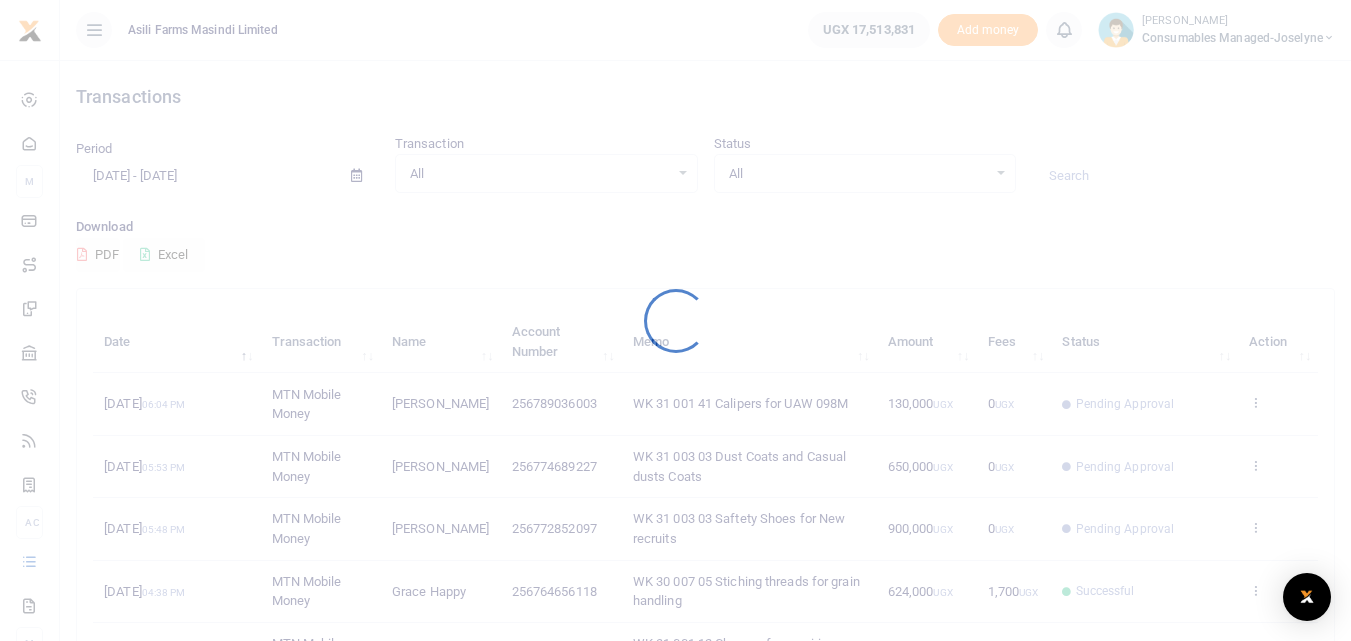 scroll, scrollTop: 0, scrollLeft: 0, axis: both 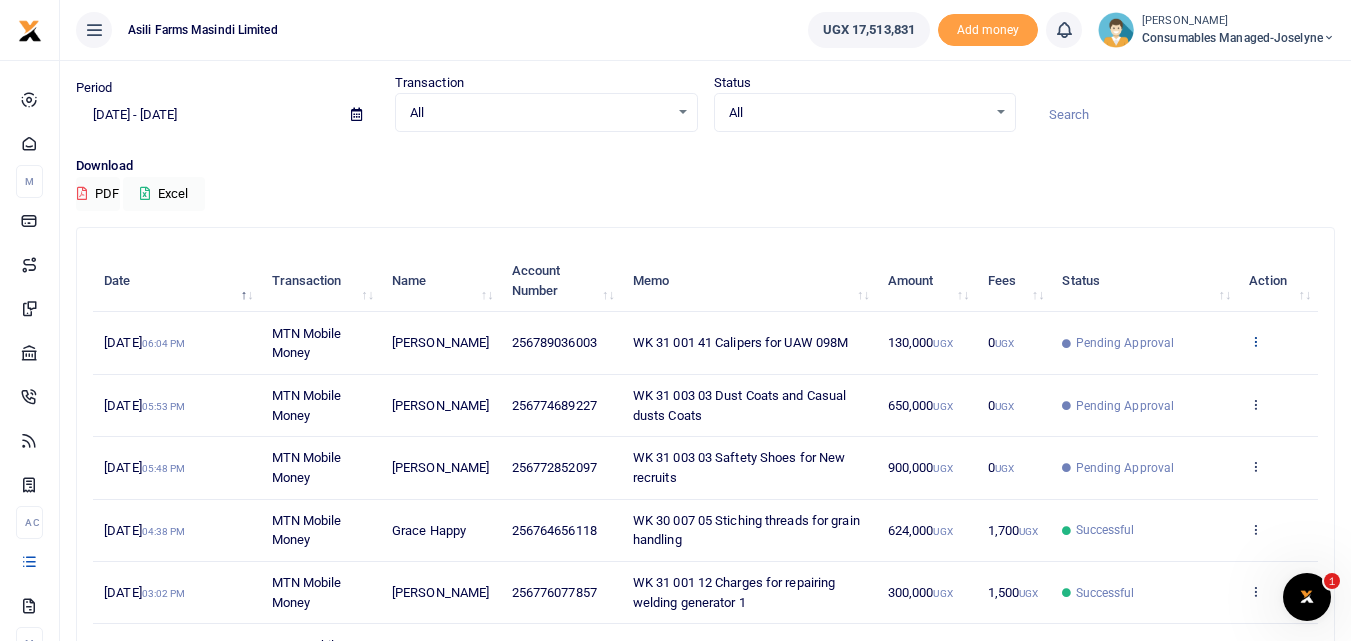 click at bounding box center (1255, 341) 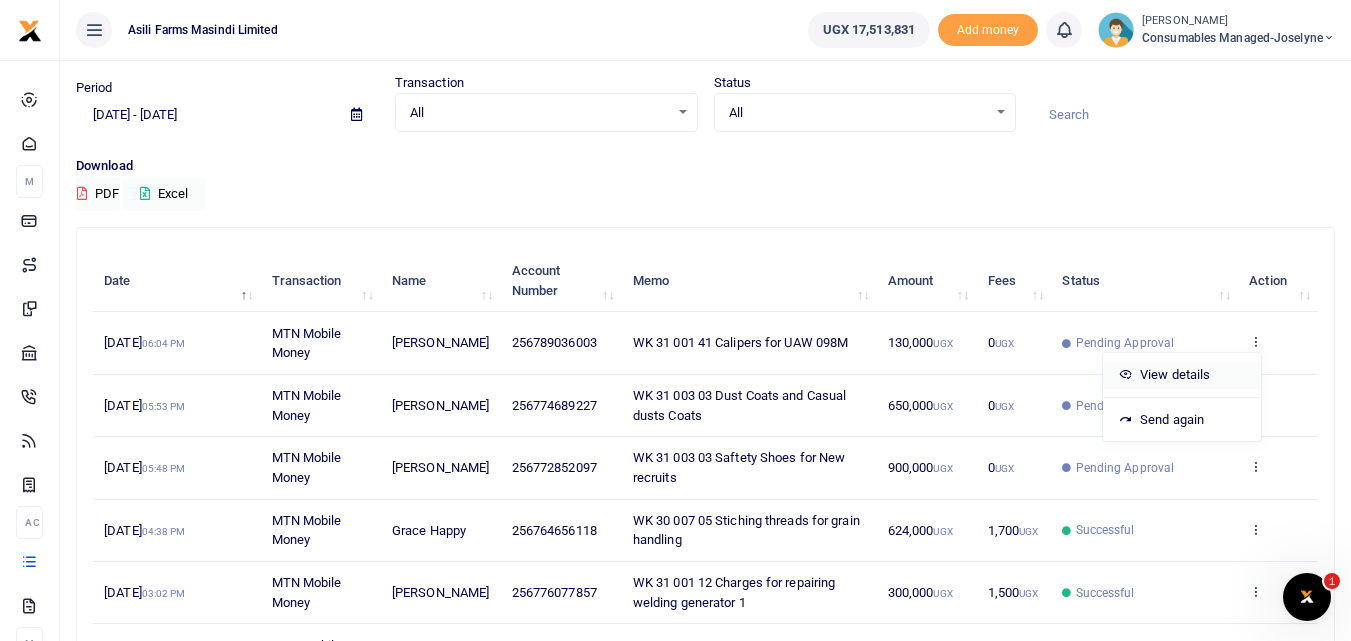 click on "View details" at bounding box center [1182, 375] 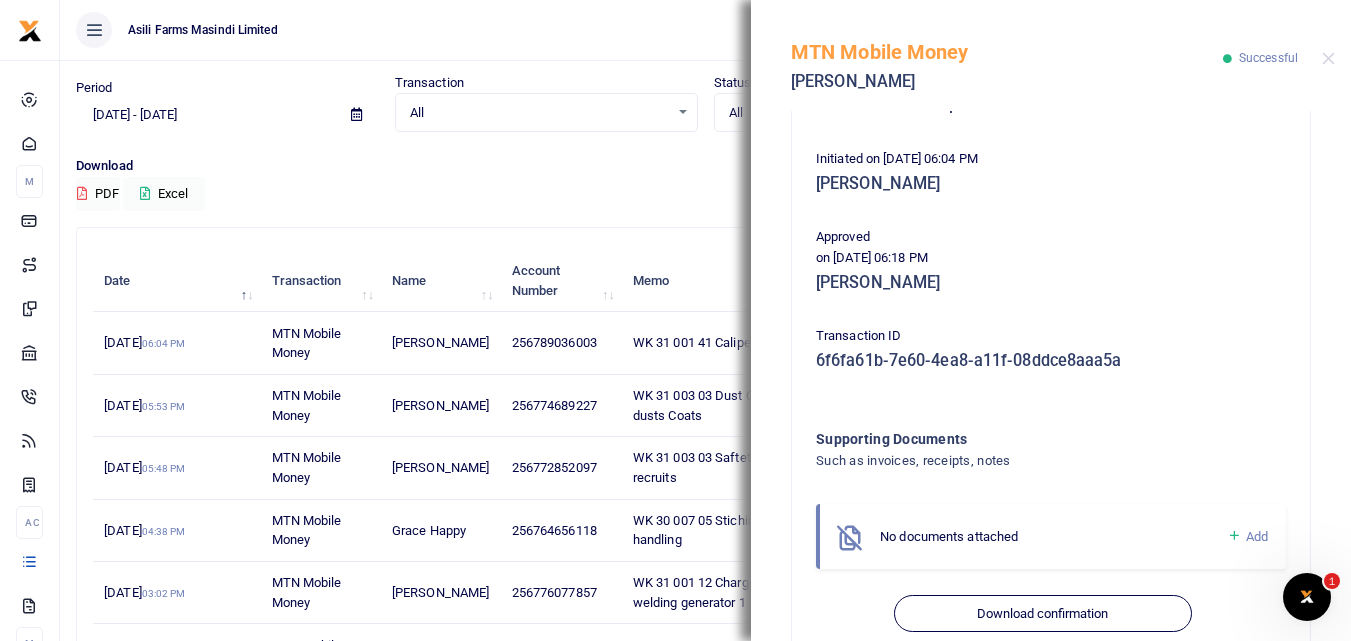 scroll, scrollTop: 405, scrollLeft: 0, axis: vertical 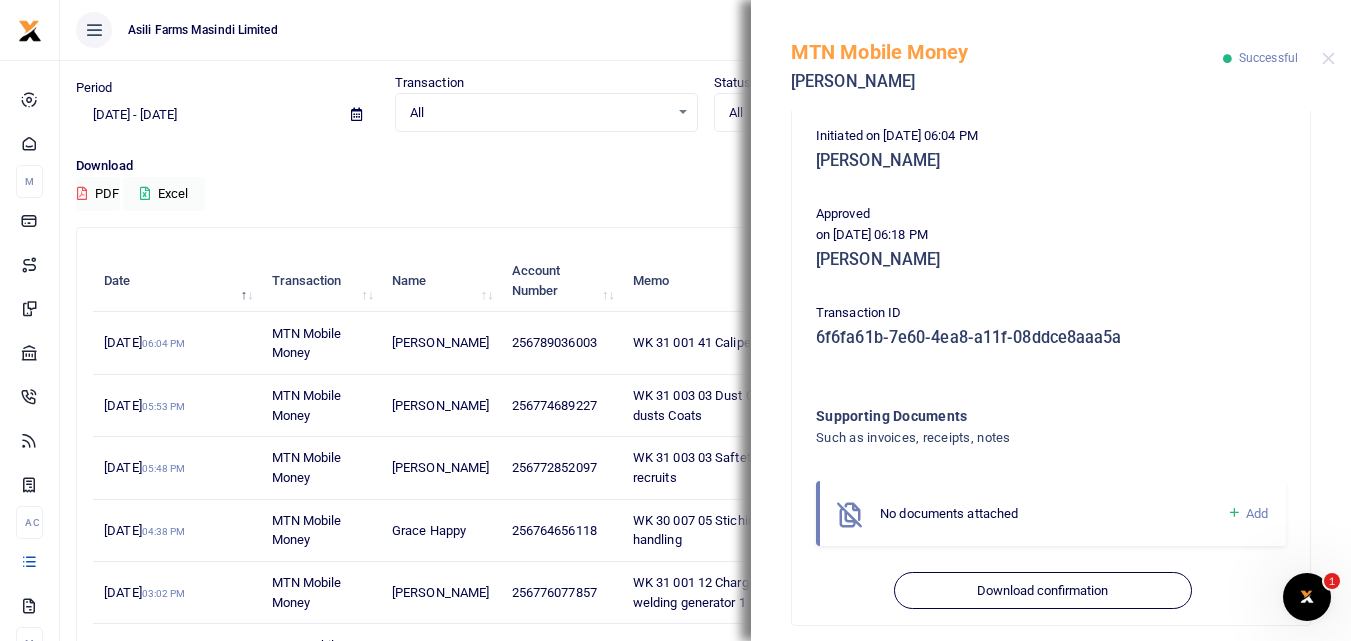 click at bounding box center [1234, 513] 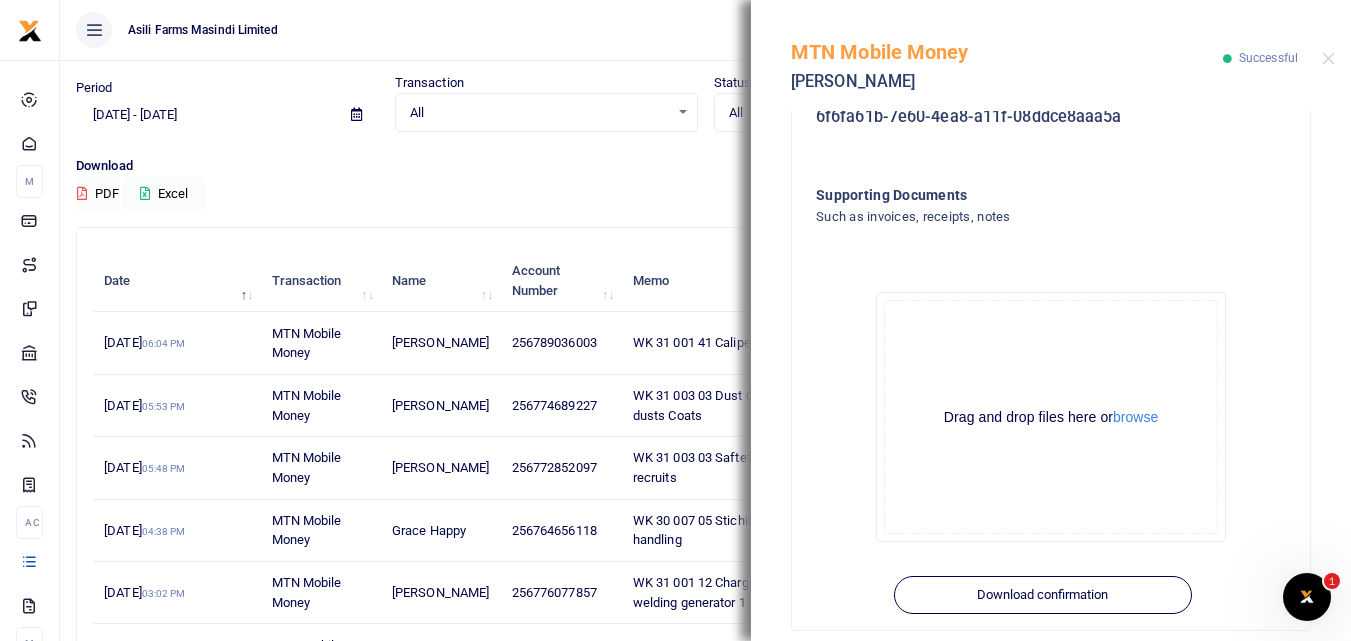 scroll, scrollTop: 648, scrollLeft: 0, axis: vertical 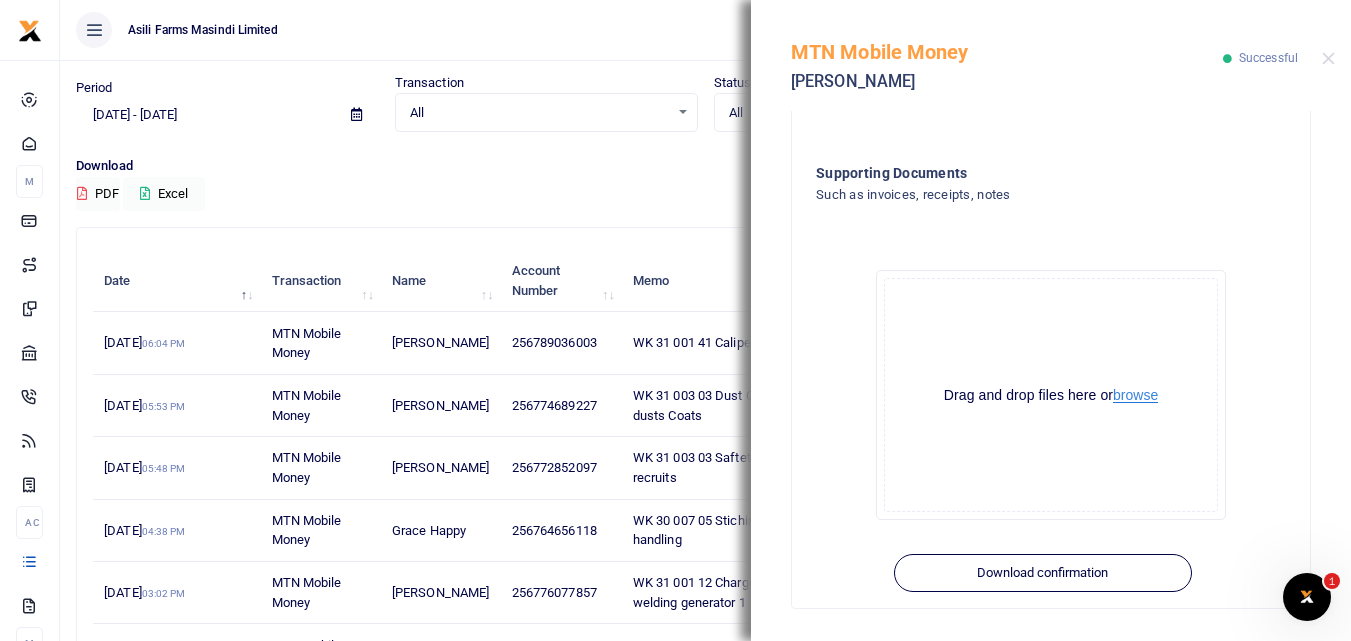 click on "browse" at bounding box center [1135, 395] 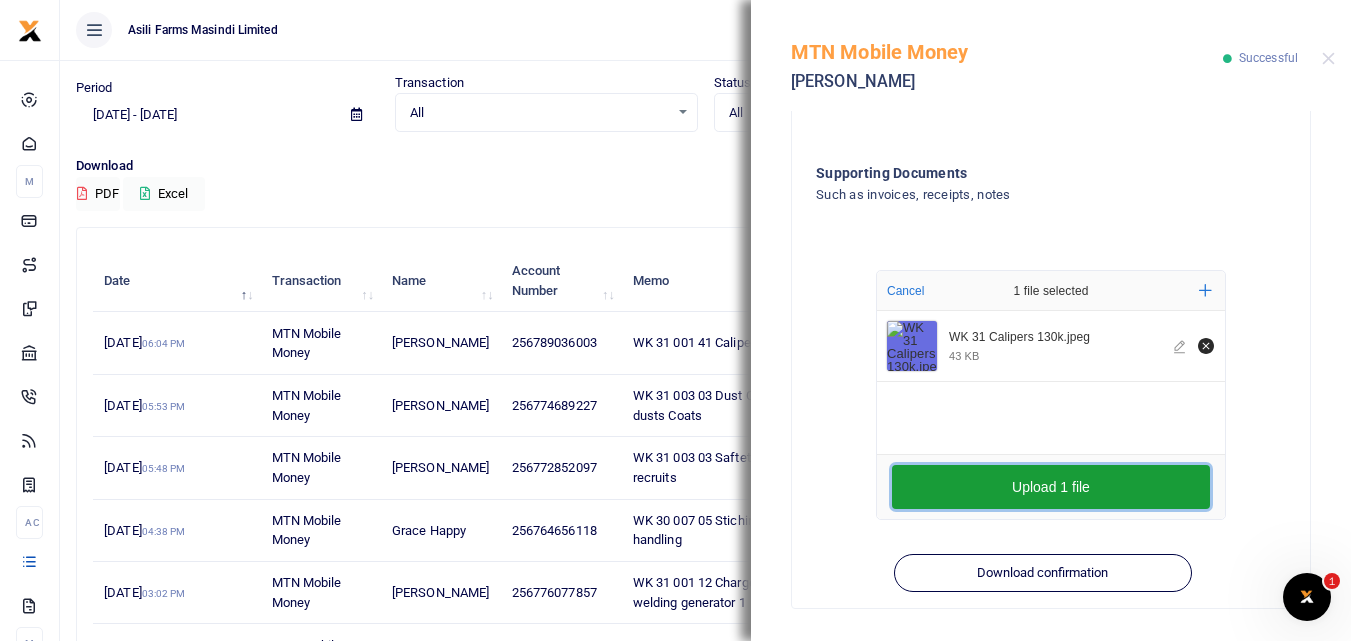 click on "Upload 1 file" at bounding box center (1051, 487) 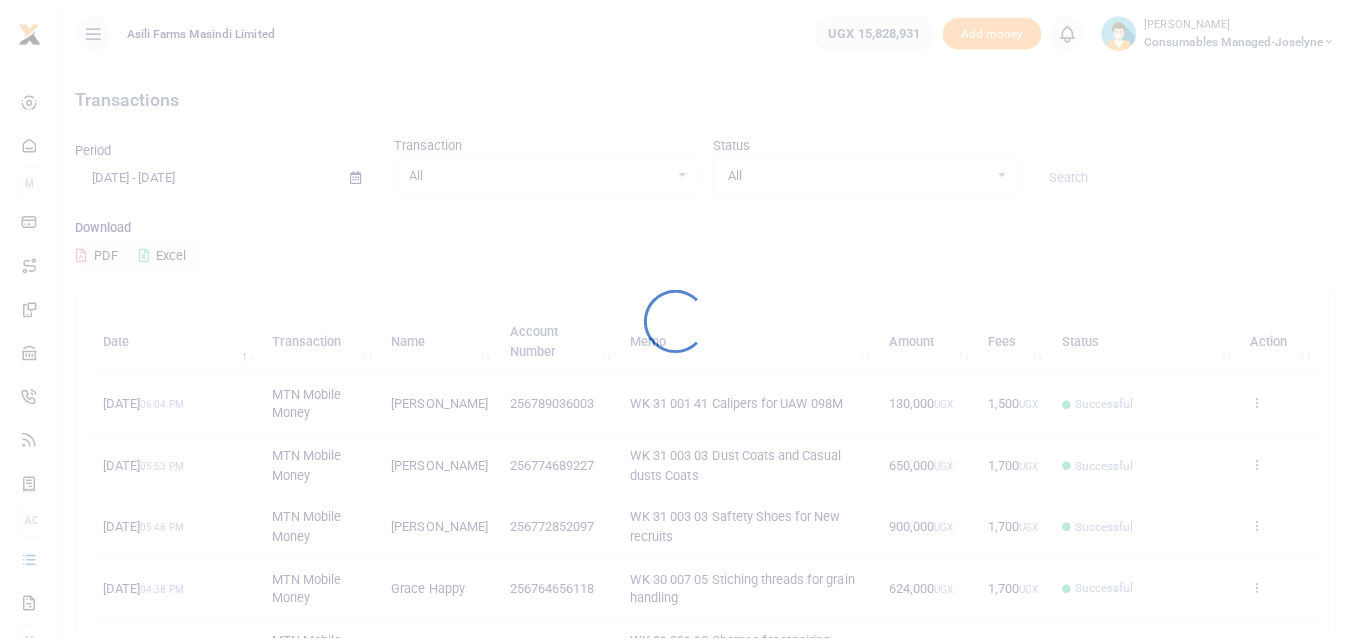 scroll, scrollTop: 0, scrollLeft: 0, axis: both 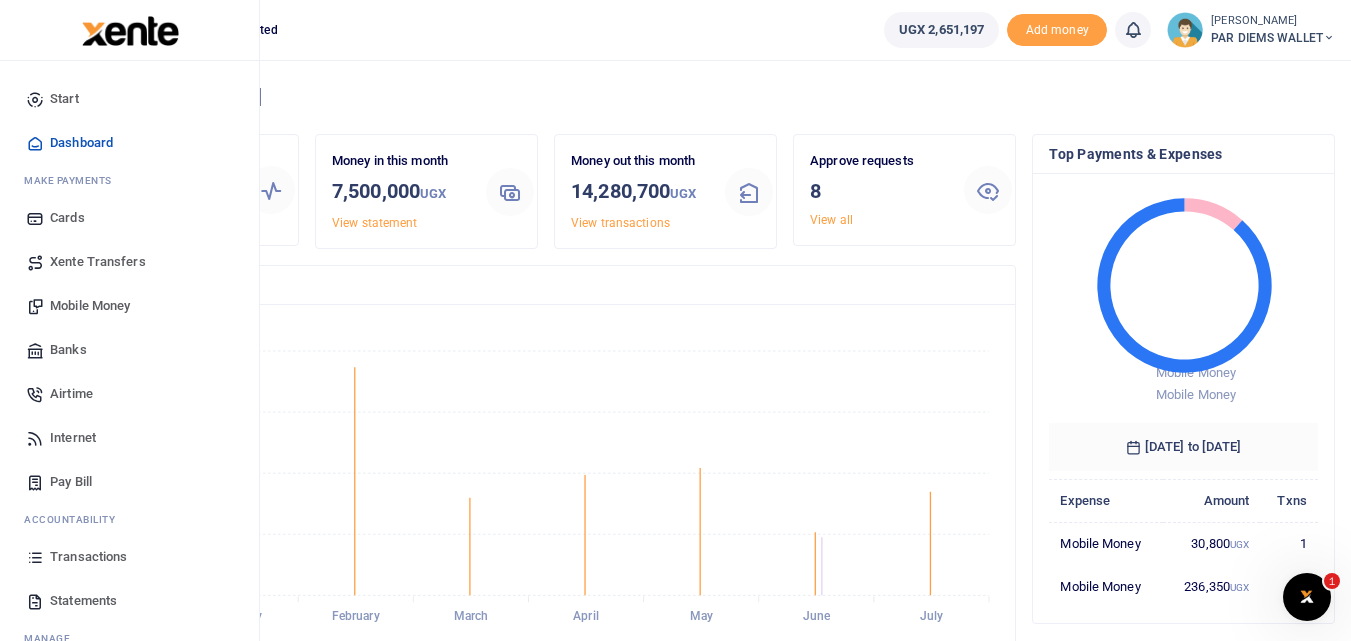 click on "Mobile Money" at bounding box center [90, 306] 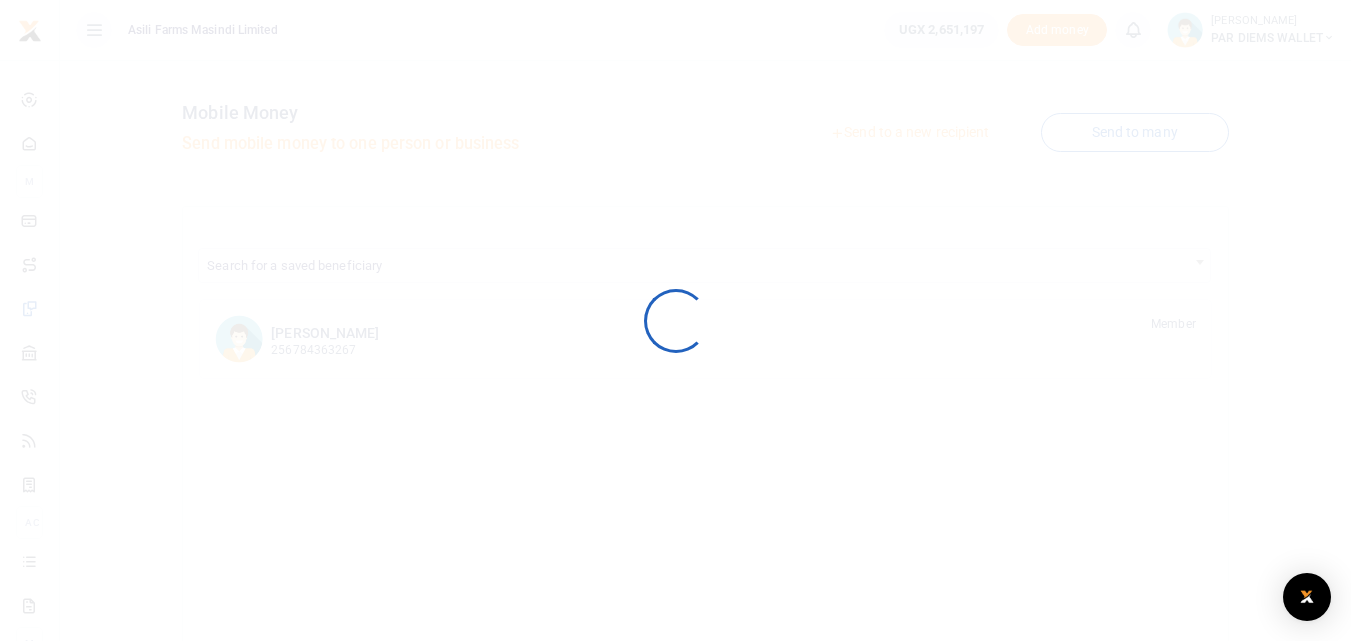 scroll, scrollTop: 0, scrollLeft: 0, axis: both 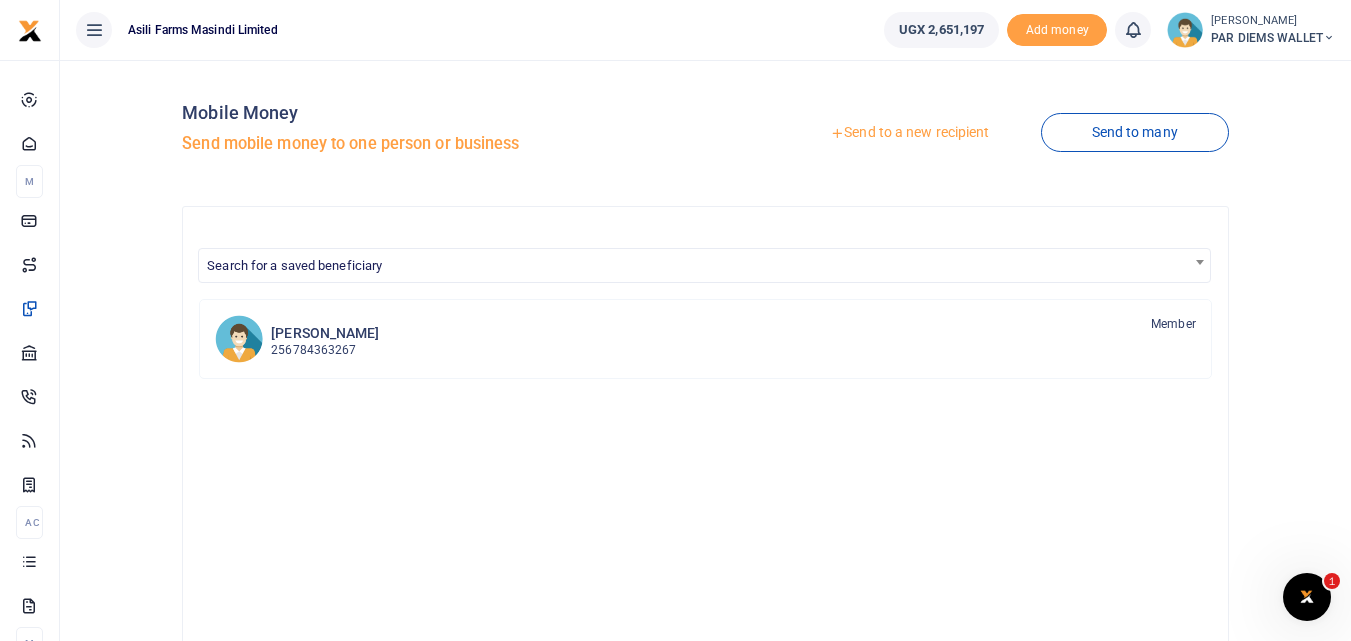 click on "Send to a new recipient" at bounding box center [909, 133] 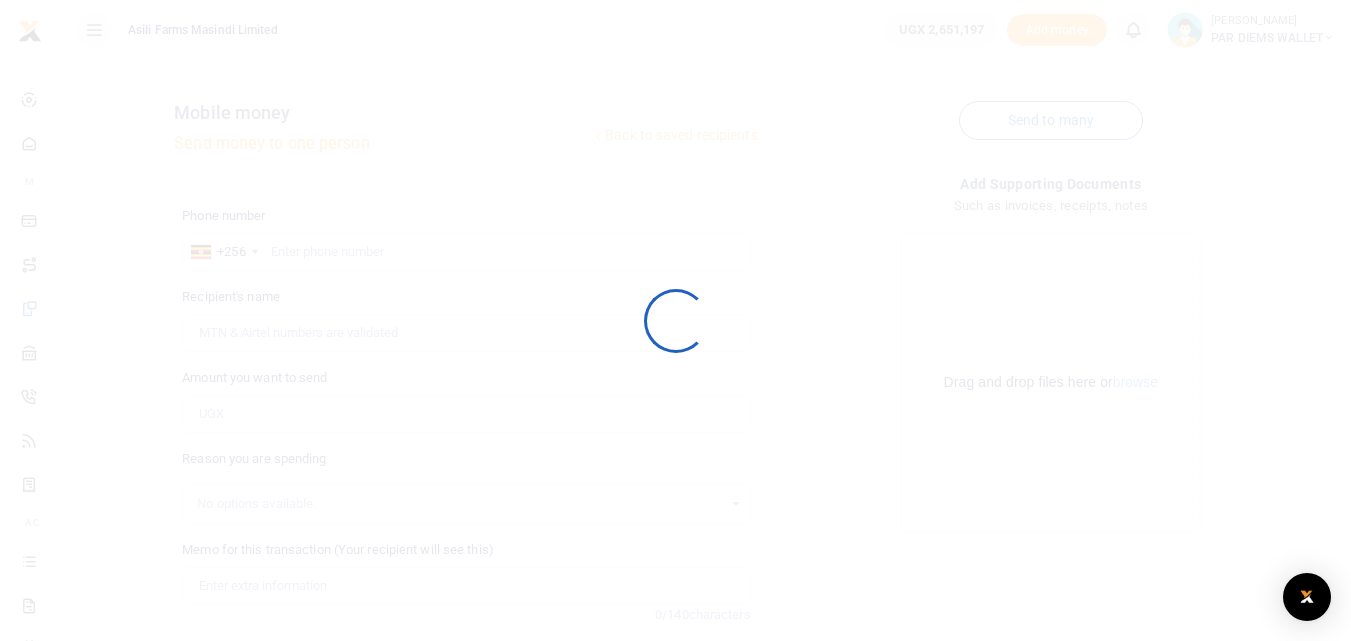 scroll, scrollTop: 0, scrollLeft: 0, axis: both 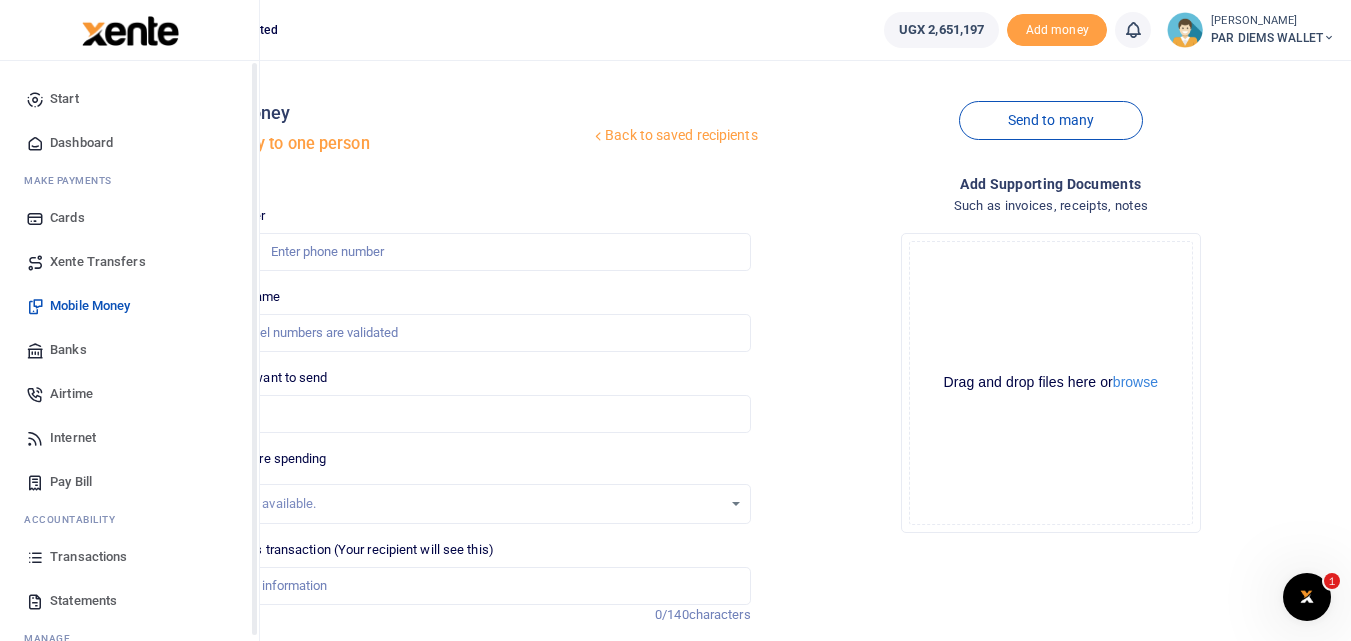 click at bounding box center (35, 557) 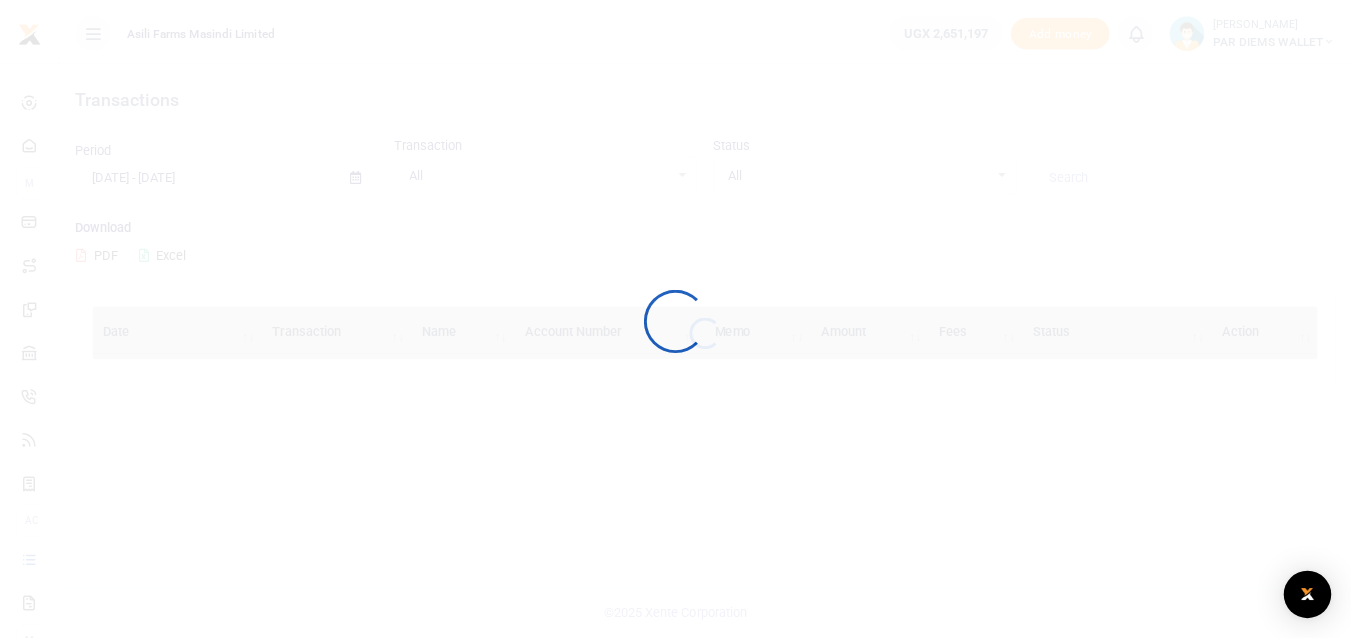scroll, scrollTop: 0, scrollLeft: 0, axis: both 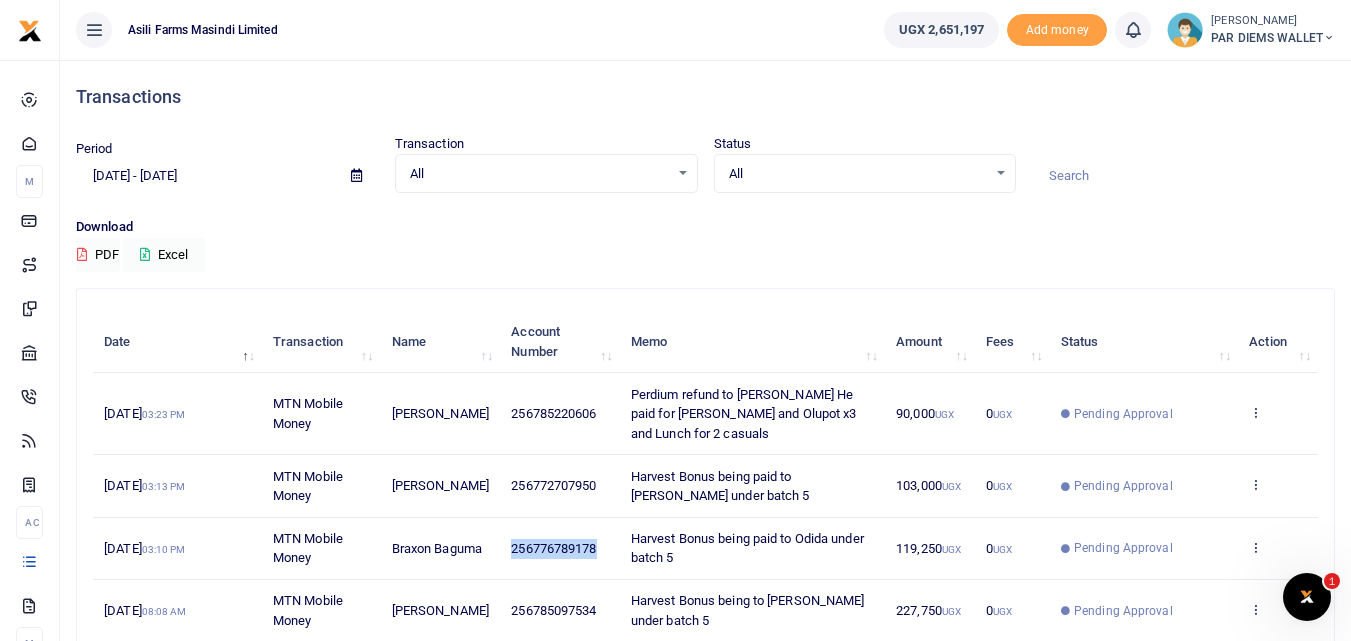 drag, startPoint x: 609, startPoint y: 549, endPoint x: 504, endPoint y: 546, distance: 105.04285 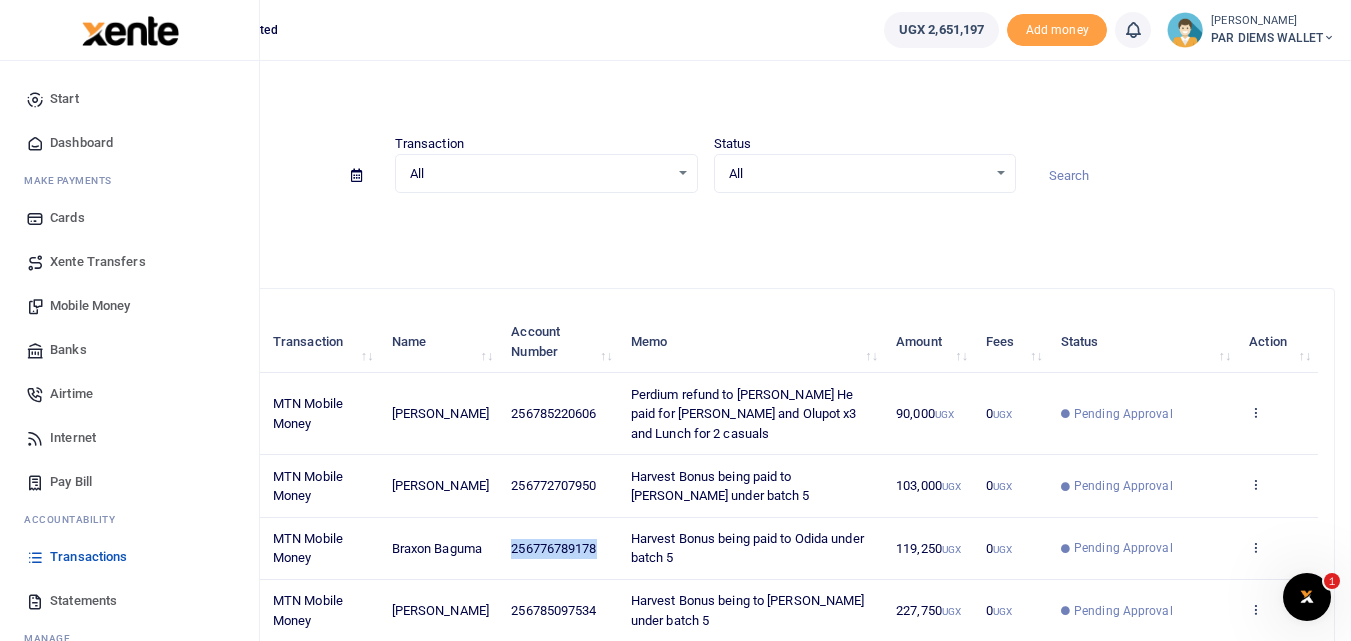 click on "Mobile Money" at bounding box center [90, 306] 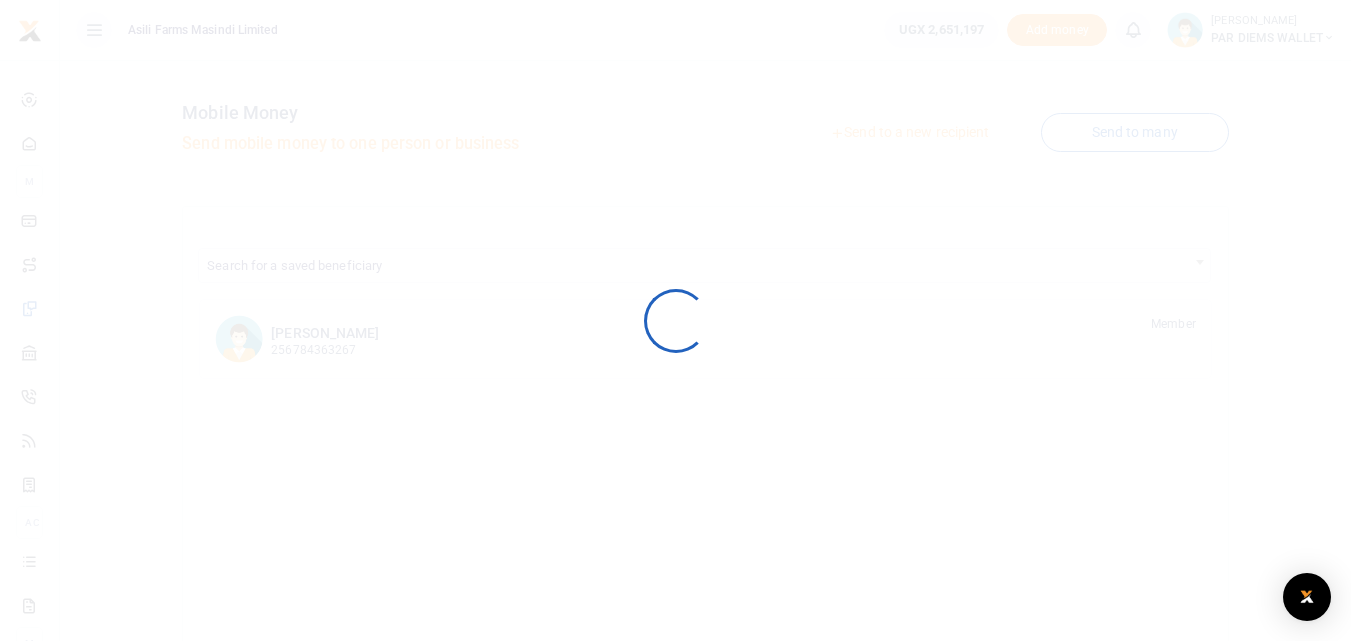 scroll, scrollTop: 0, scrollLeft: 0, axis: both 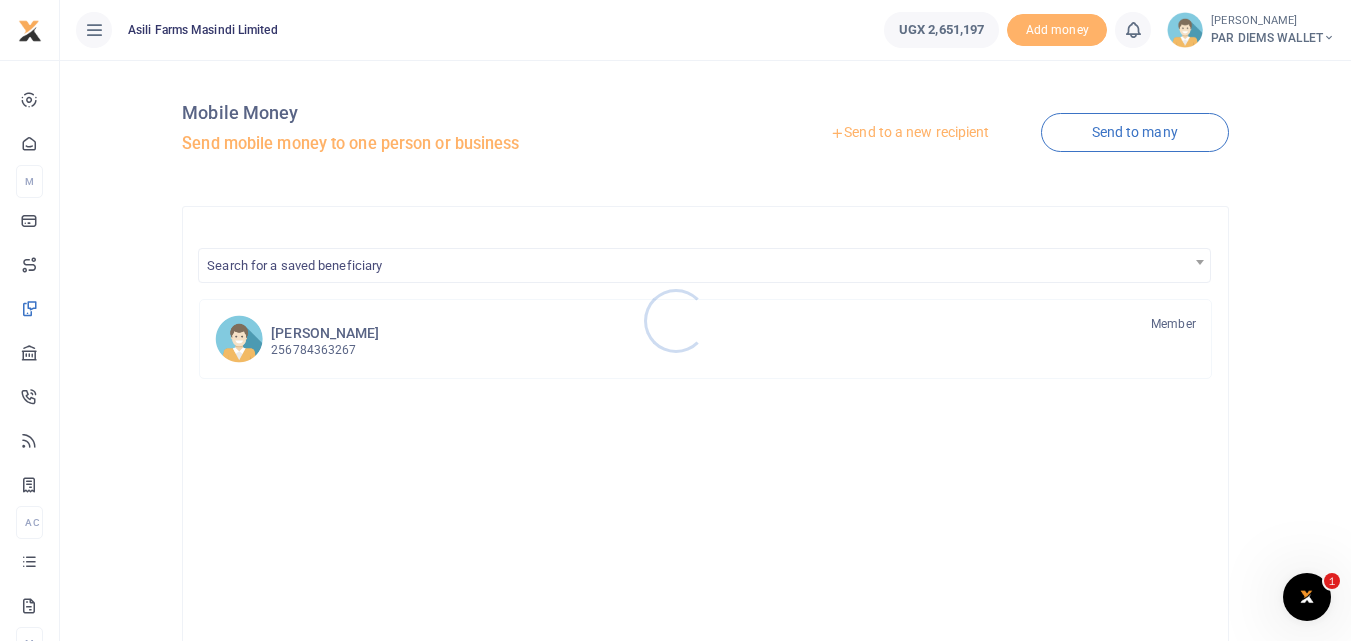 click at bounding box center [675, 320] 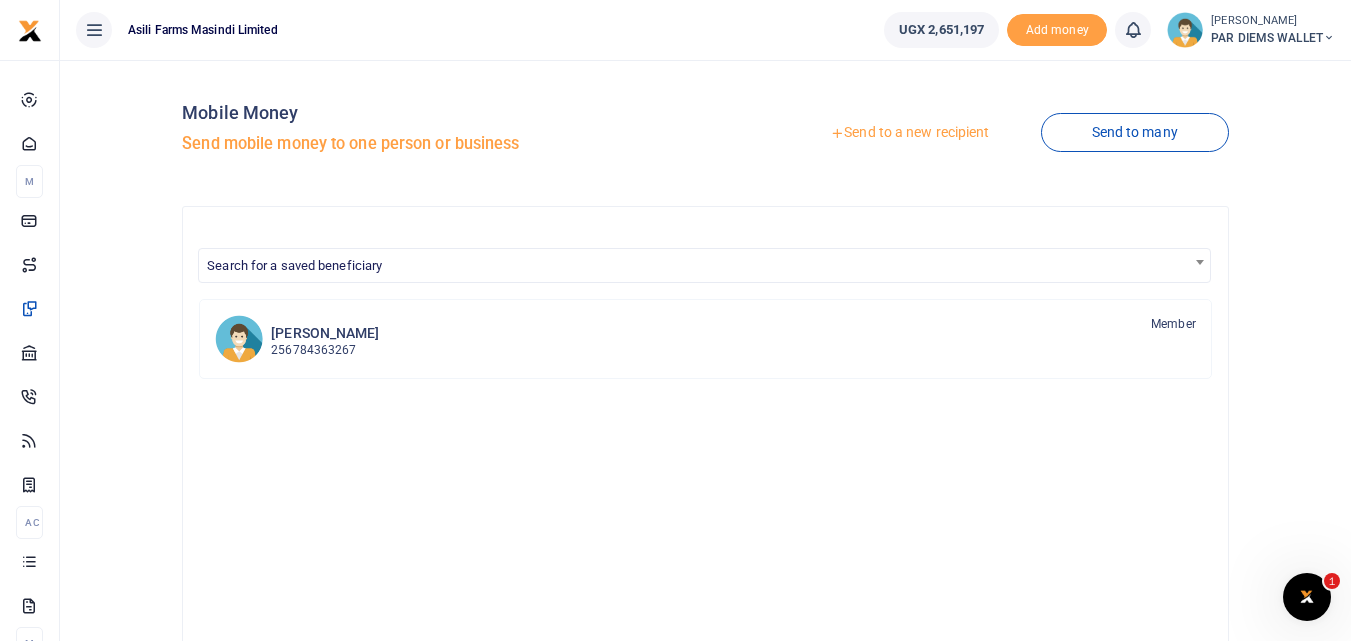 click on "Send to a new recipient" at bounding box center (909, 133) 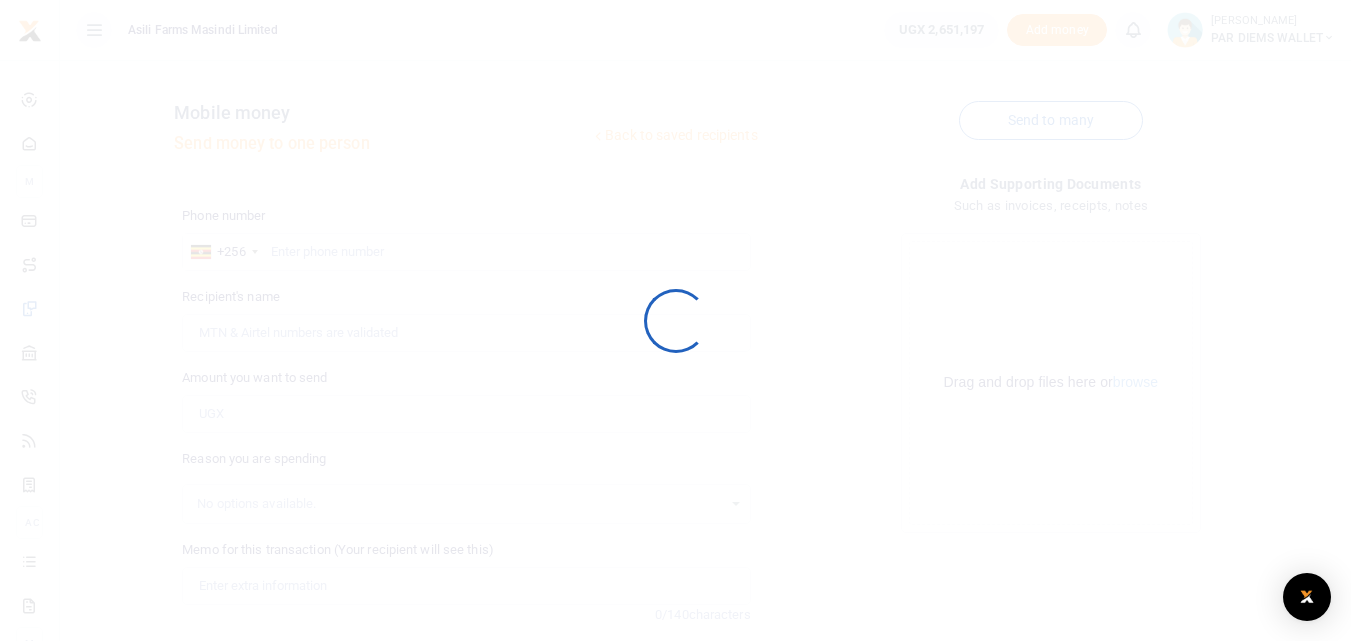 scroll, scrollTop: 0, scrollLeft: 0, axis: both 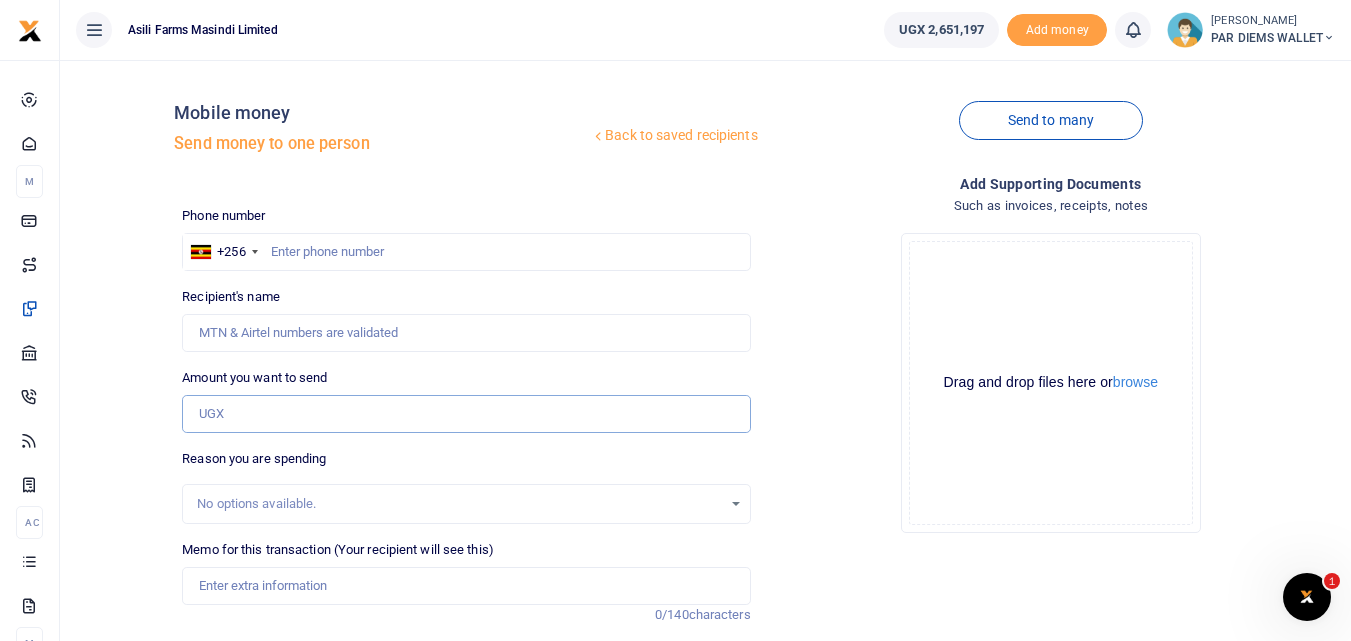 click on "Amount you want to send" at bounding box center [466, 414] 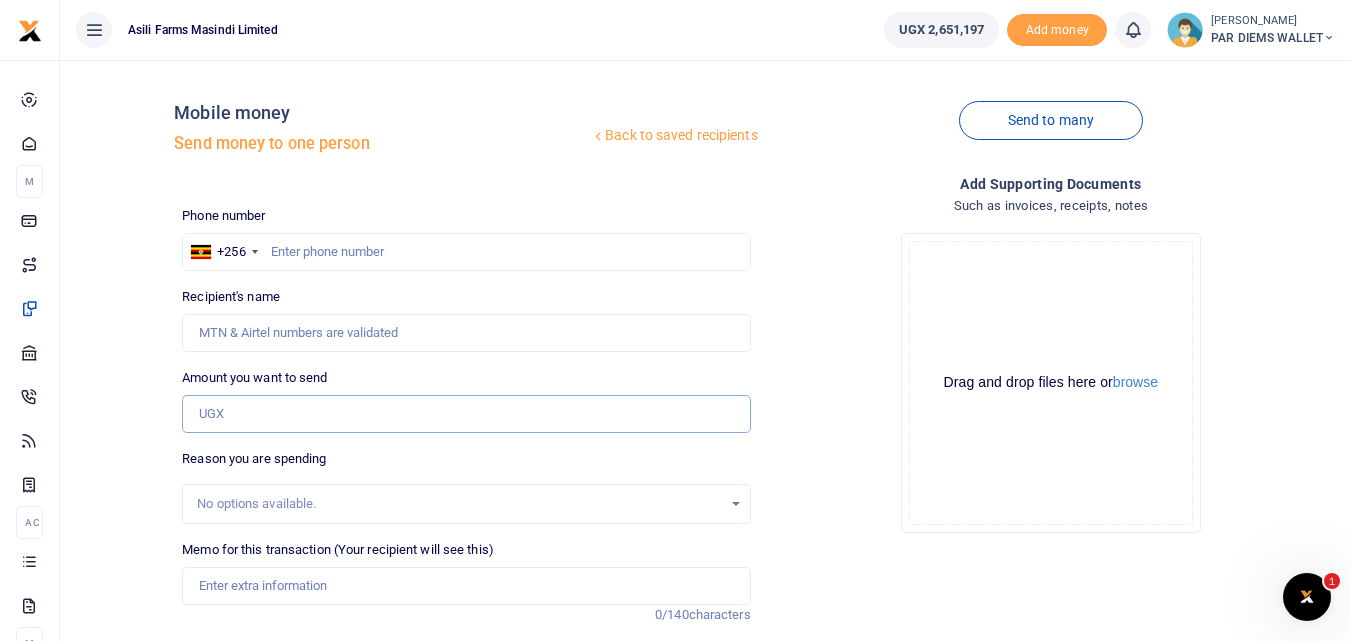 paste on "256776789178" 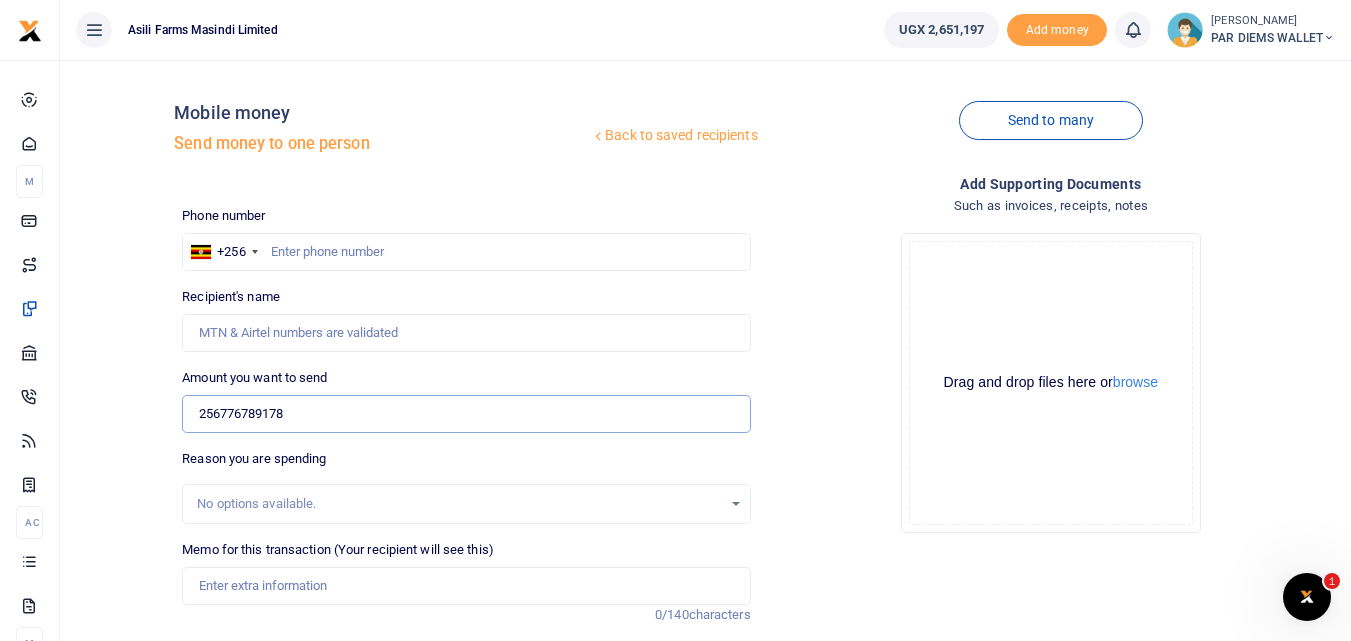 type on "256776789178" 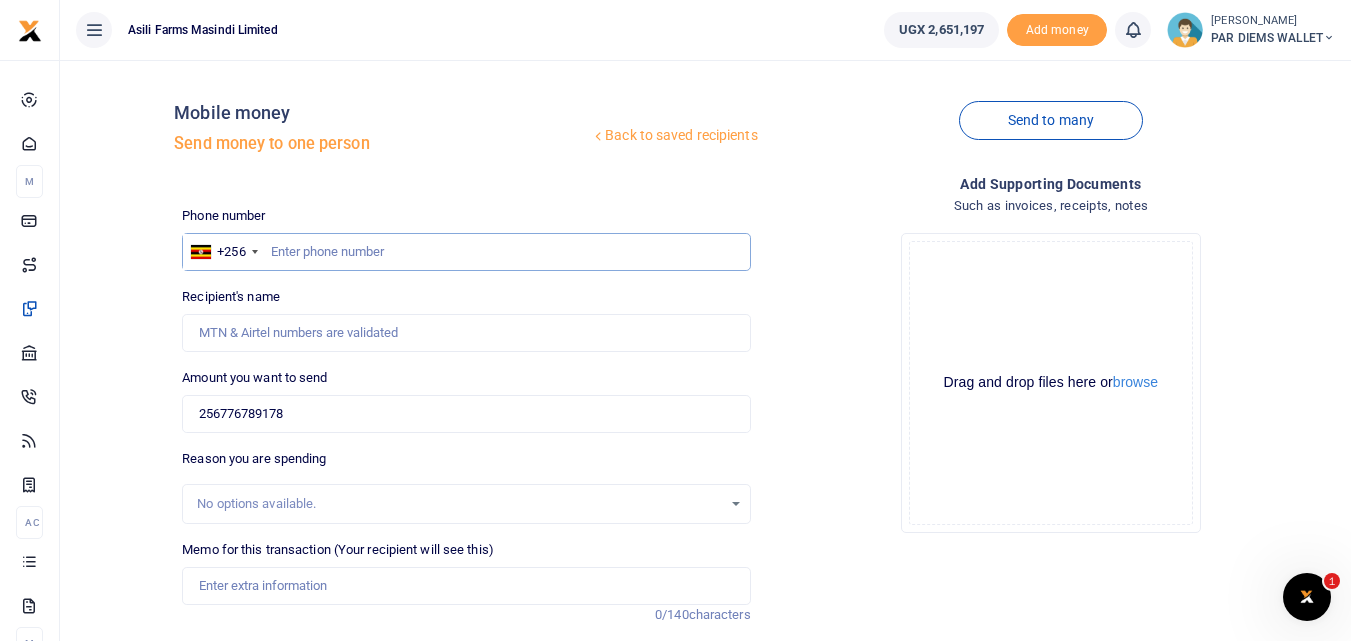 click at bounding box center [466, 252] 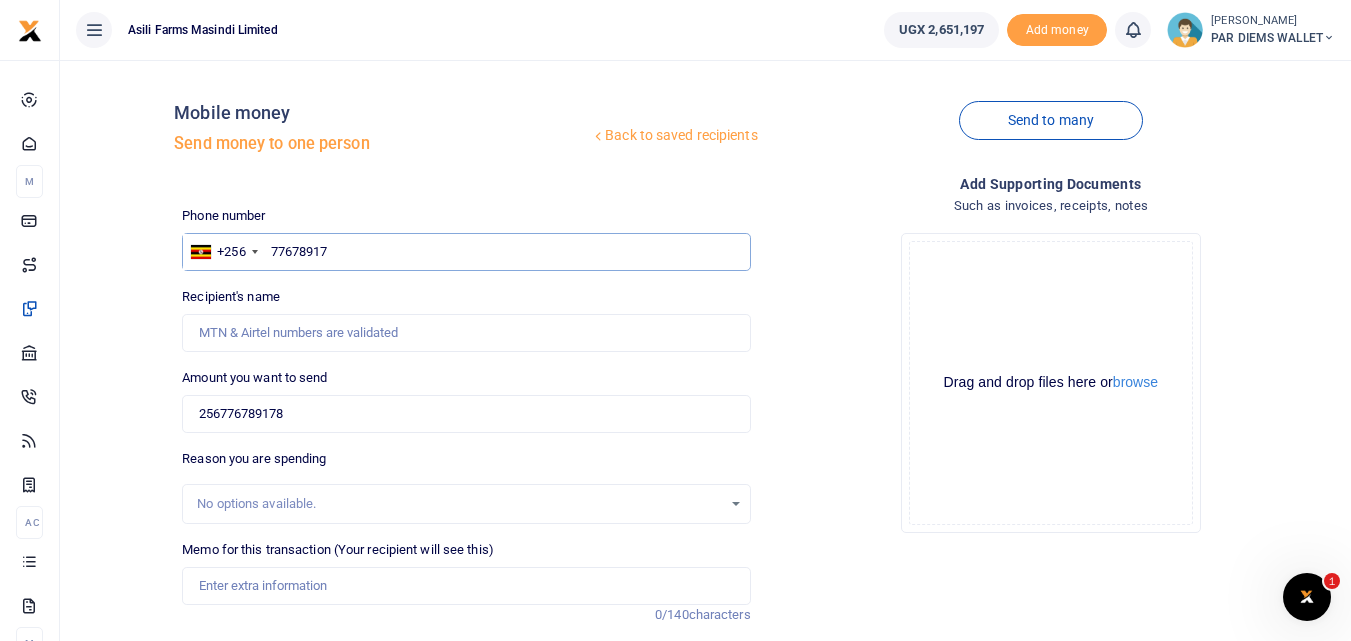 type on "776789178" 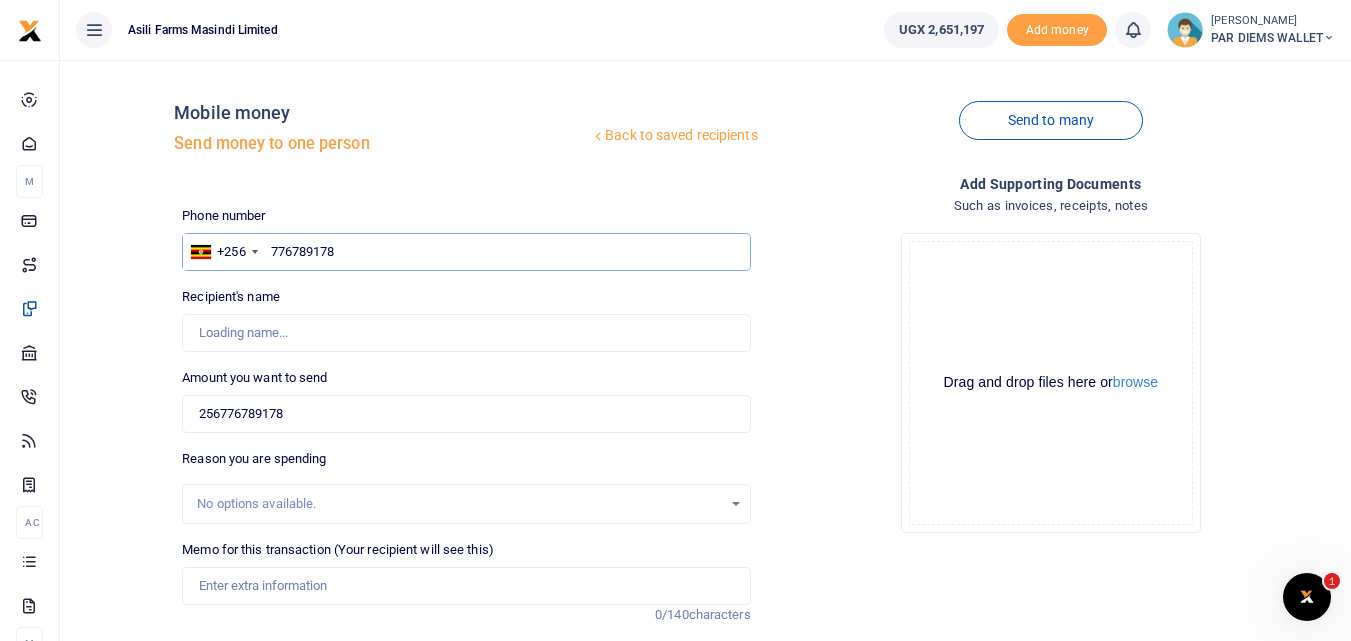 type on "Braxon Baguma" 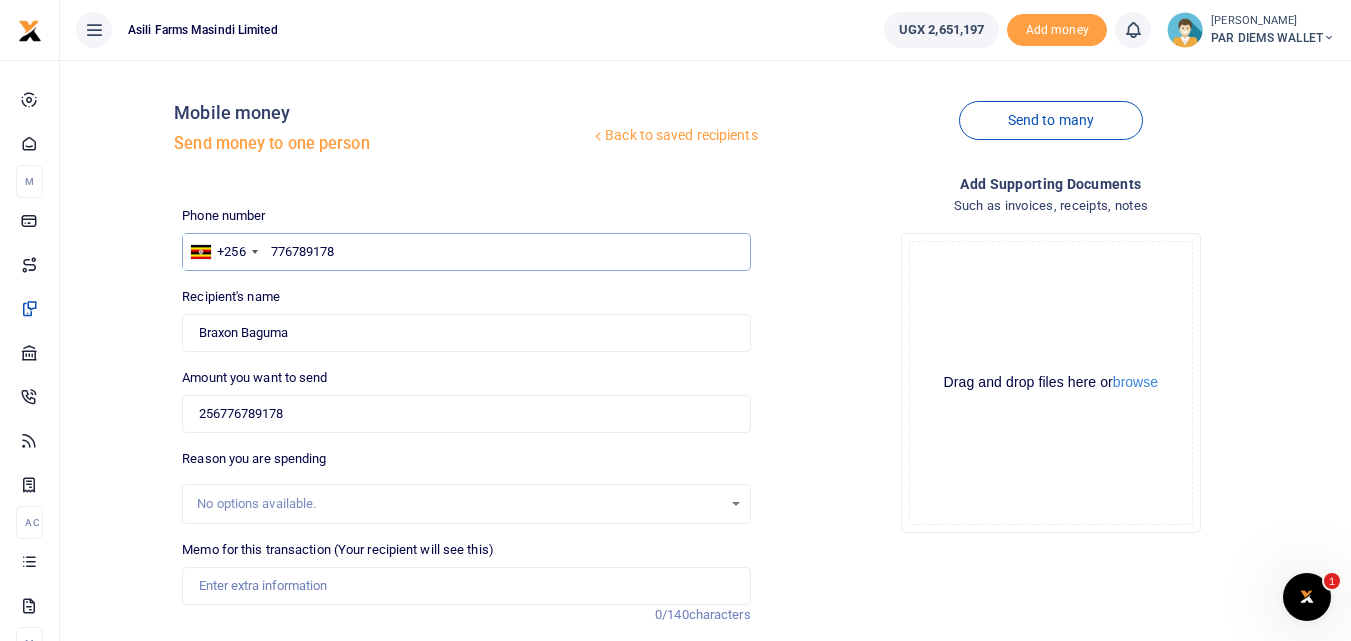 type on "776789178" 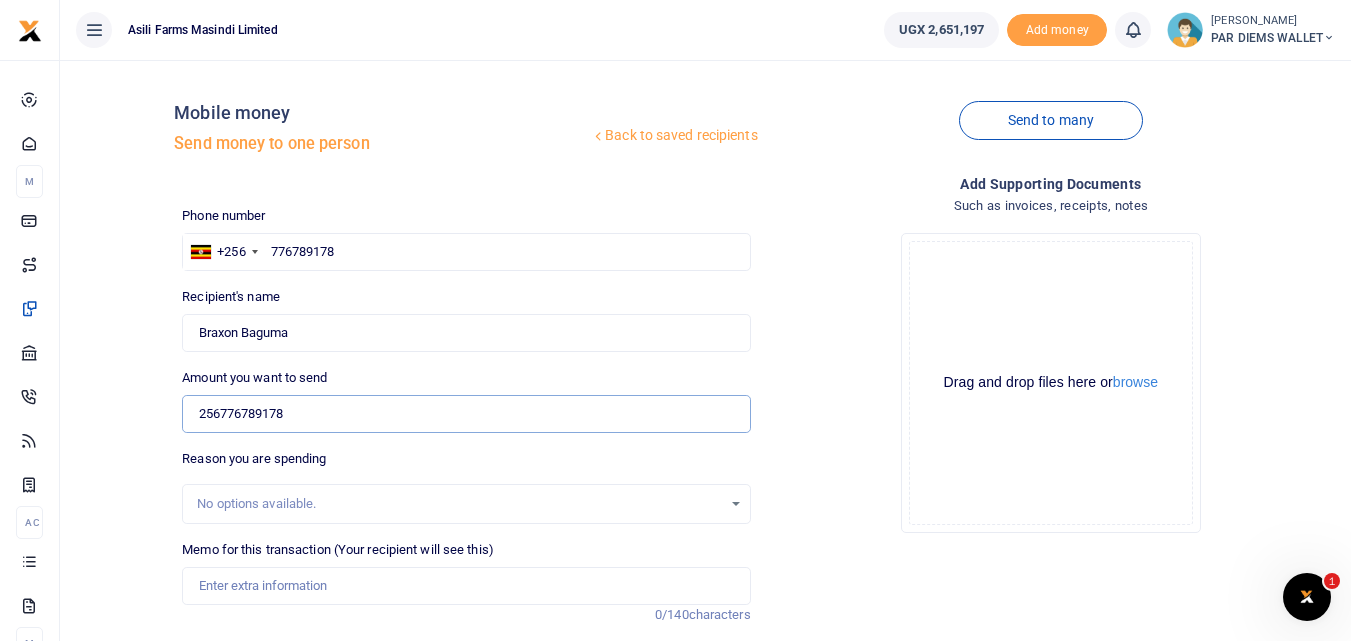 click on "256776789178" at bounding box center (466, 414) 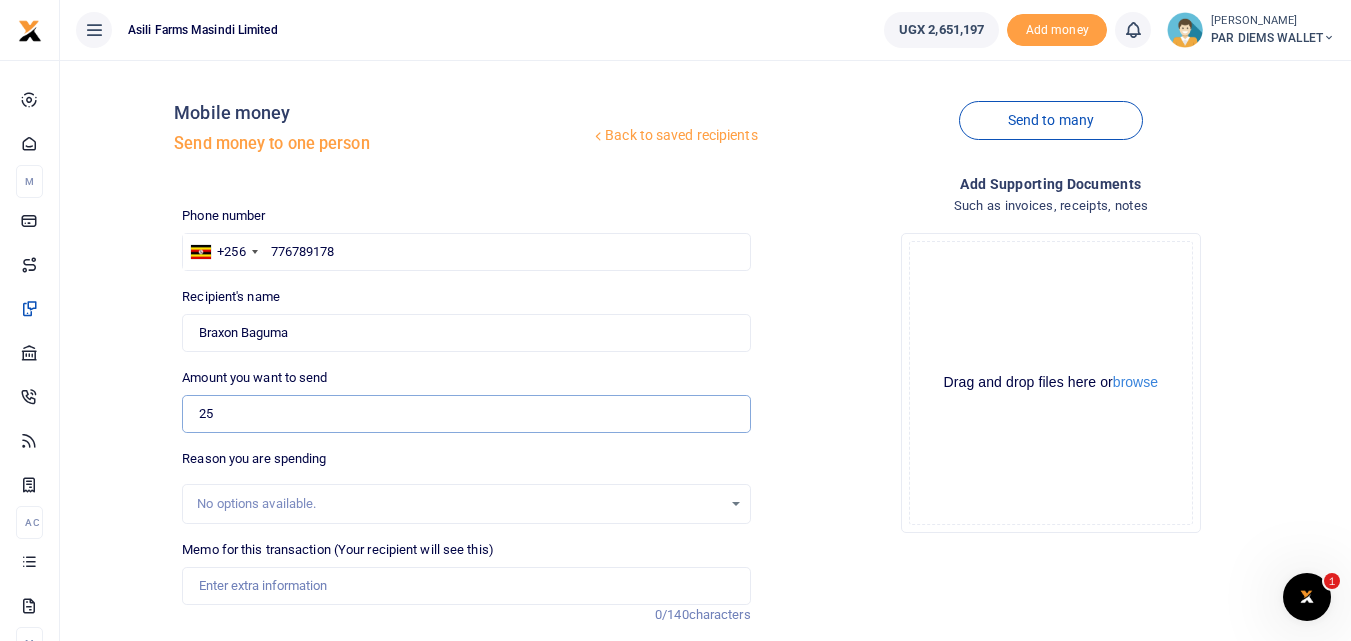 type on "2" 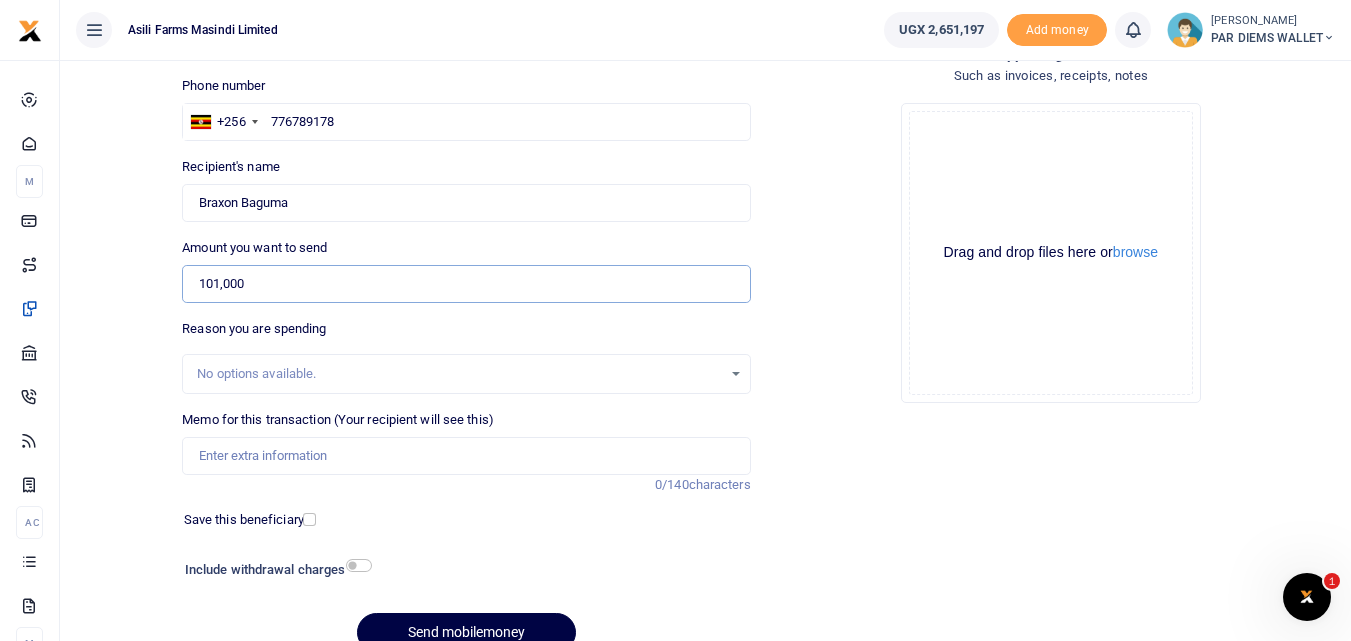 scroll, scrollTop: 225, scrollLeft: 0, axis: vertical 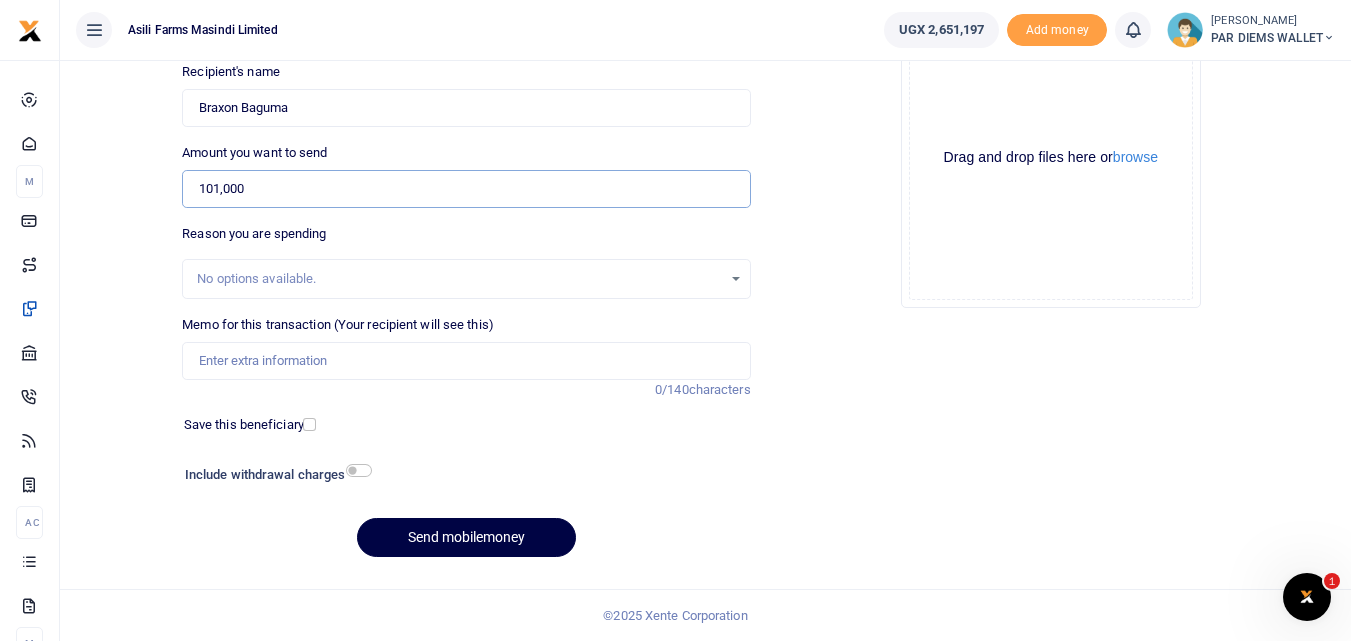 type on "101,000" 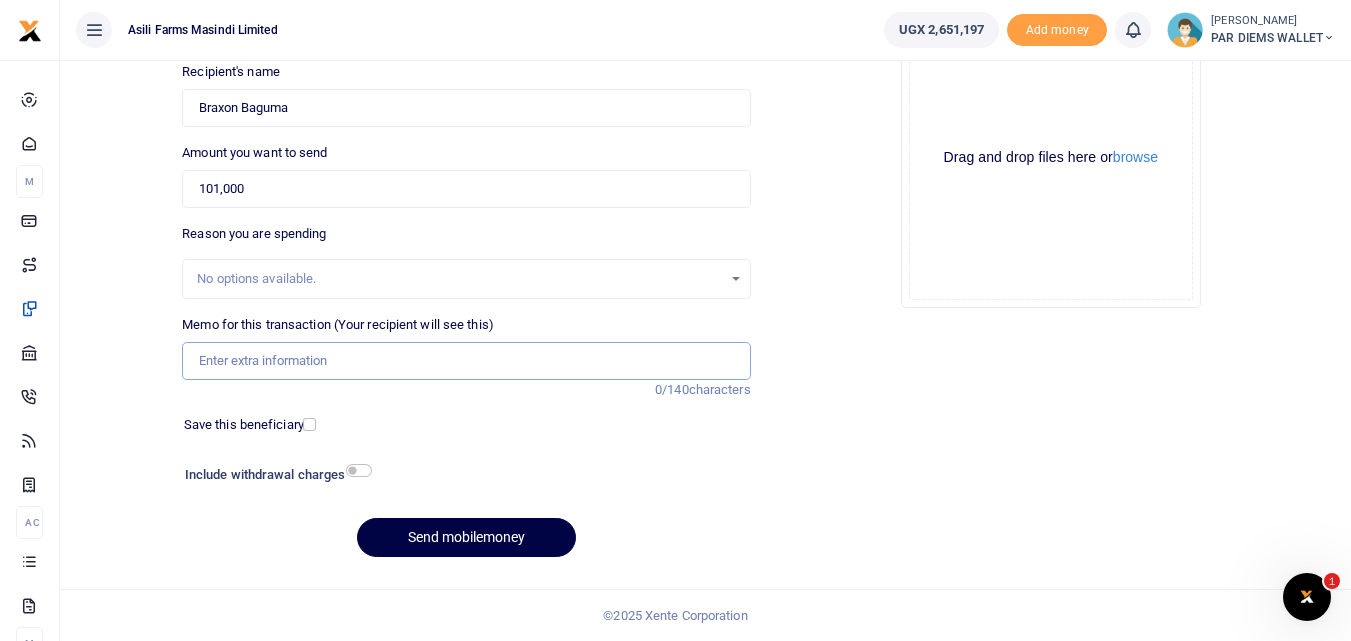 click on "Memo for this transaction (Your recipient will see this)" at bounding box center [466, 361] 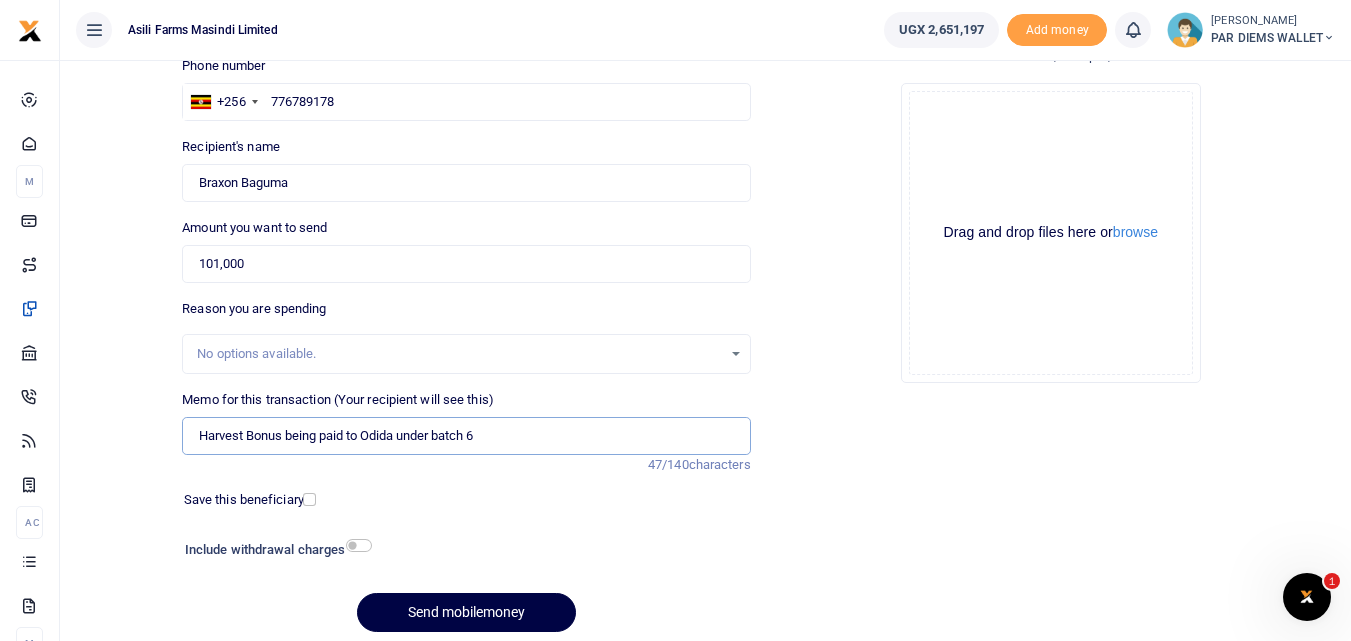scroll, scrollTop: 145, scrollLeft: 0, axis: vertical 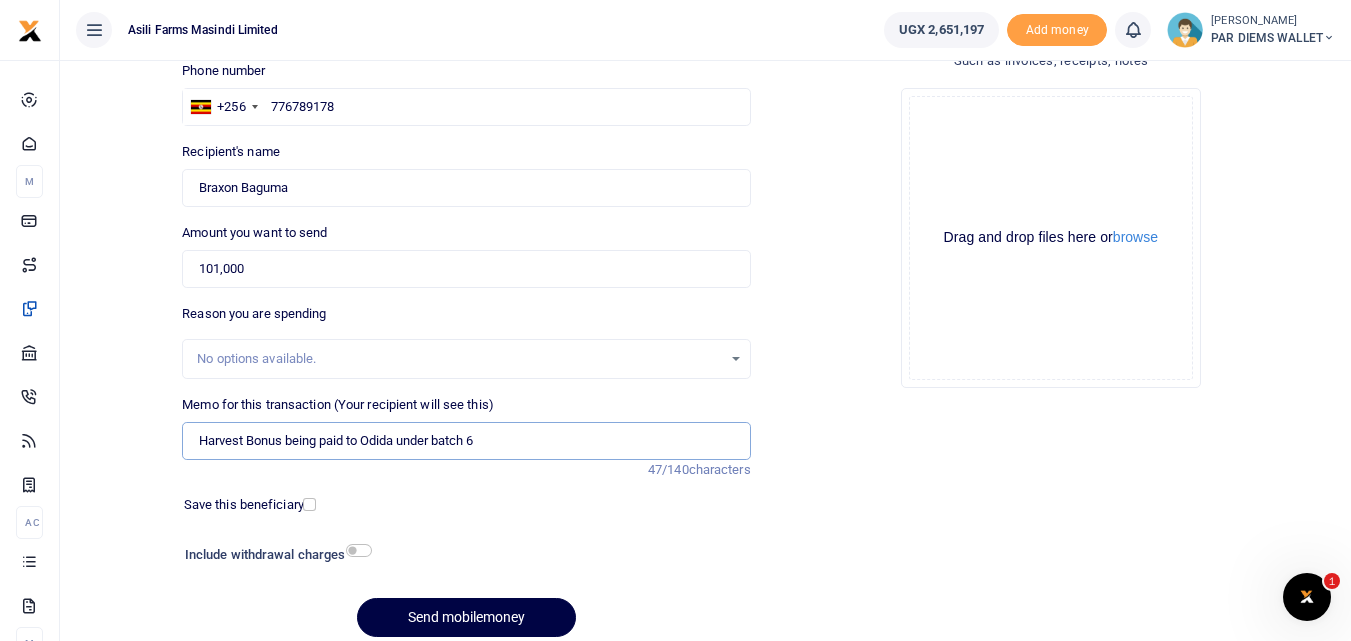 type on "Harvest Bonus being paid to Odida under batch 6" 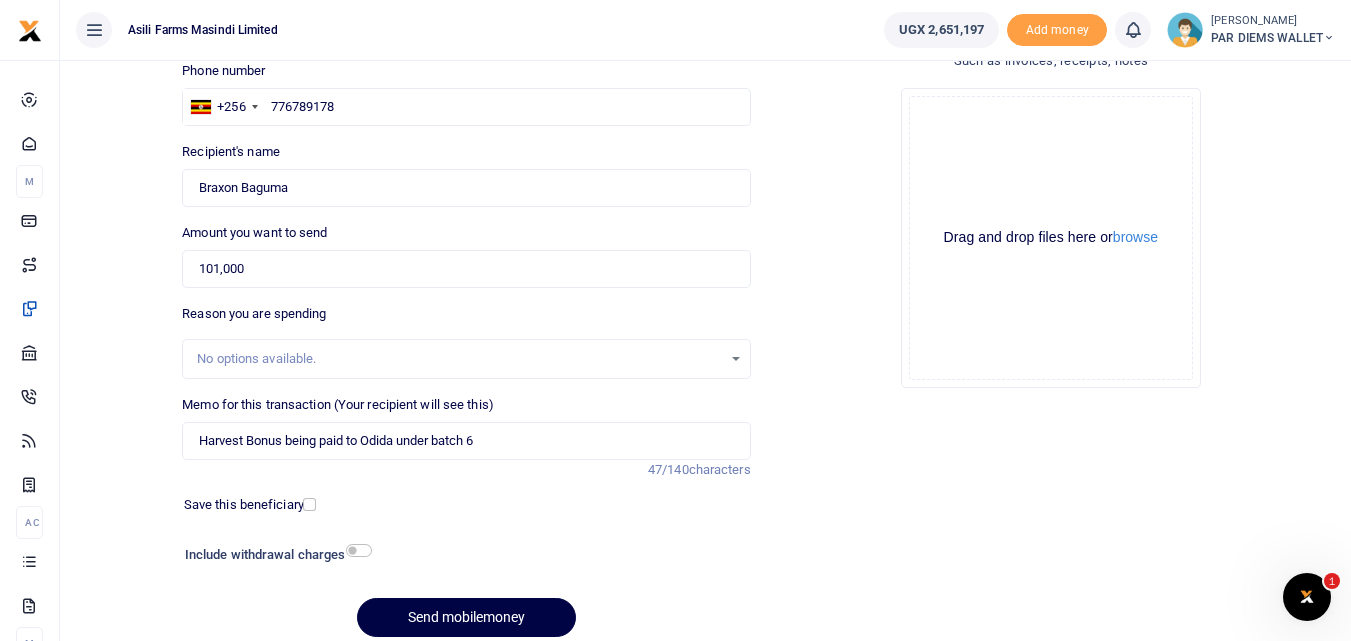 click on "Drag and drop files here or  browse Powered by  Uppy" 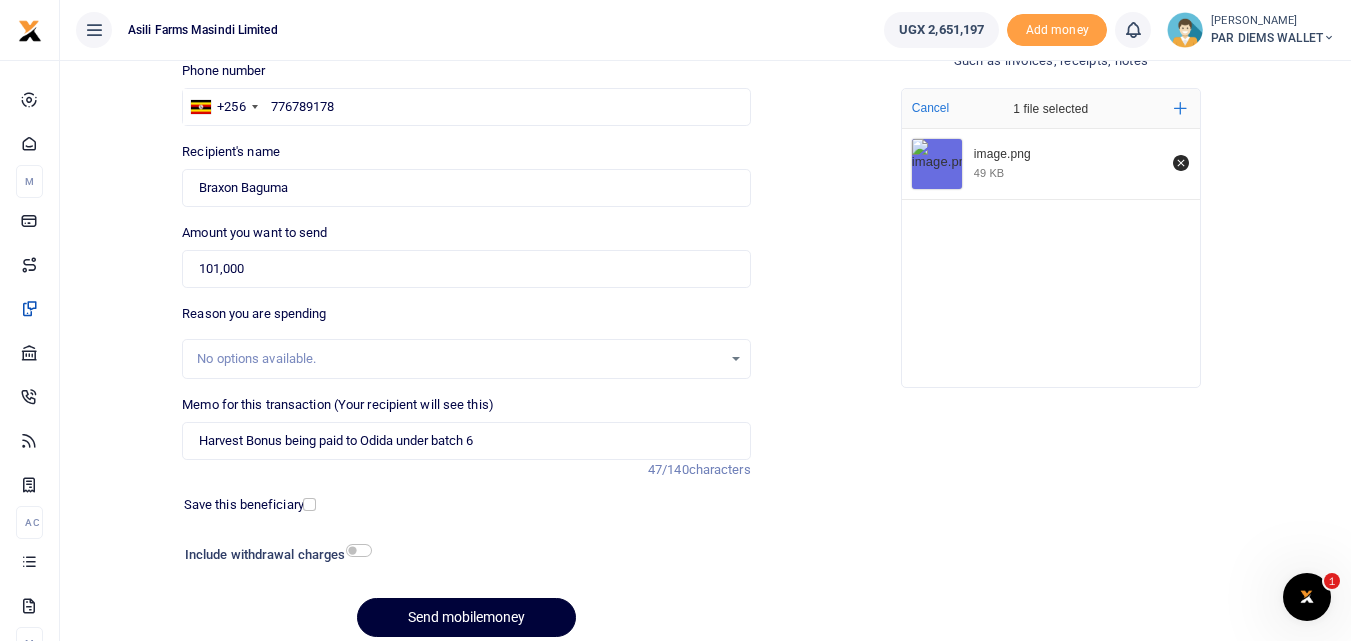 click on "Send mobilemoney" at bounding box center [466, 617] 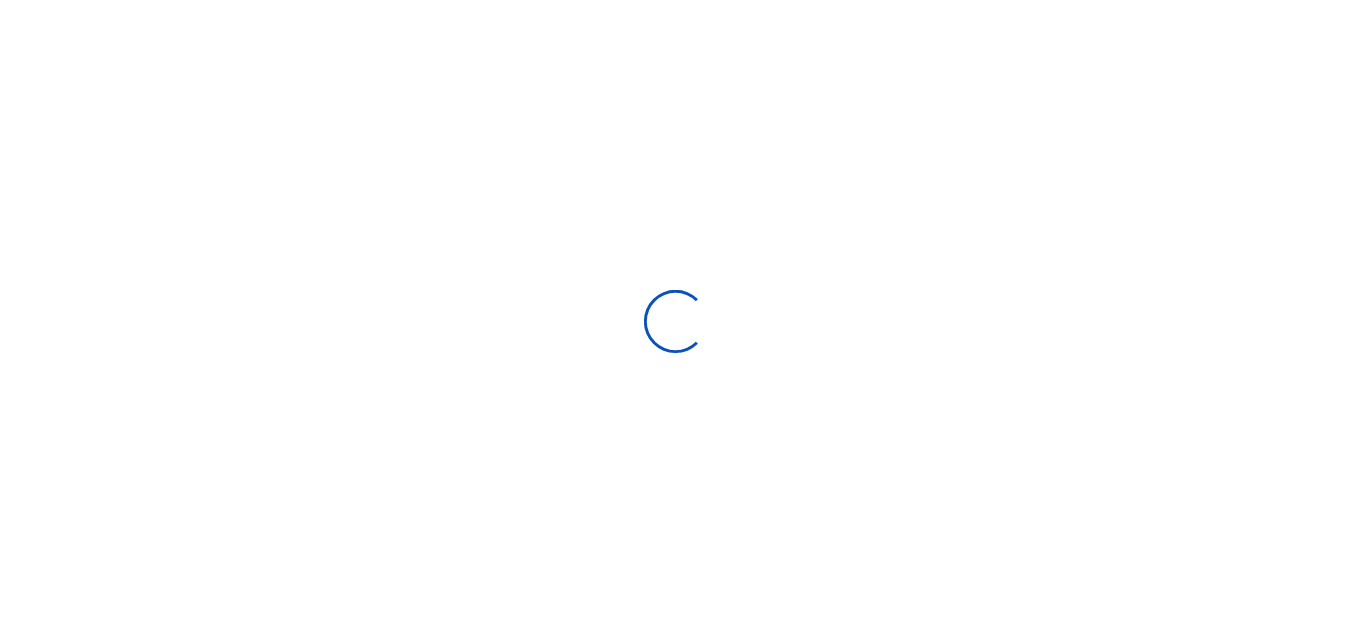 scroll, scrollTop: 145, scrollLeft: 0, axis: vertical 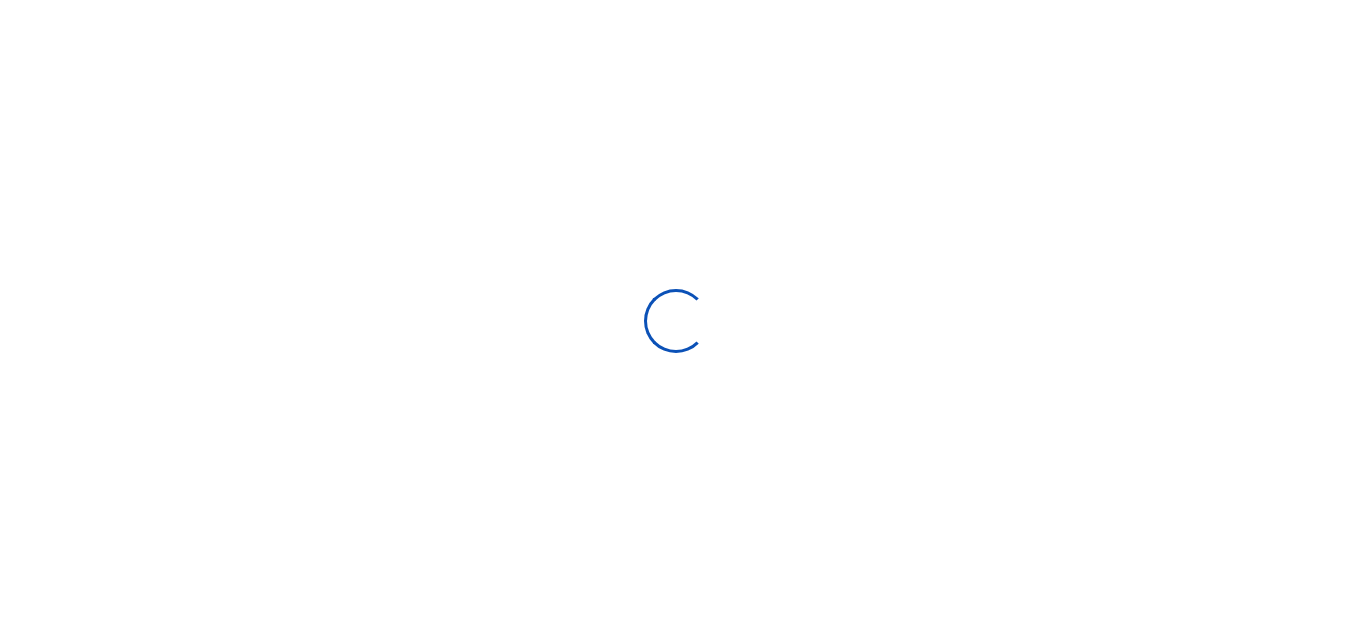 select on "Loading bundles" 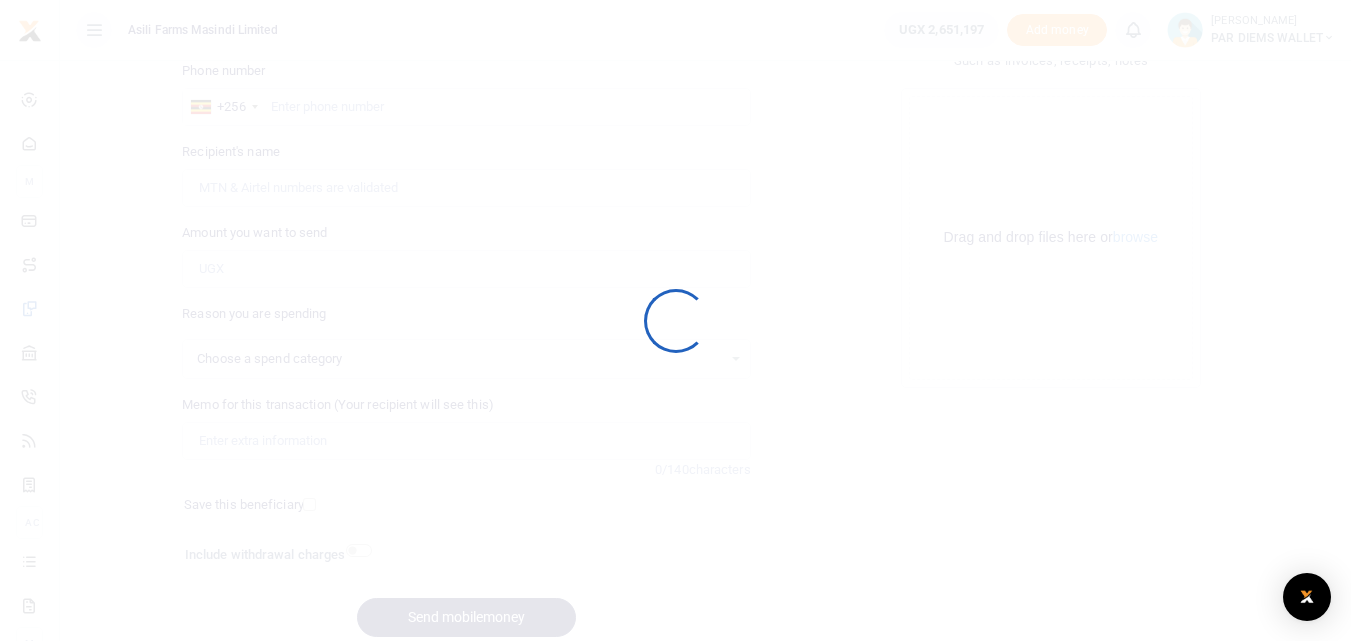 select 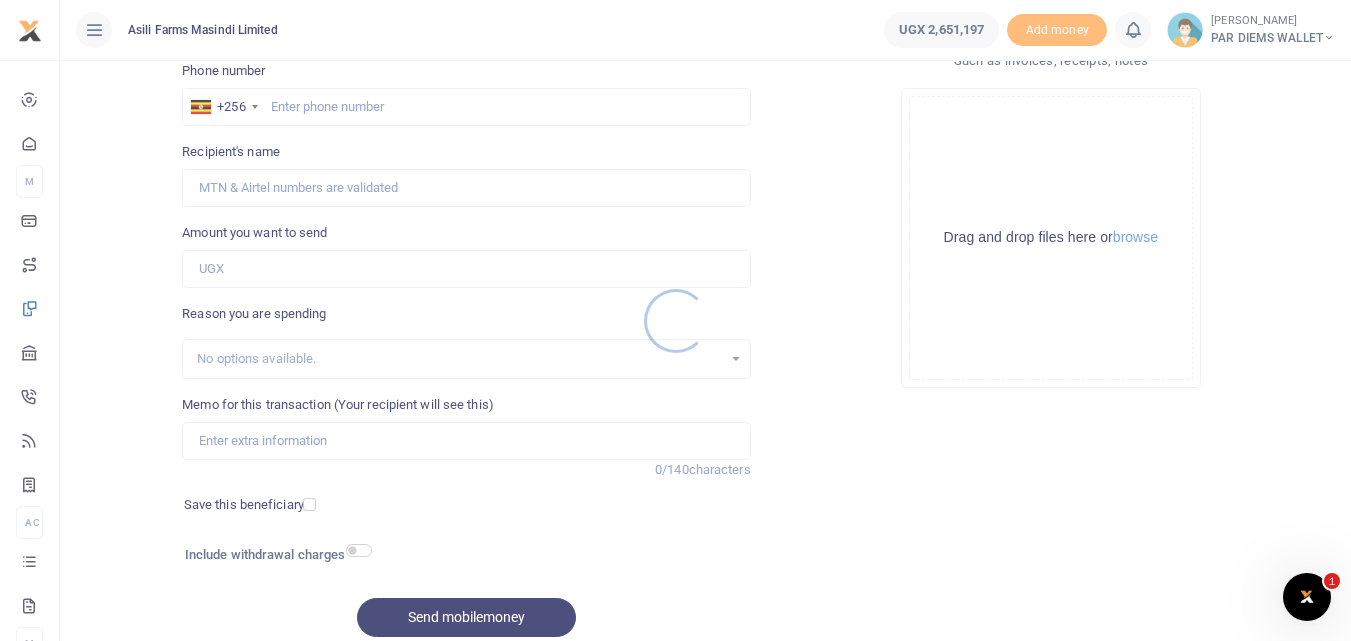 scroll, scrollTop: 0, scrollLeft: 0, axis: both 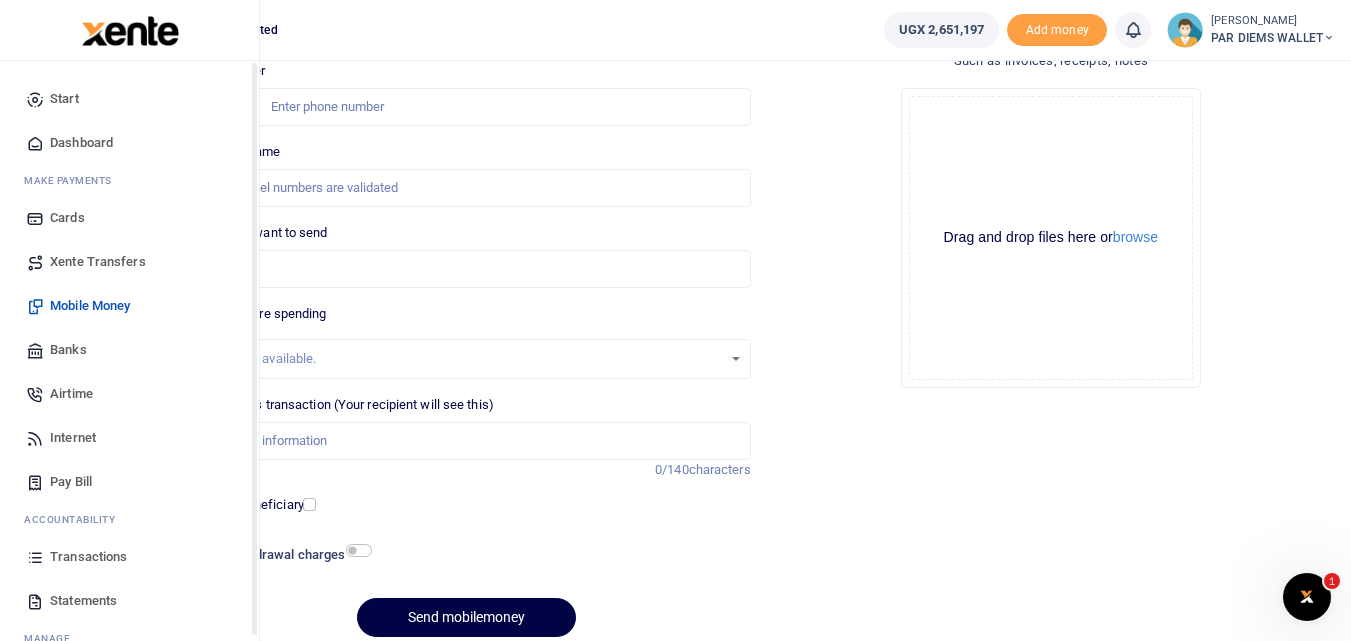 click on "Transactions" at bounding box center [88, 557] 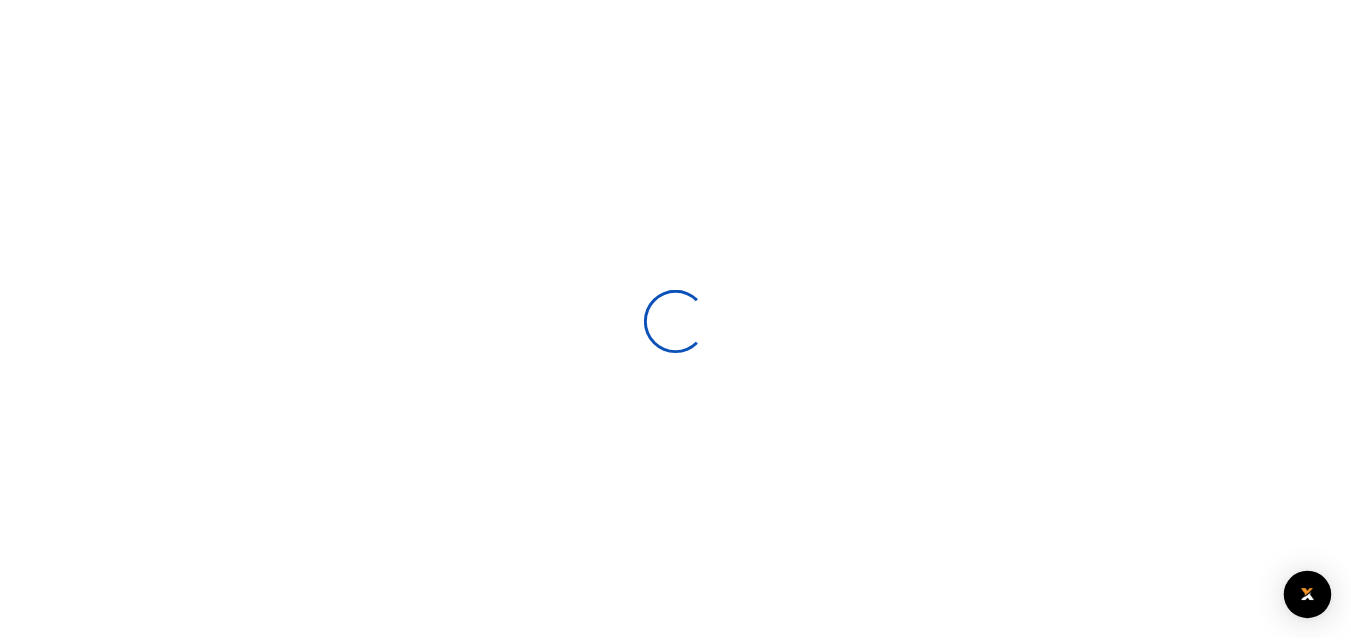 scroll, scrollTop: 0, scrollLeft: 0, axis: both 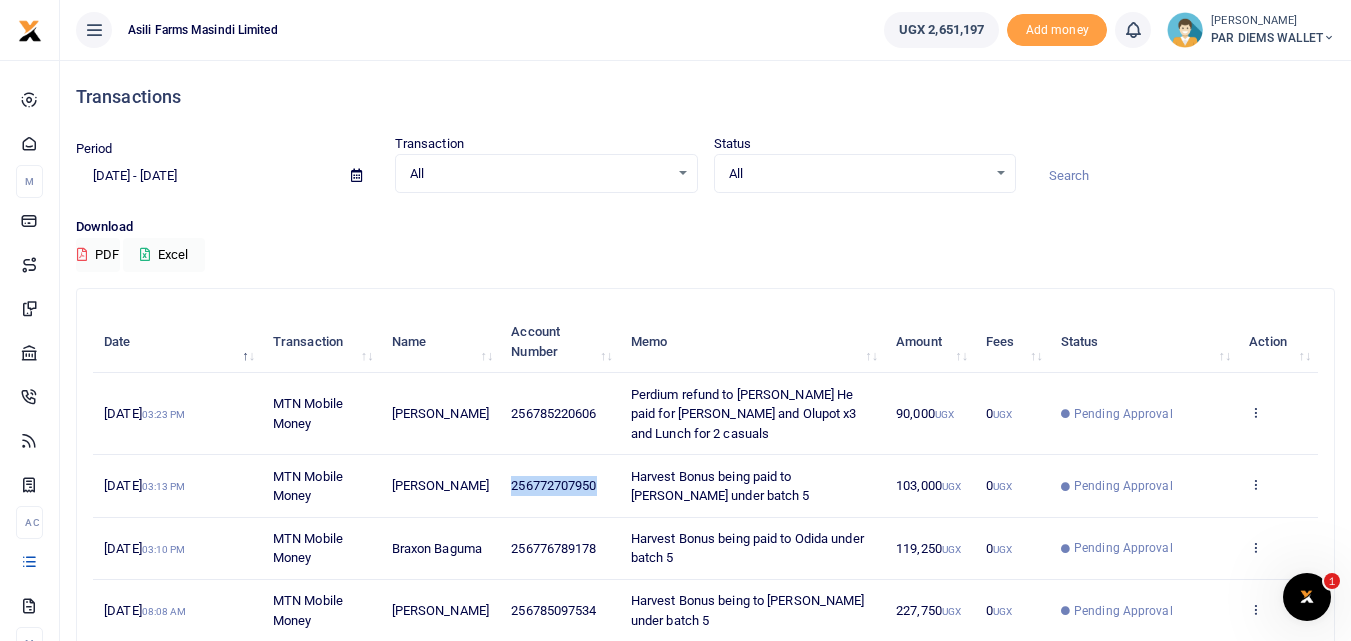 drag, startPoint x: 609, startPoint y: 488, endPoint x: 510, endPoint y: 492, distance: 99.08077 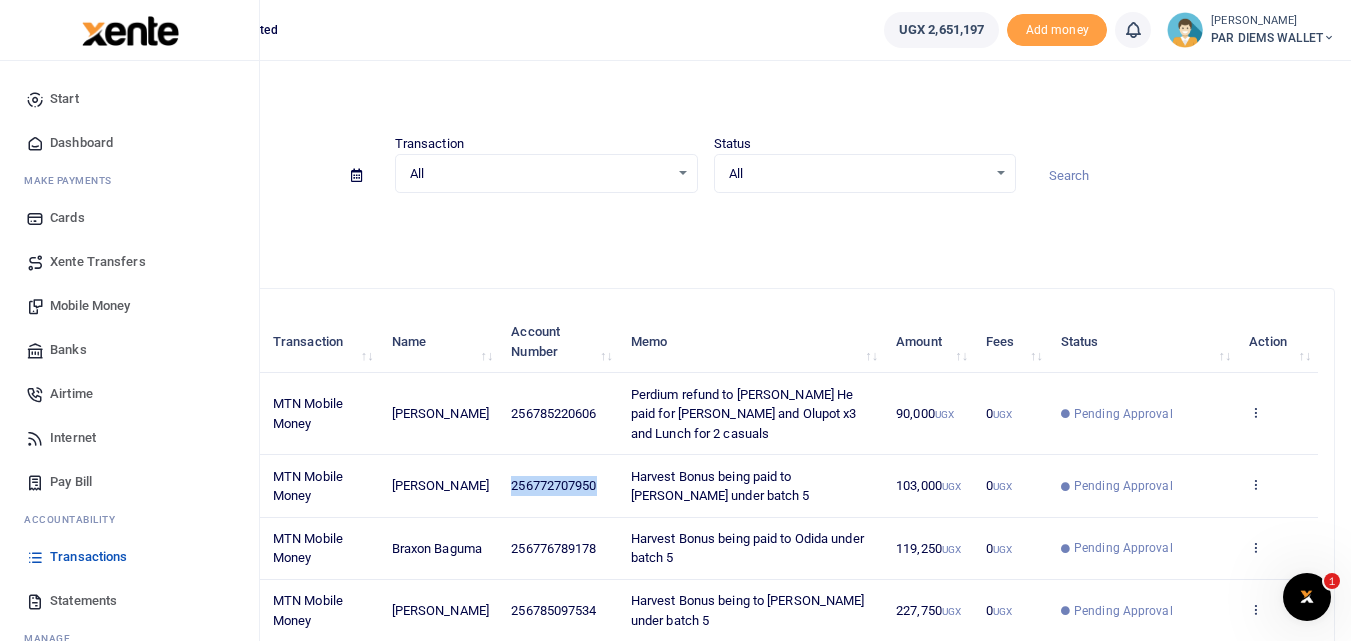 click on "Mobile Money" at bounding box center (90, 306) 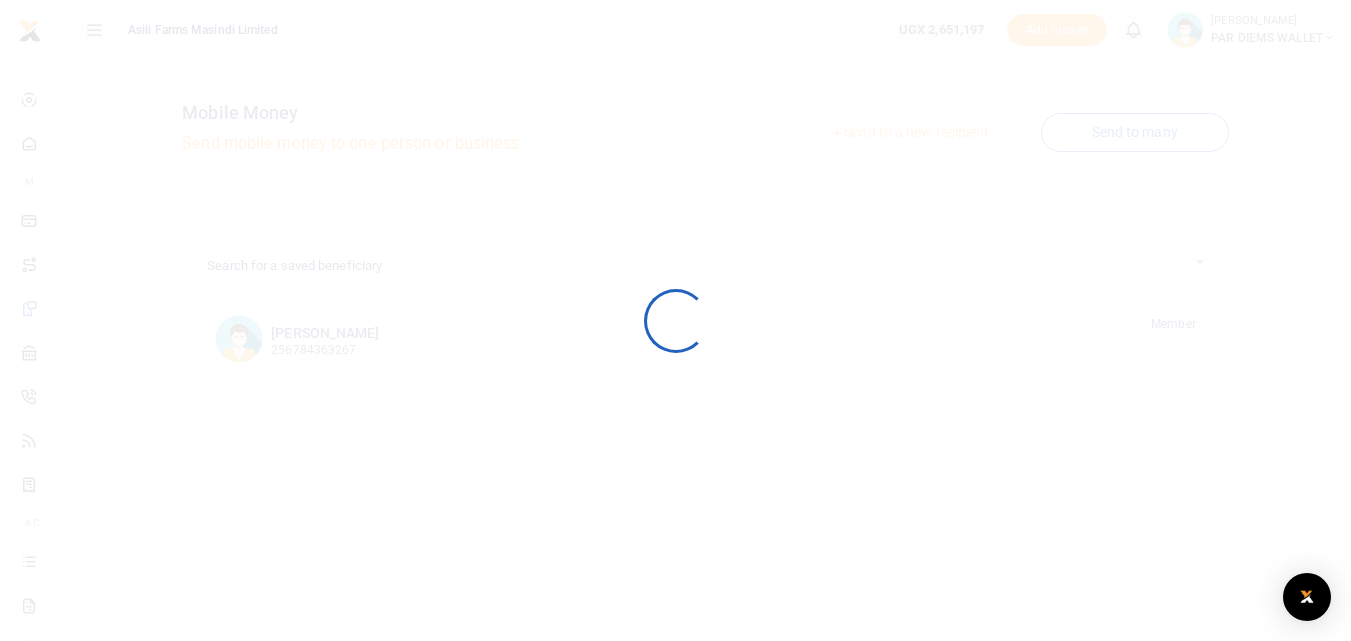 scroll, scrollTop: 0, scrollLeft: 0, axis: both 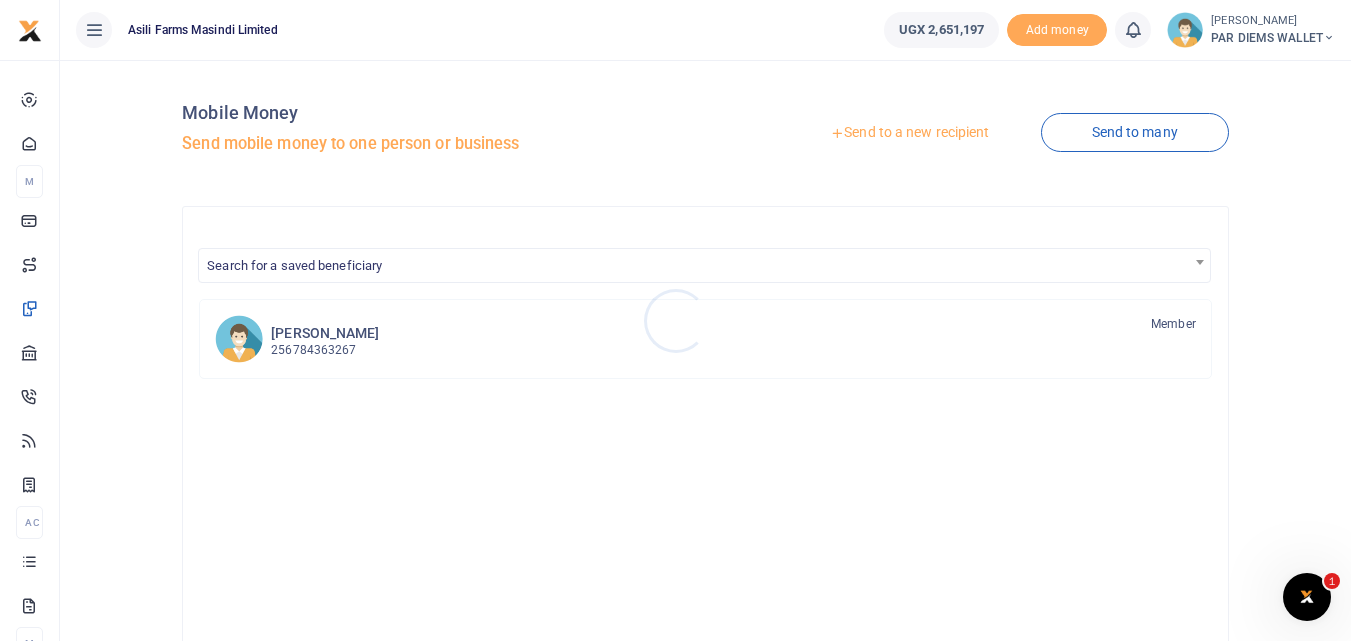click at bounding box center (675, 320) 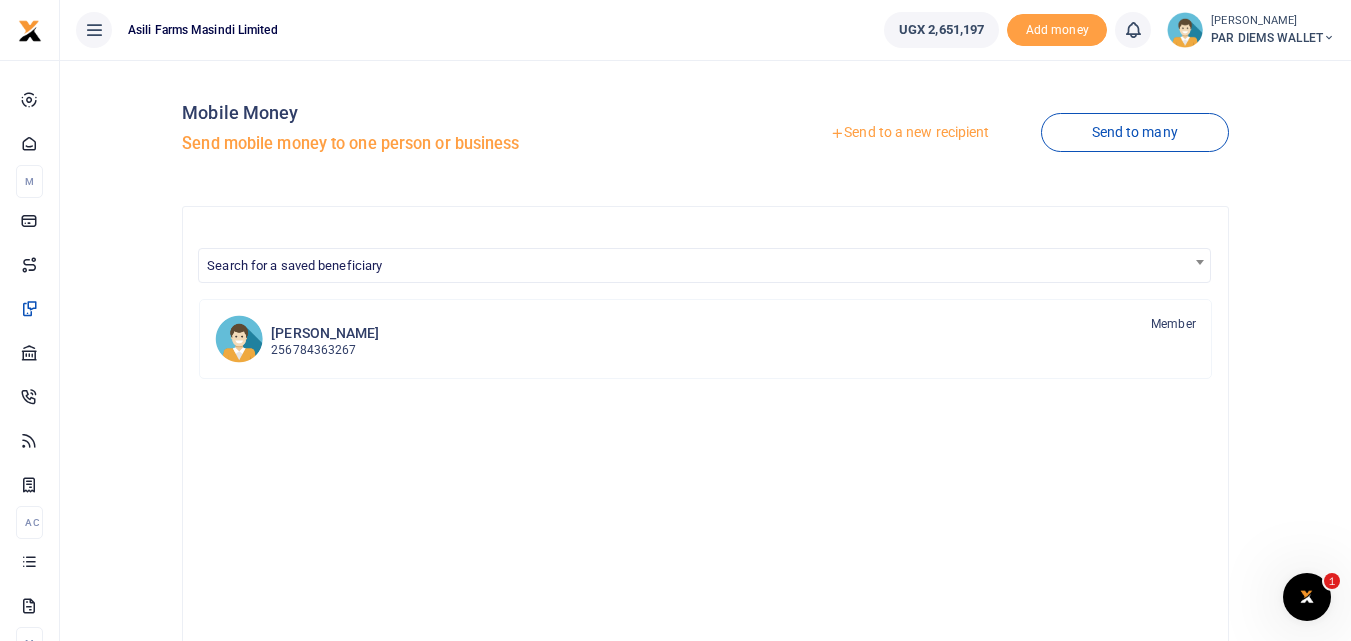 click on "Send to a new recipient" at bounding box center [909, 133] 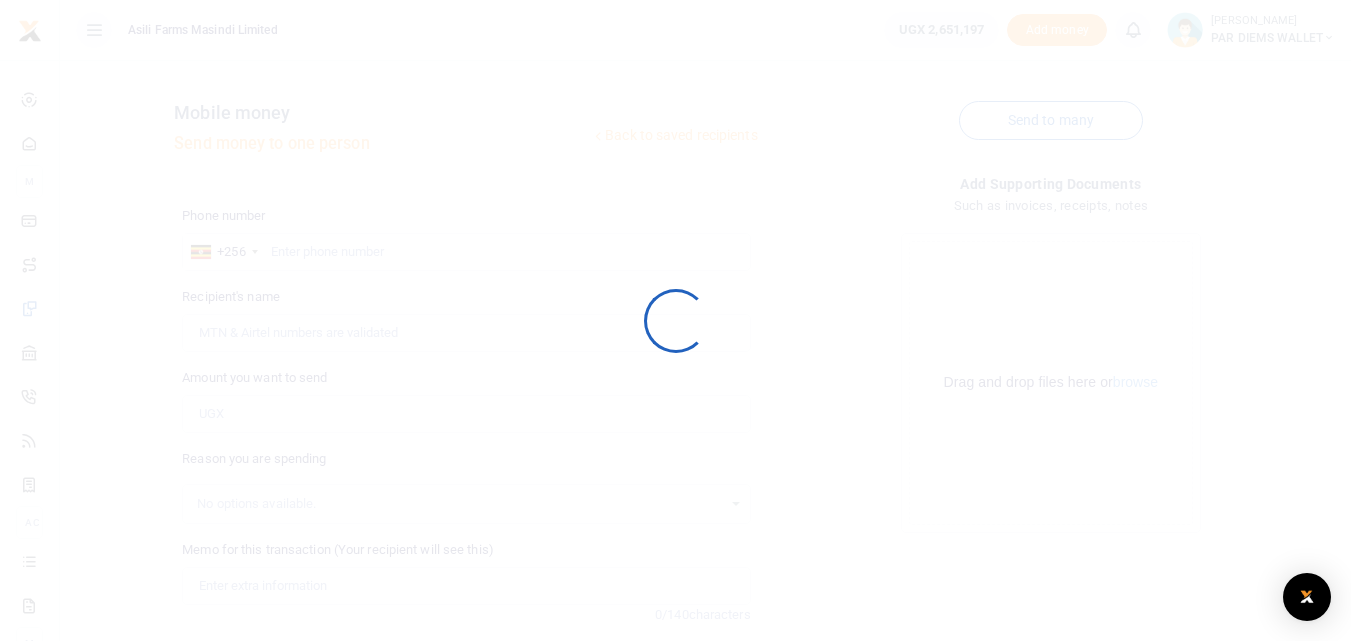 scroll, scrollTop: 0, scrollLeft: 0, axis: both 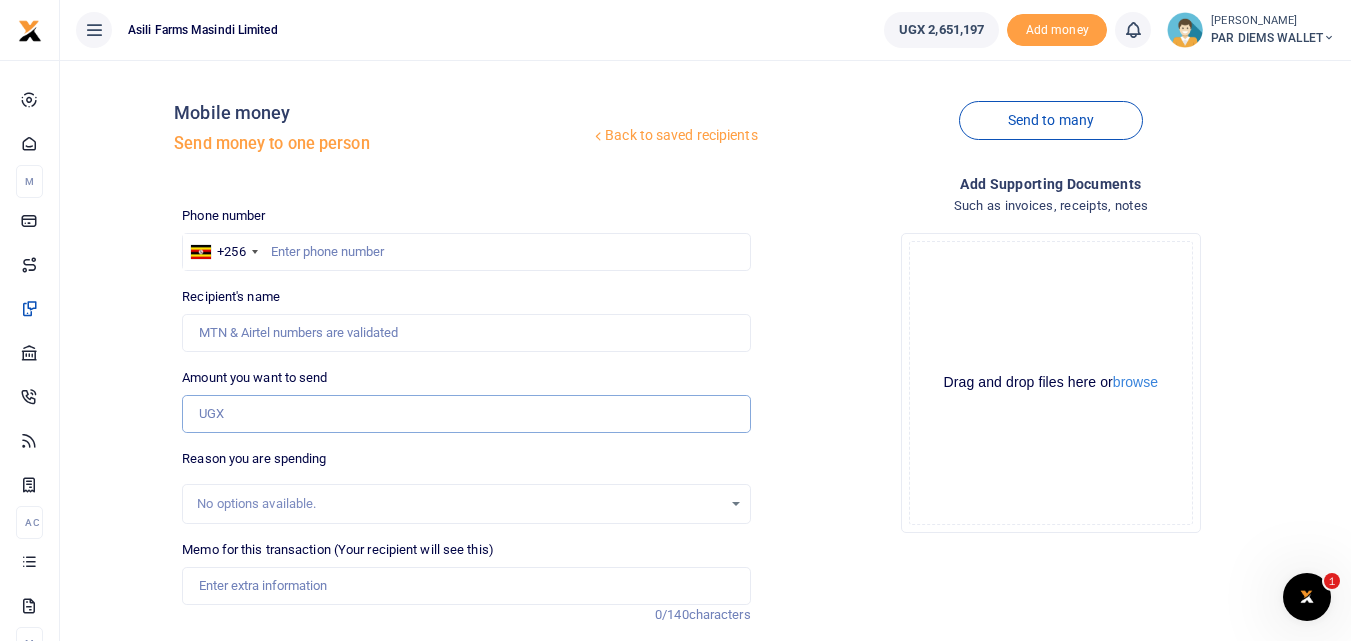 click on "Amount you want to send" at bounding box center [466, 414] 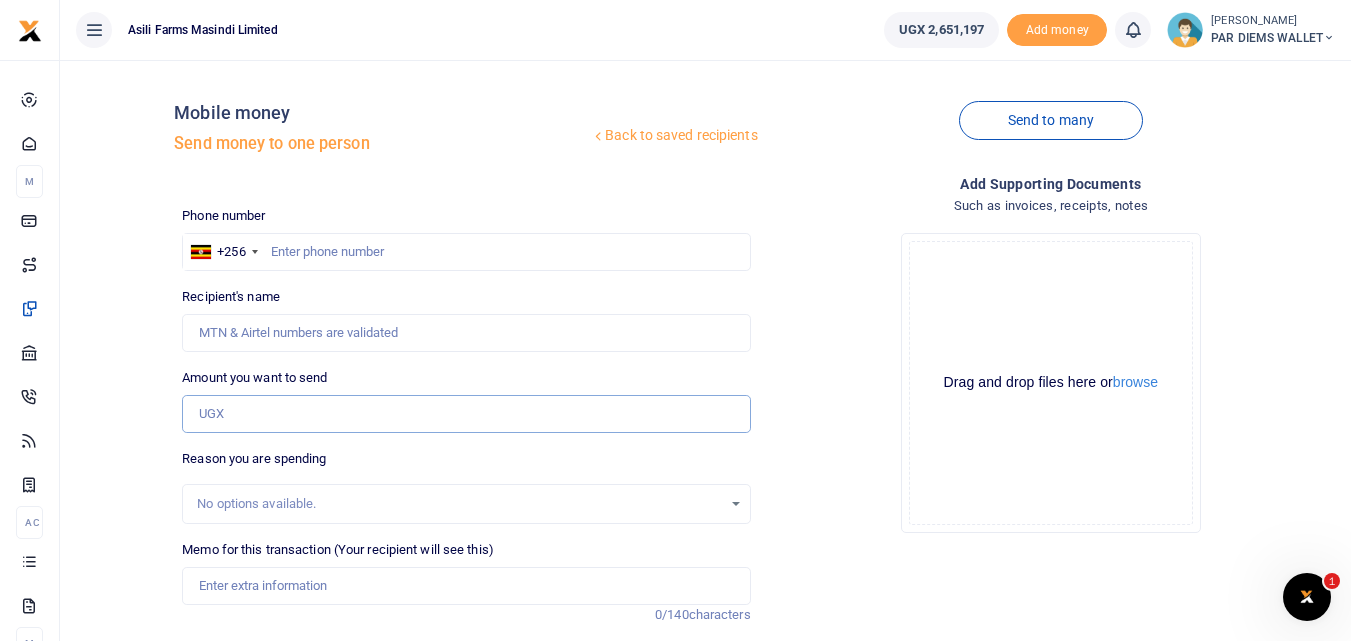 paste on "256772707950" 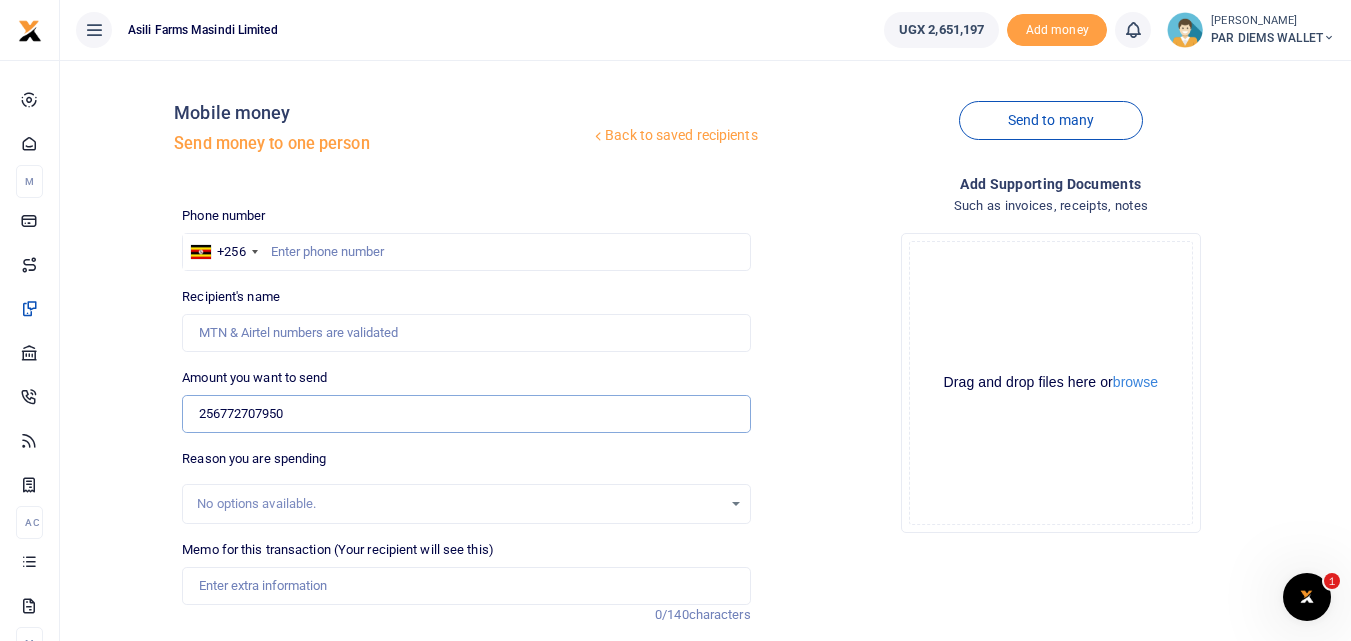 type on "256772707950" 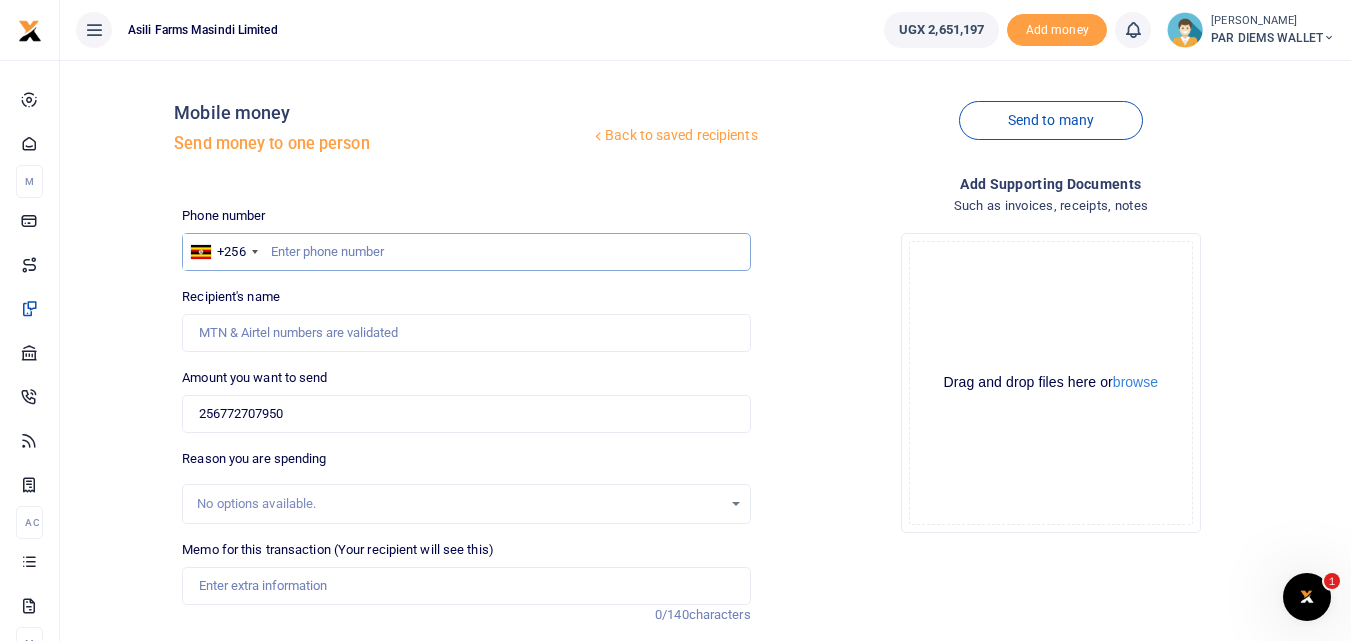 click at bounding box center [466, 252] 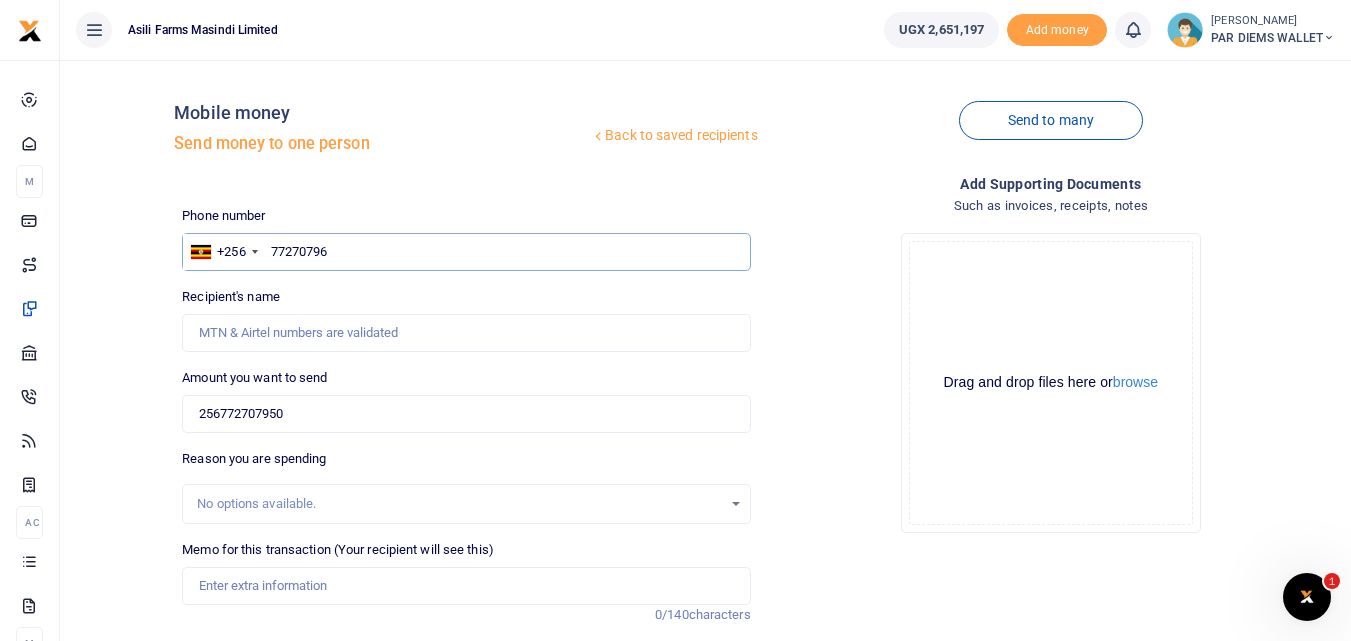 type on "772707960" 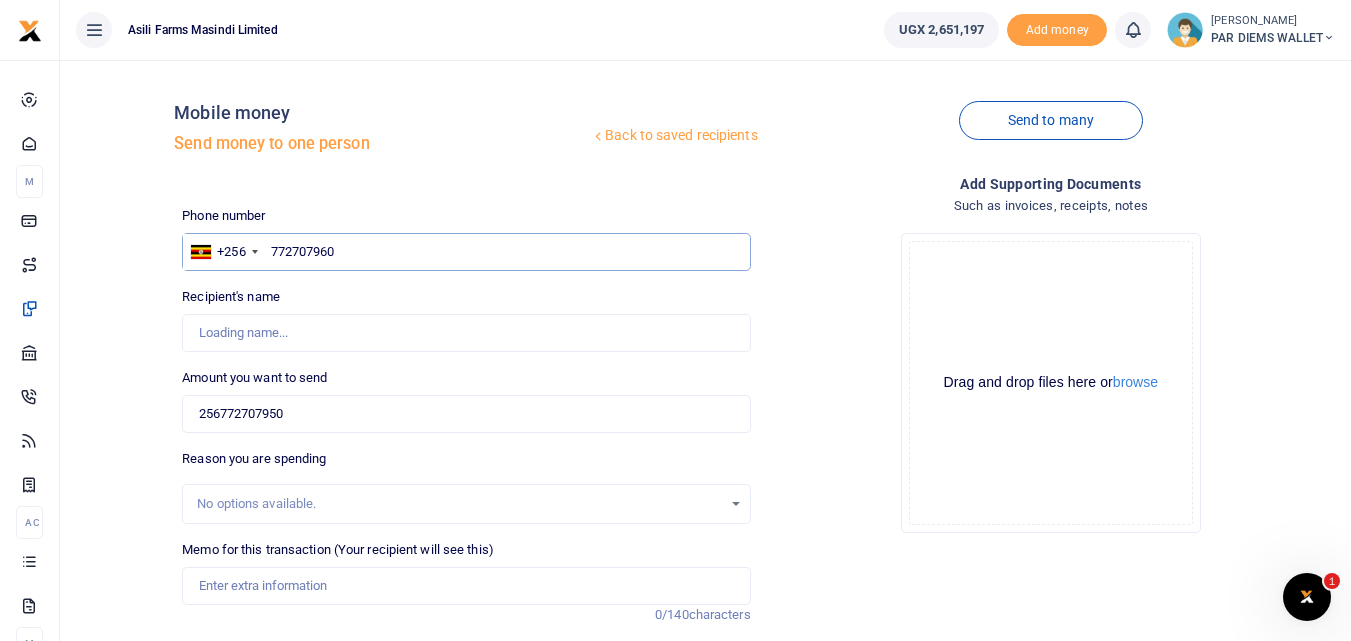 type on "George Otema" 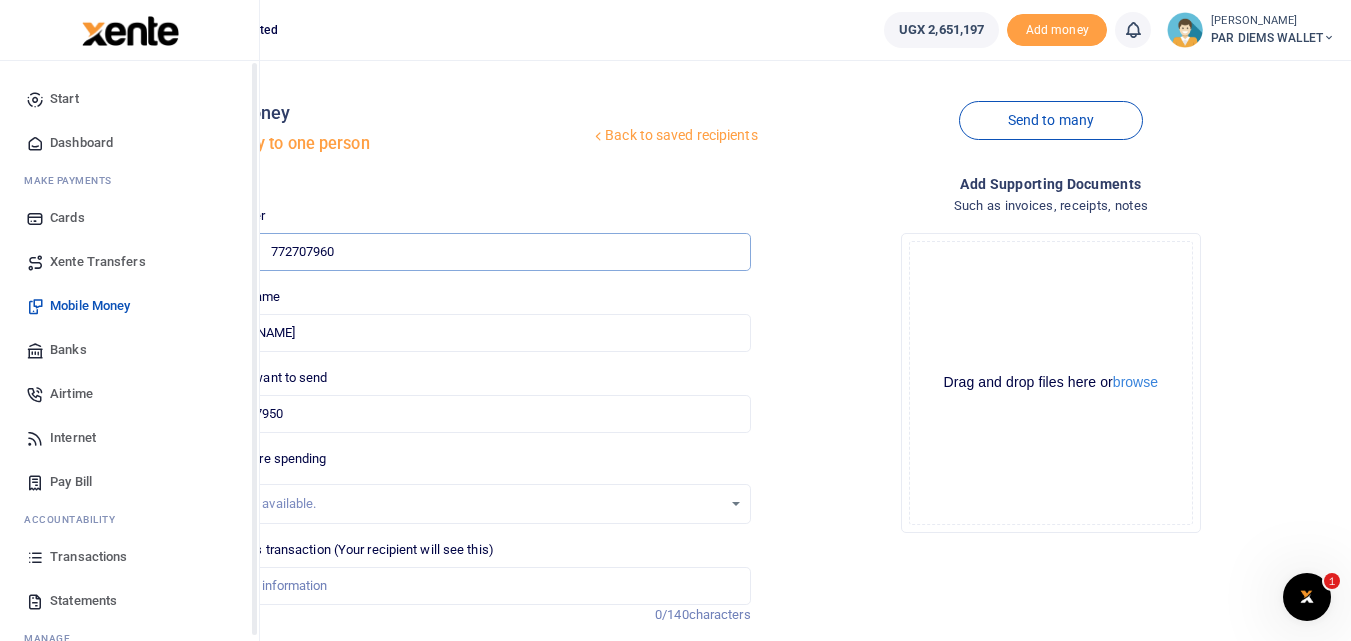 type on "772707960" 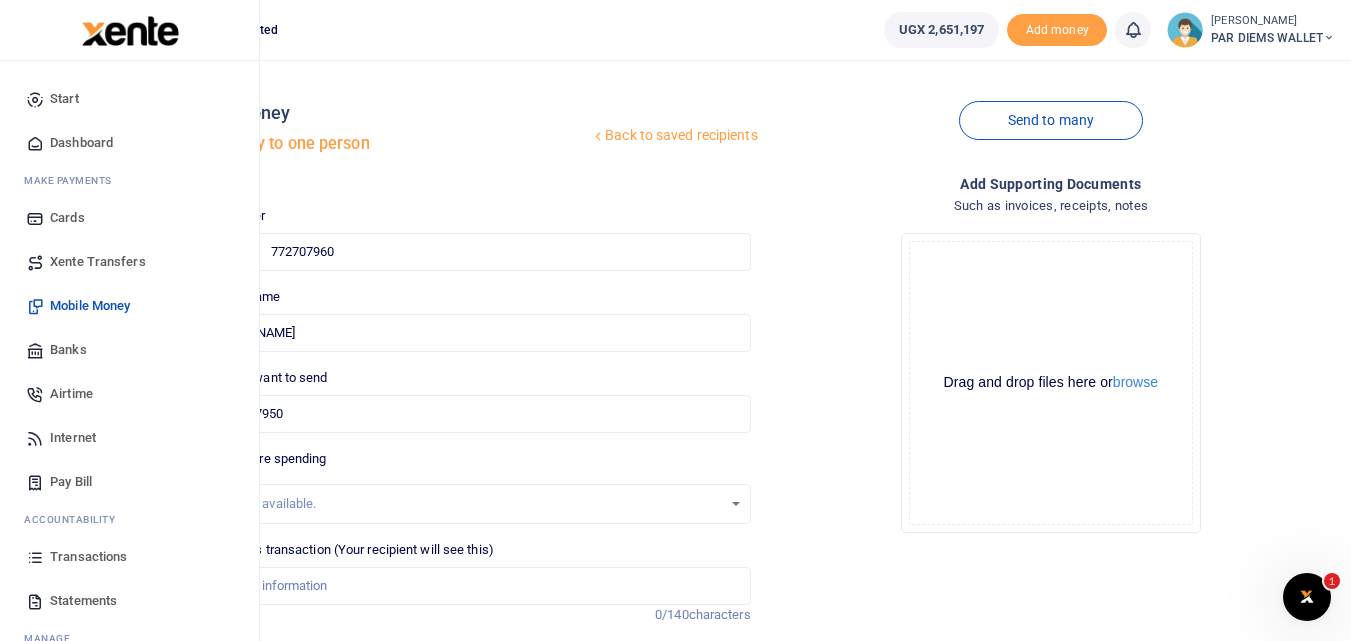 click at bounding box center [35, 557] 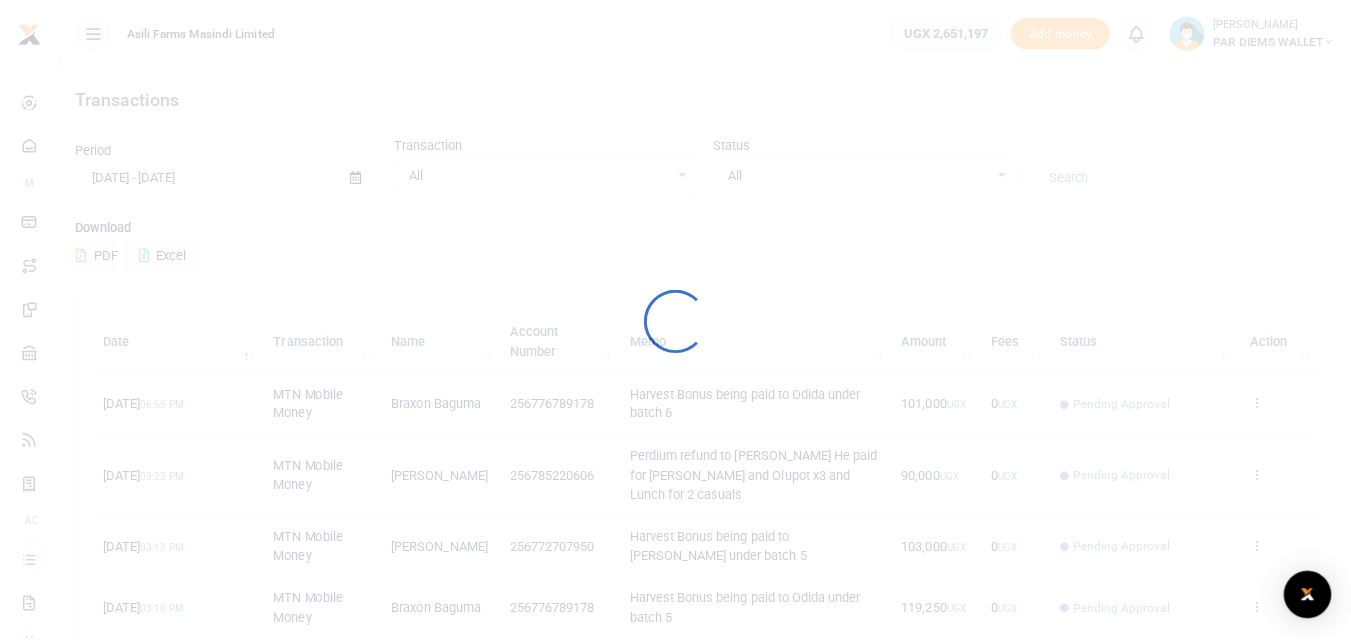 scroll, scrollTop: 0, scrollLeft: 0, axis: both 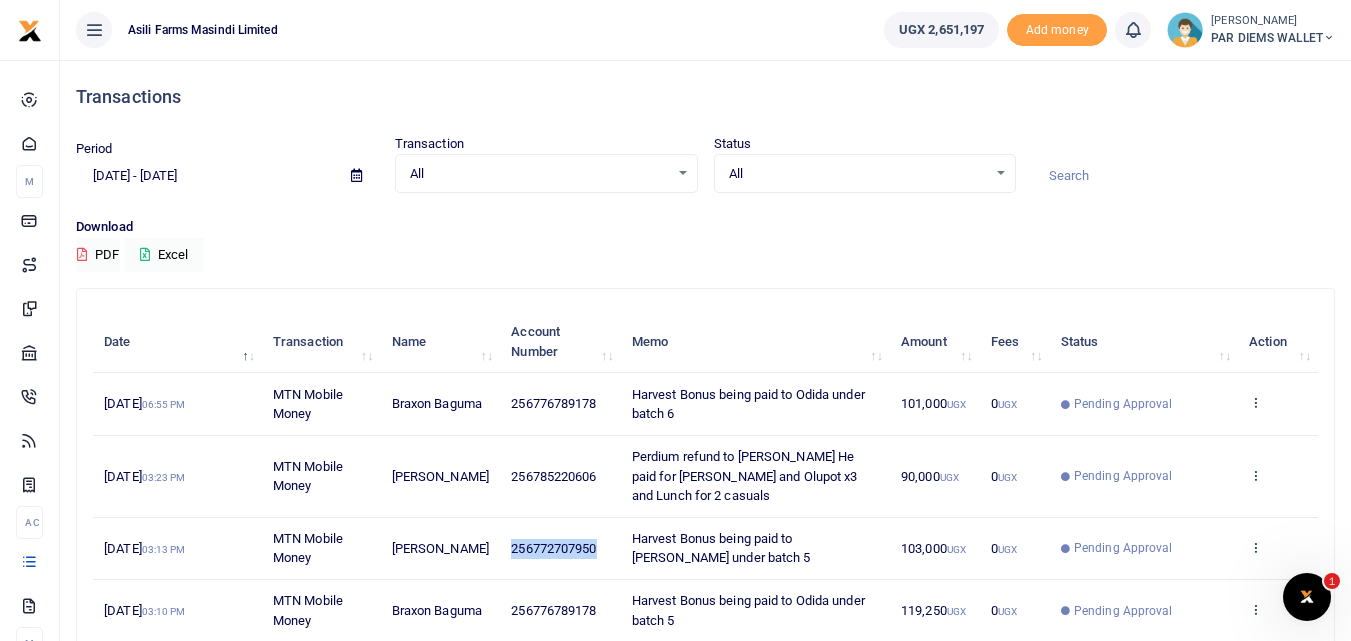 drag, startPoint x: 610, startPoint y: 549, endPoint x: 509, endPoint y: 557, distance: 101.31634 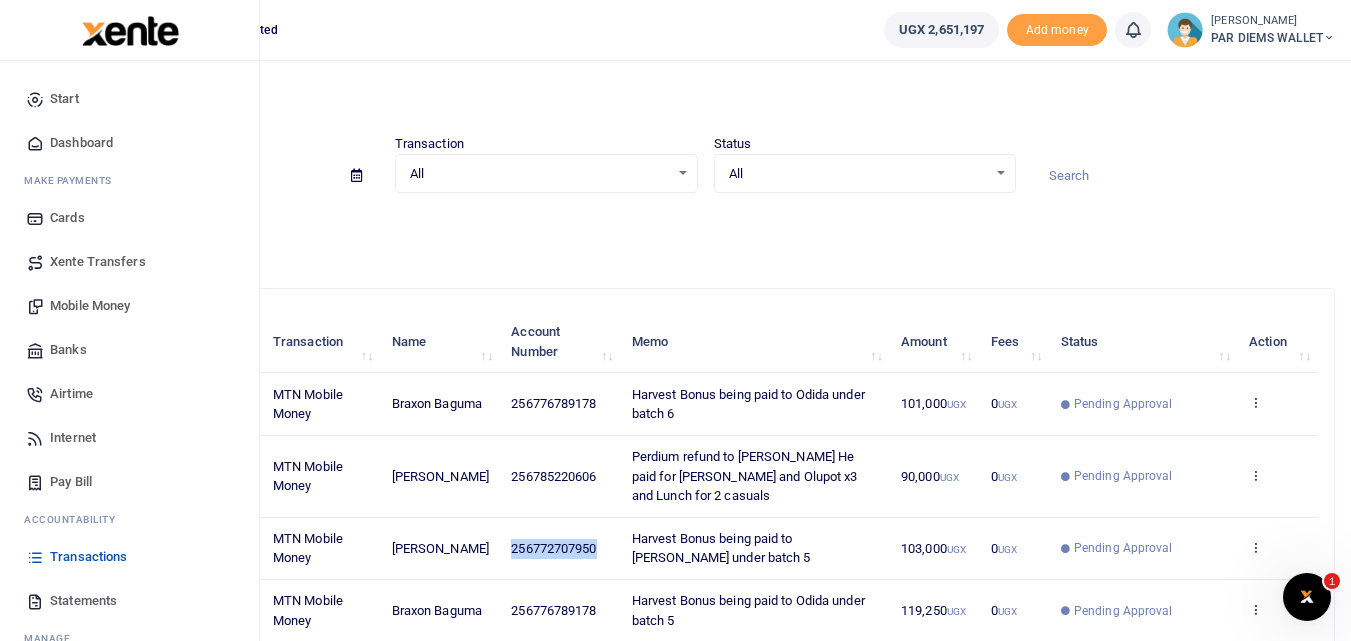 click on "Mobile Money" at bounding box center (90, 306) 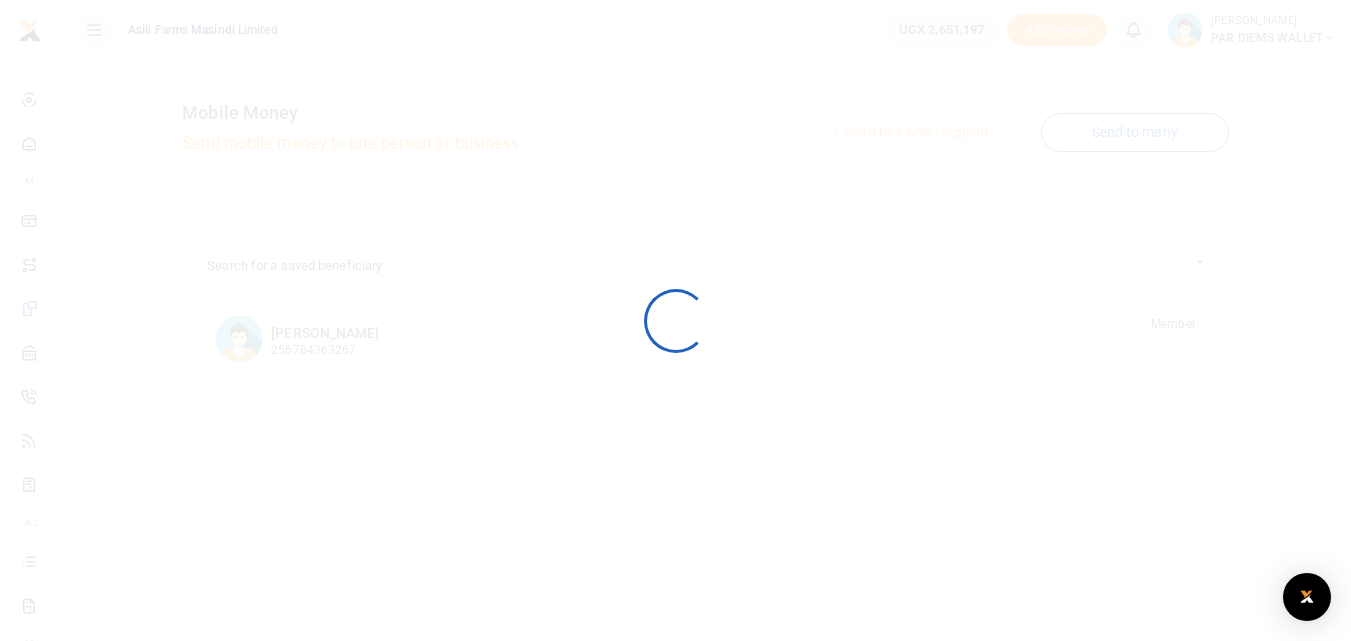 scroll, scrollTop: 0, scrollLeft: 0, axis: both 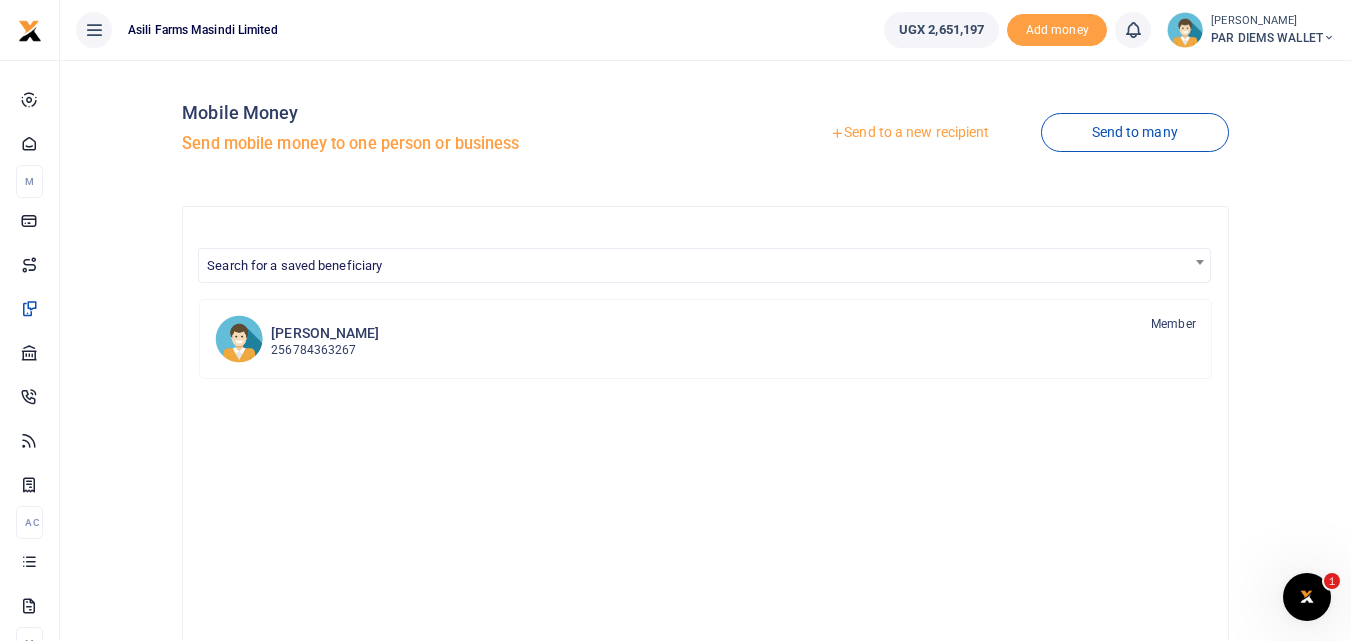 click on "Send to a new recipient" at bounding box center [909, 133] 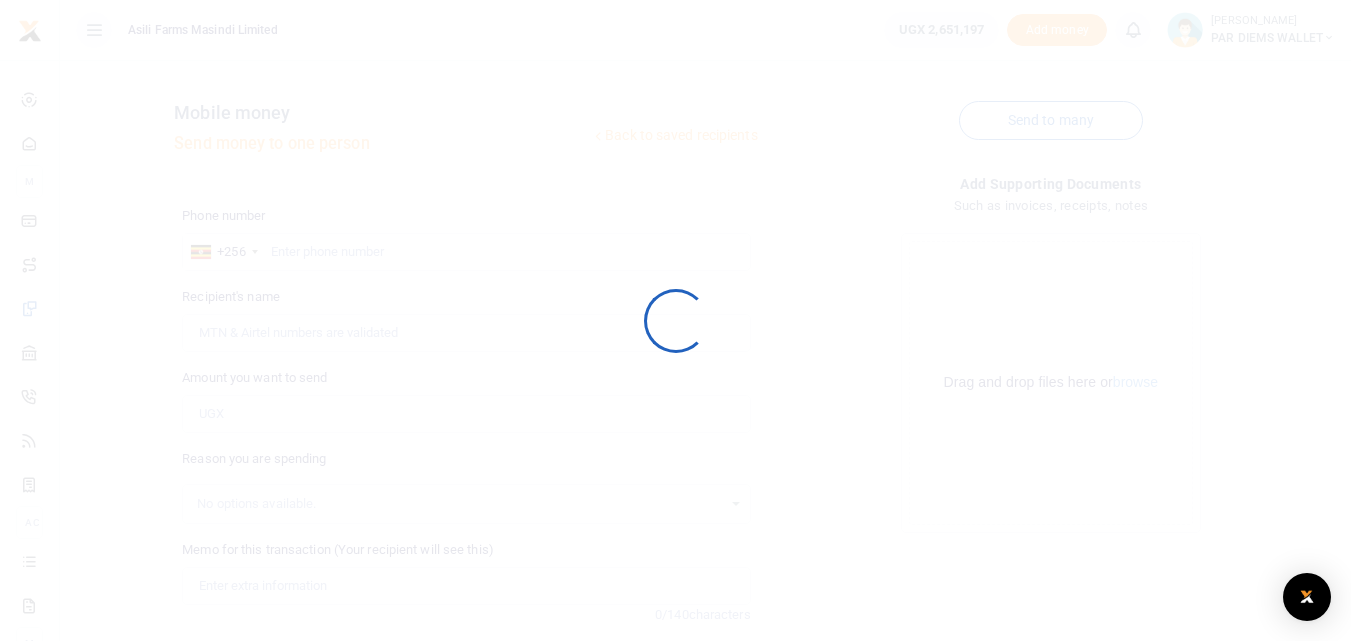 scroll, scrollTop: 0, scrollLeft: 0, axis: both 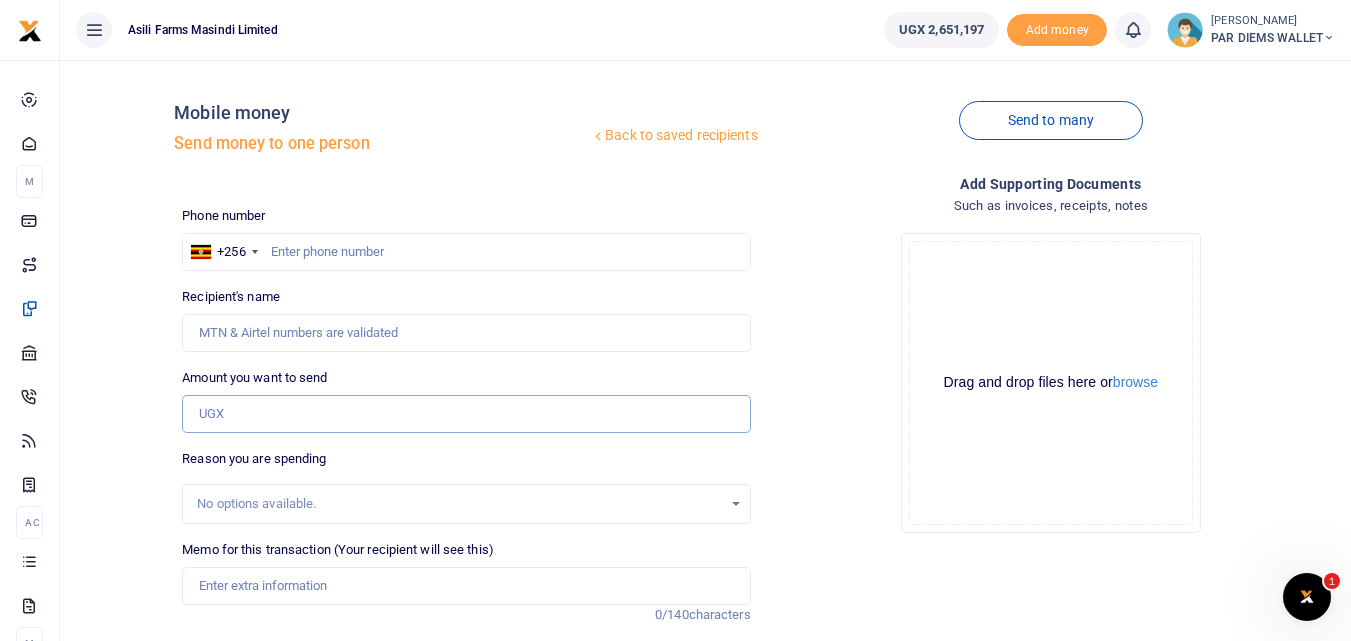click on "Amount you want to send" at bounding box center (466, 414) 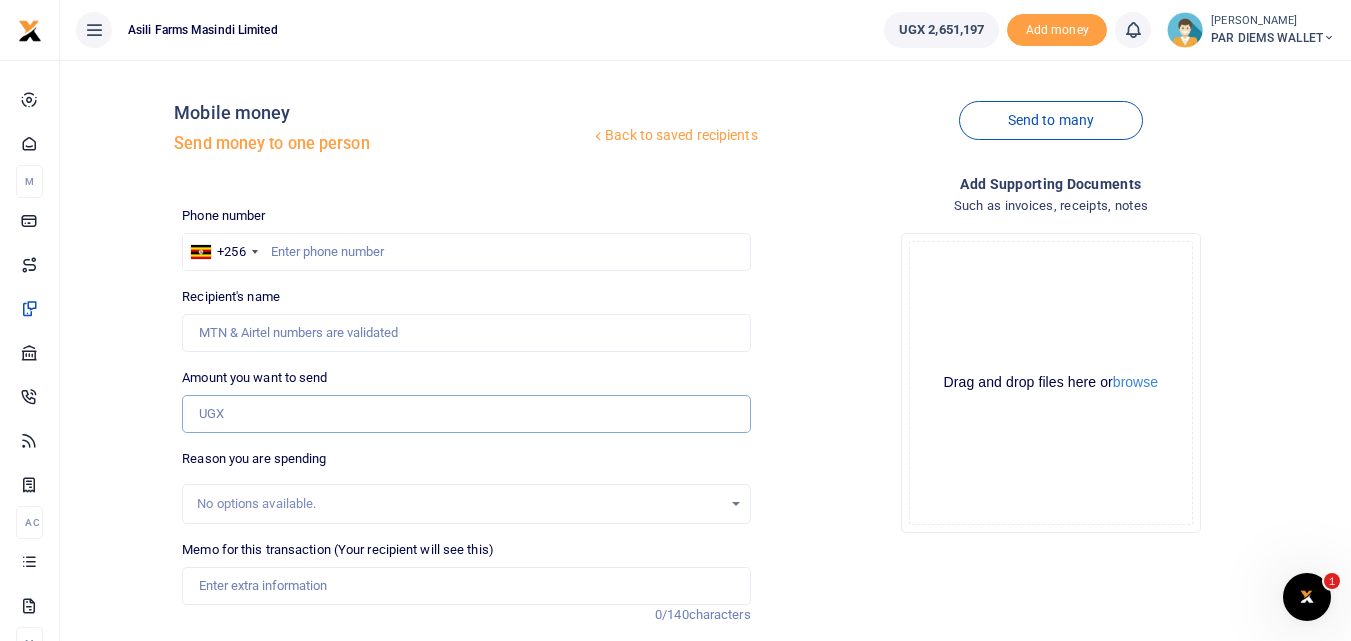 paste on "256772707950" 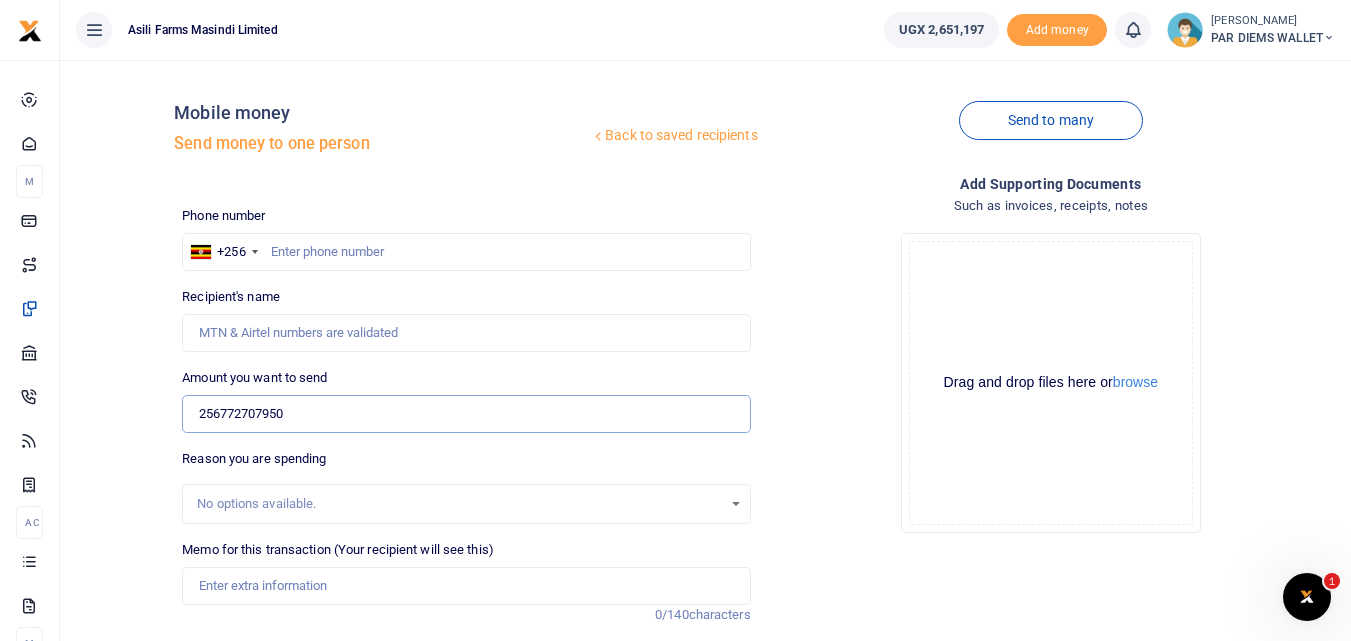 type on "256772707950" 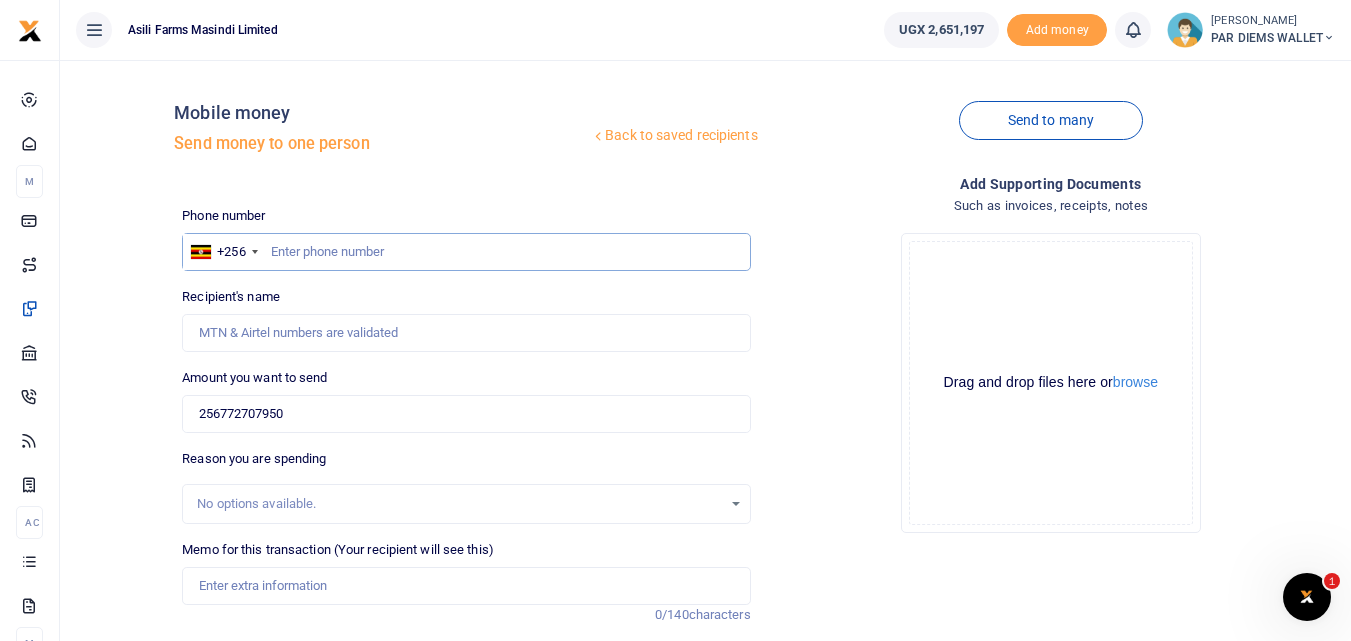 click at bounding box center [466, 252] 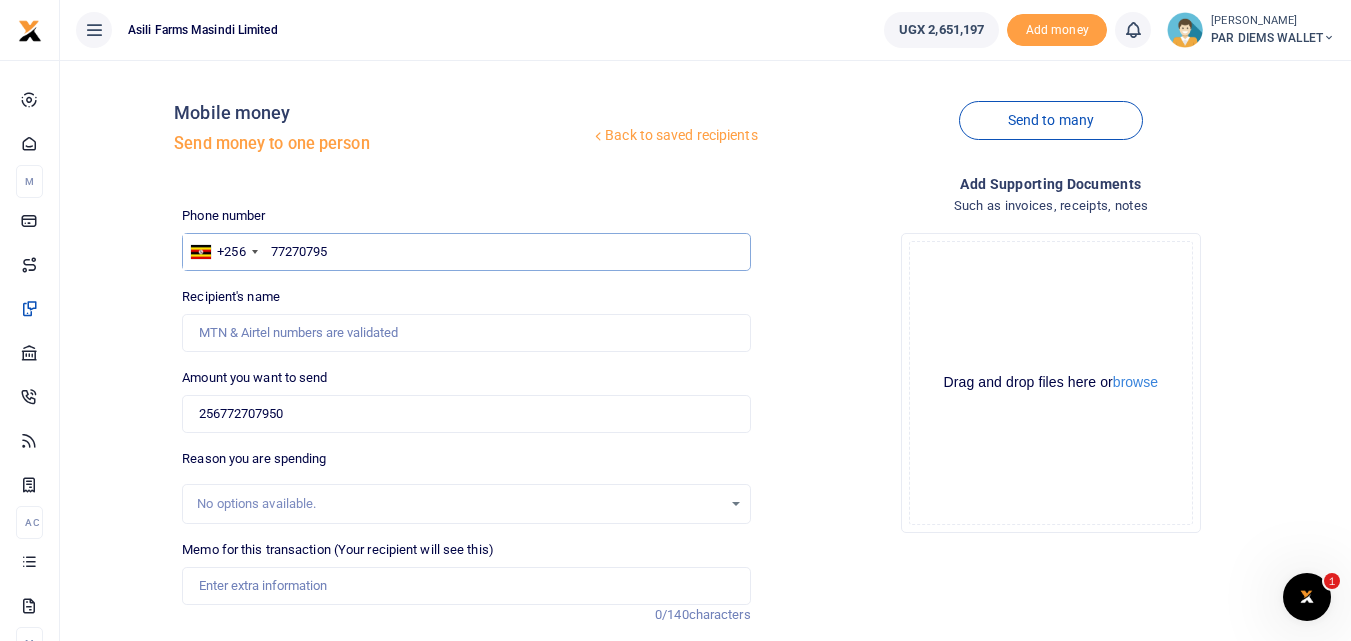 type on "772707950" 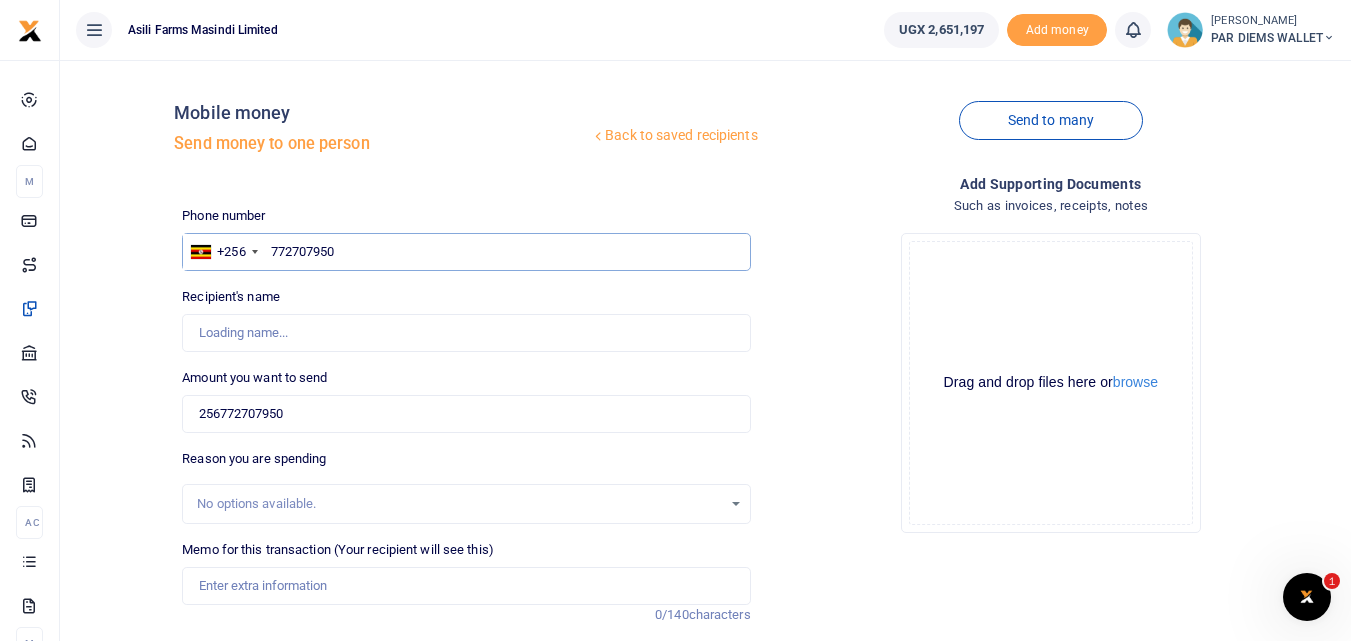 type on "Godfrey Enzama" 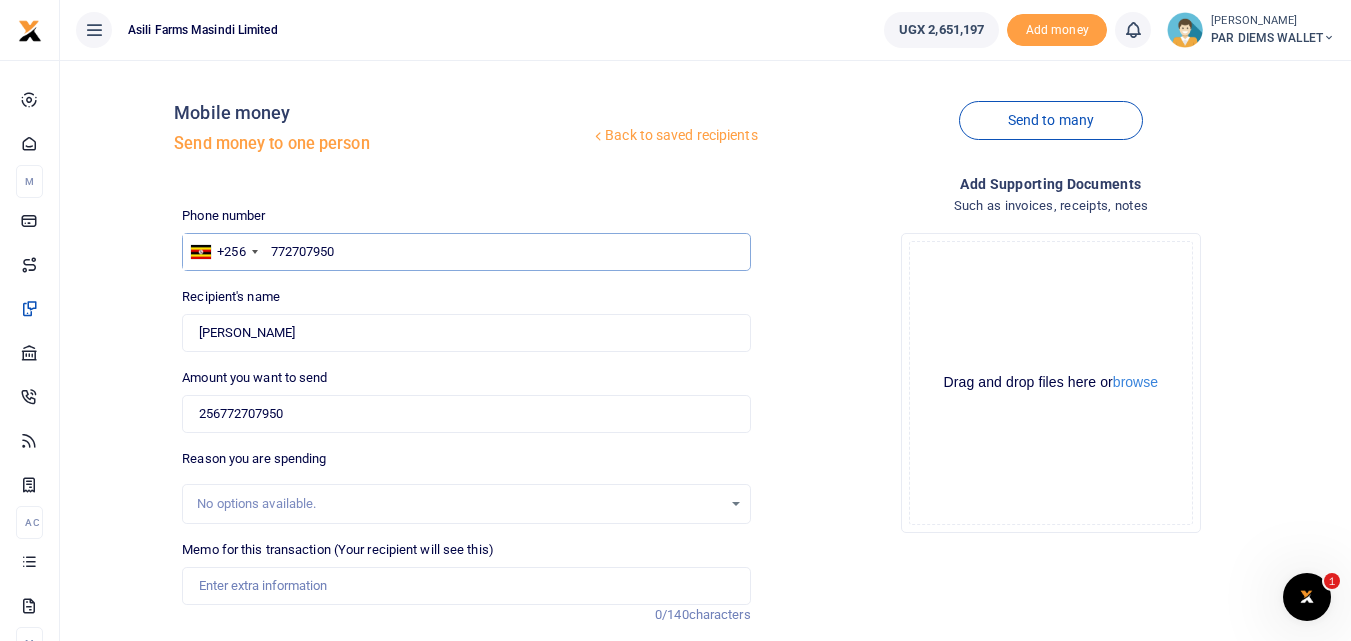 type on "772707950" 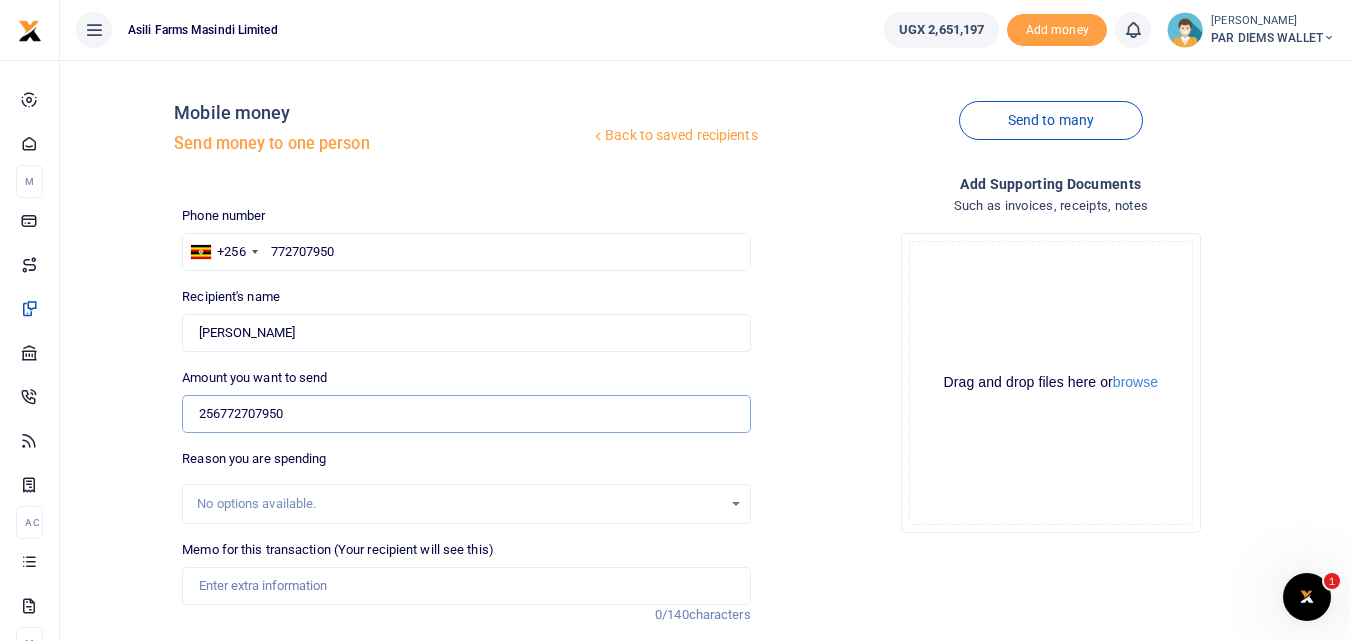 click on "256772707950" at bounding box center [466, 414] 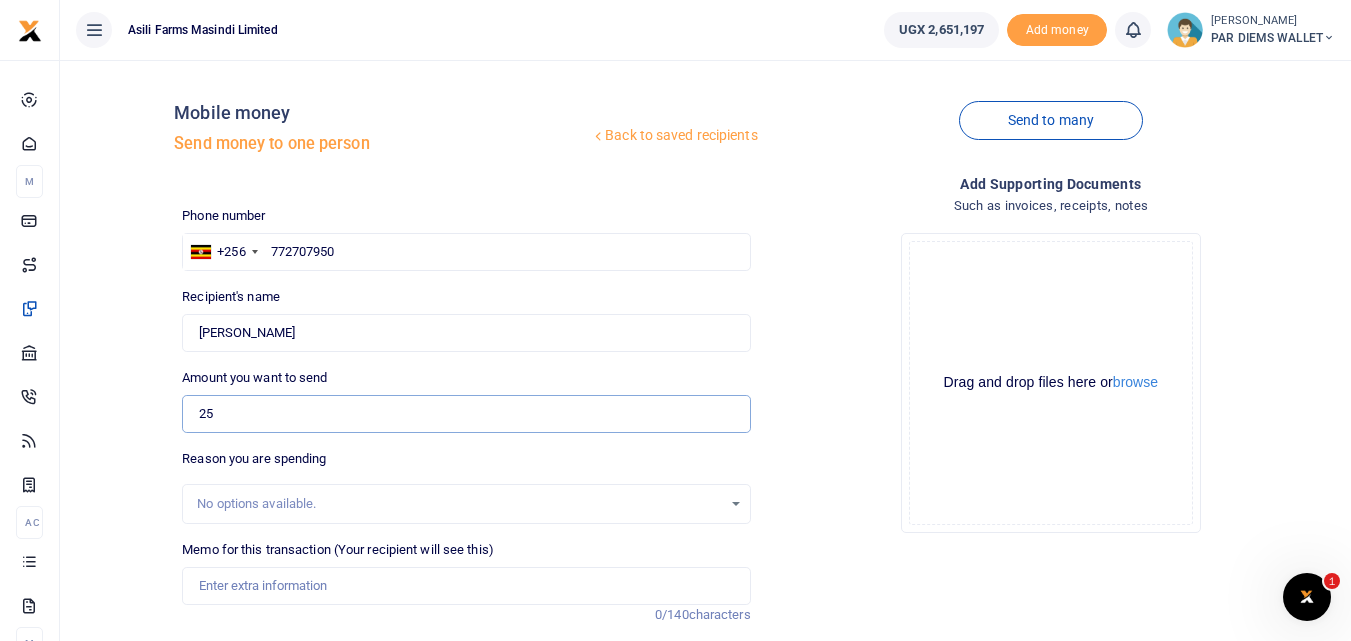type on "2" 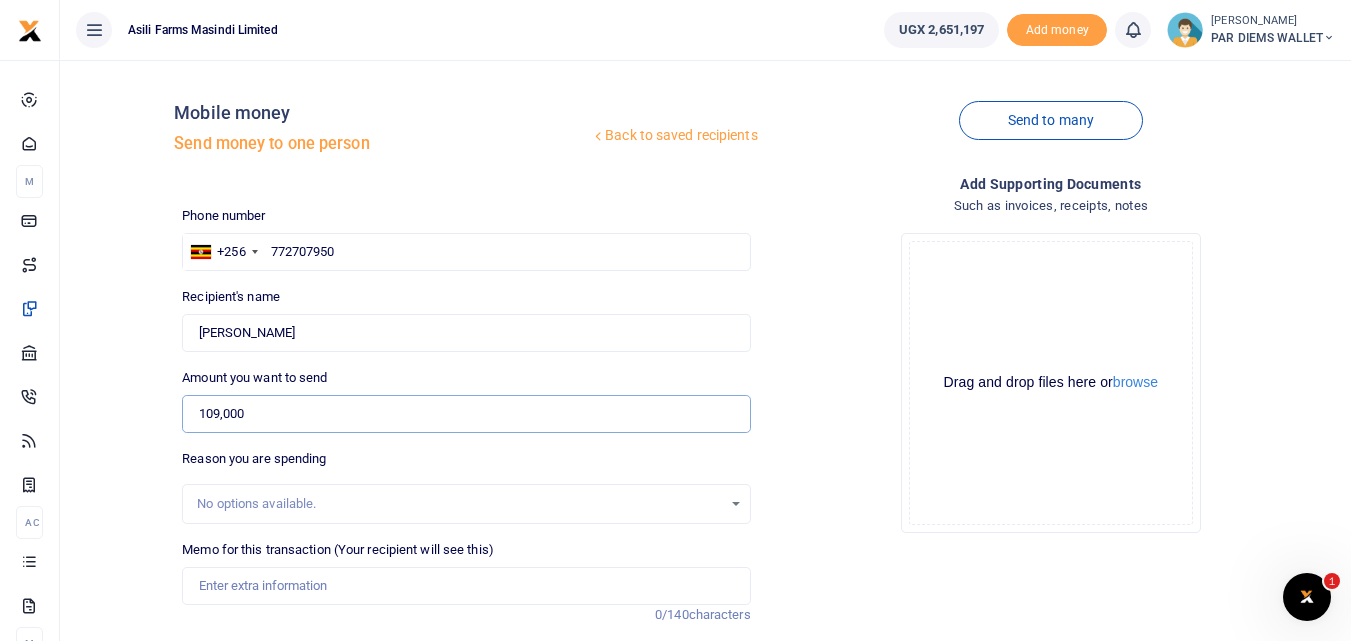 type on "109,000" 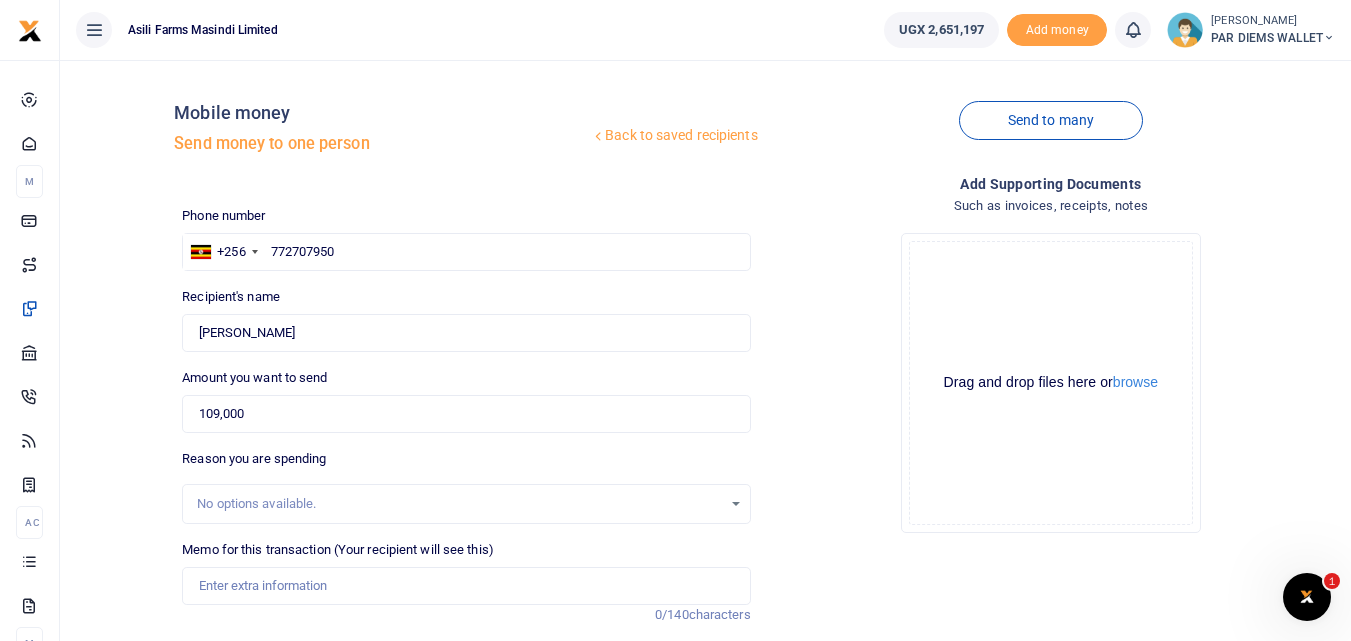 drag, startPoint x: 1350, startPoint y: 319, endPoint x: 1360, endPoint y: 388, distance: 69.72087 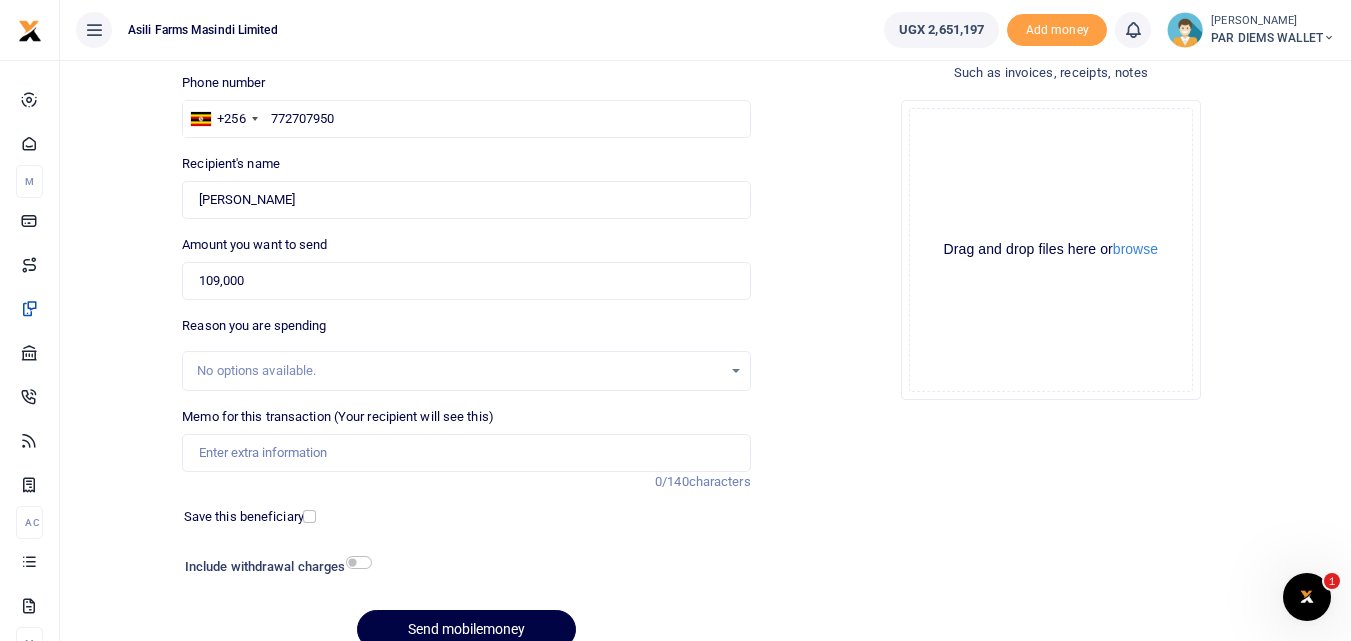 scroll, scrollTop: 135, scrollLeft: 0, axis: vertical 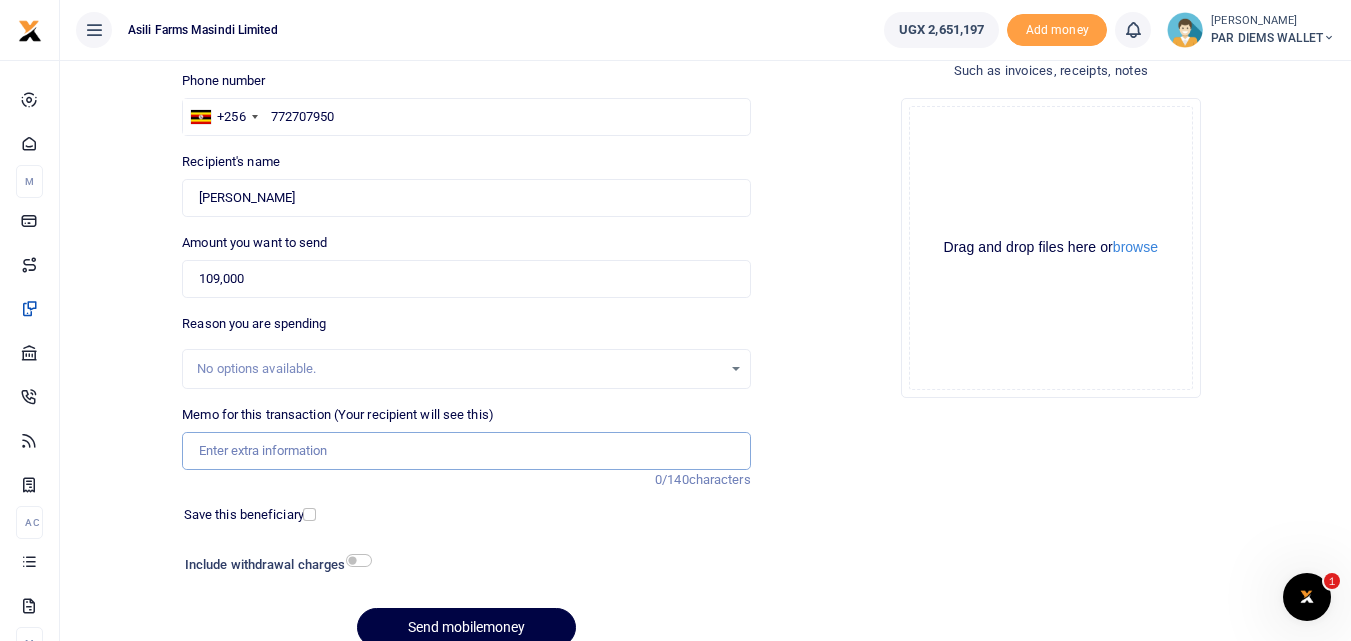 click on "Memo for this transaction (Your recipient will see this)" at bounding box center [466, 451] 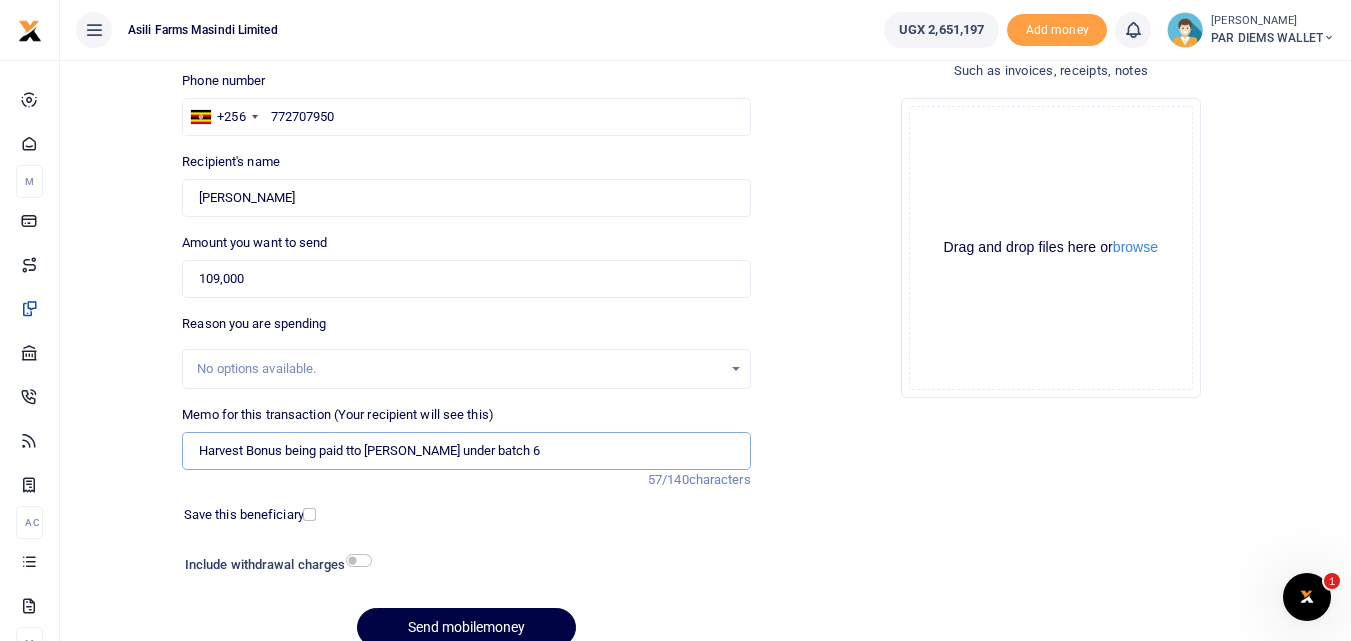 type on "Harvest Bonus being paid tto Godfrey Enzama under batch 6" 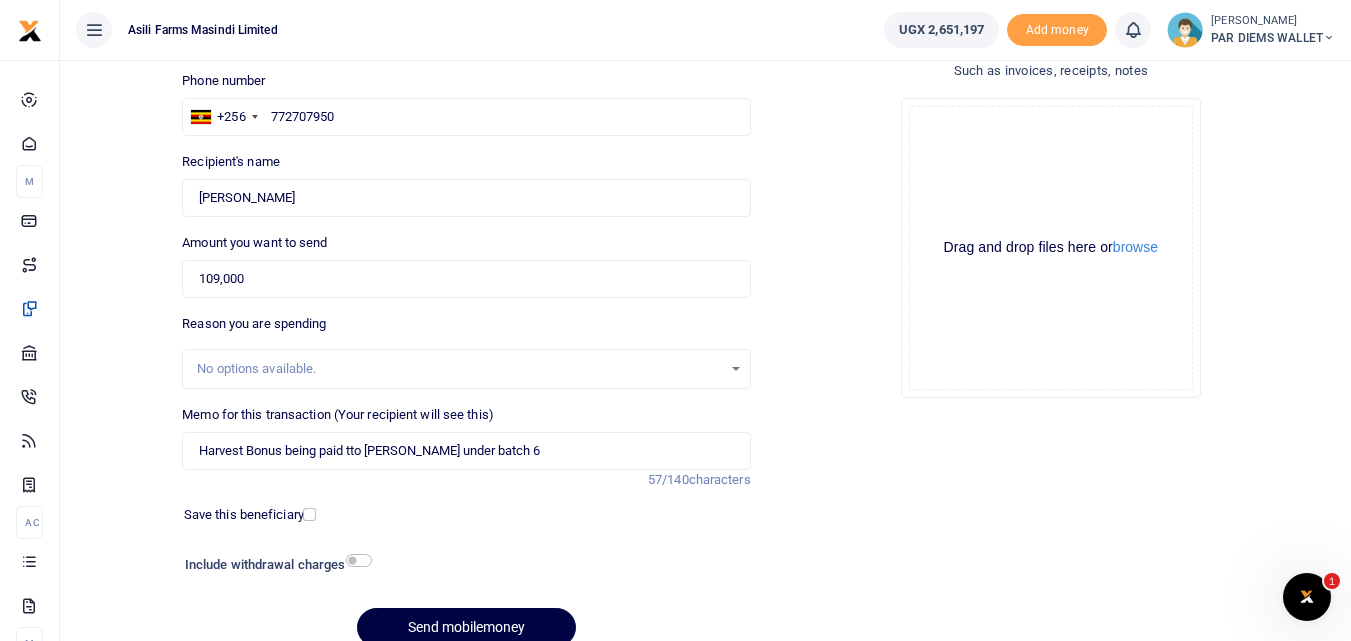 click on "Drag and drop files here or  browse Powered by  Uppy" 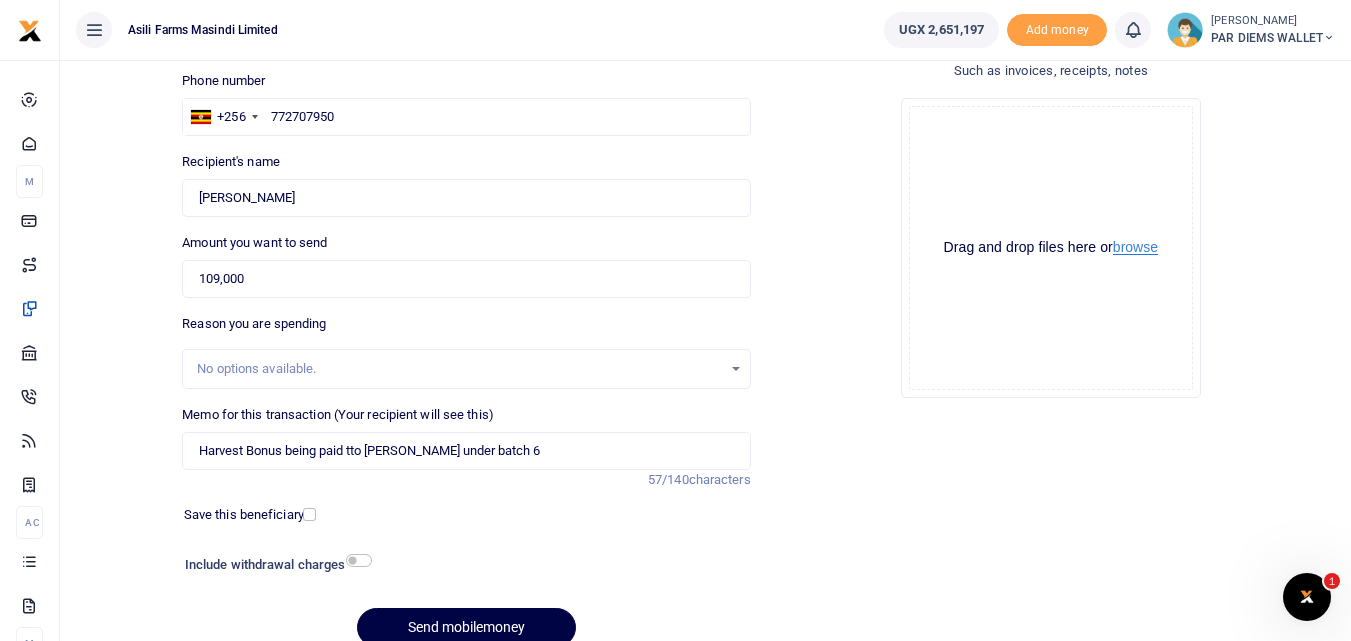 type 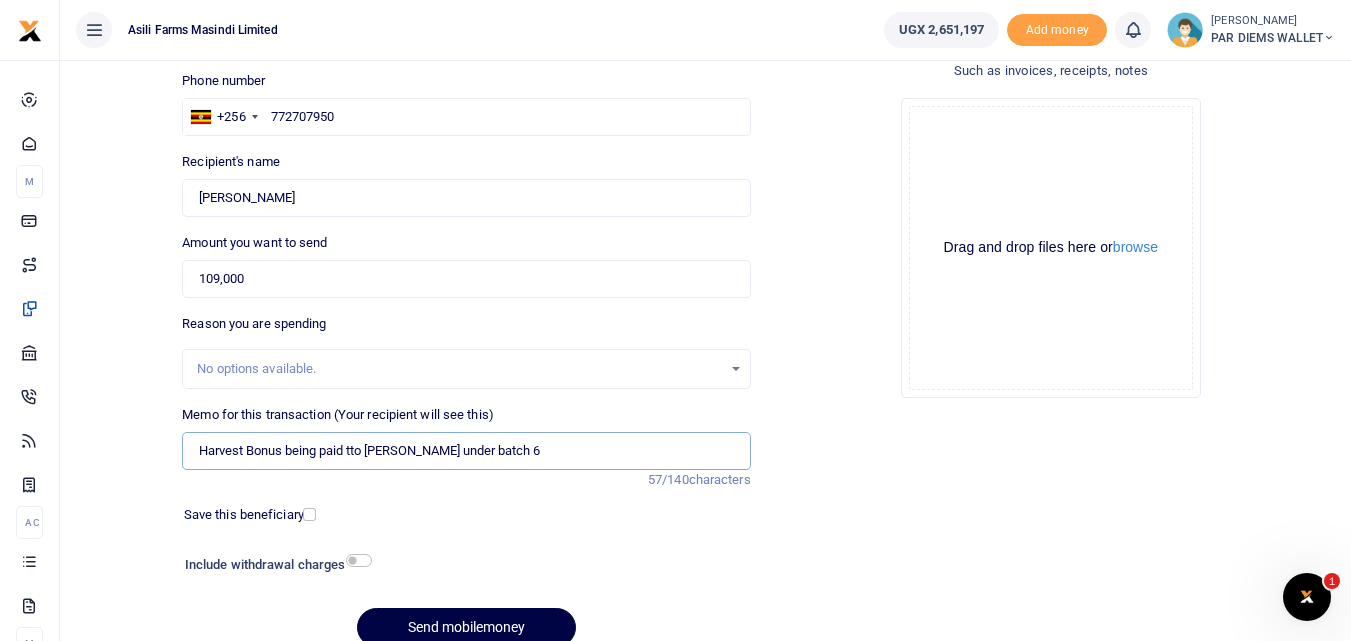 click on "Harvest Bonus being paid tto Godfrey Enzama under batch 6" at bounding box center (466, 451) 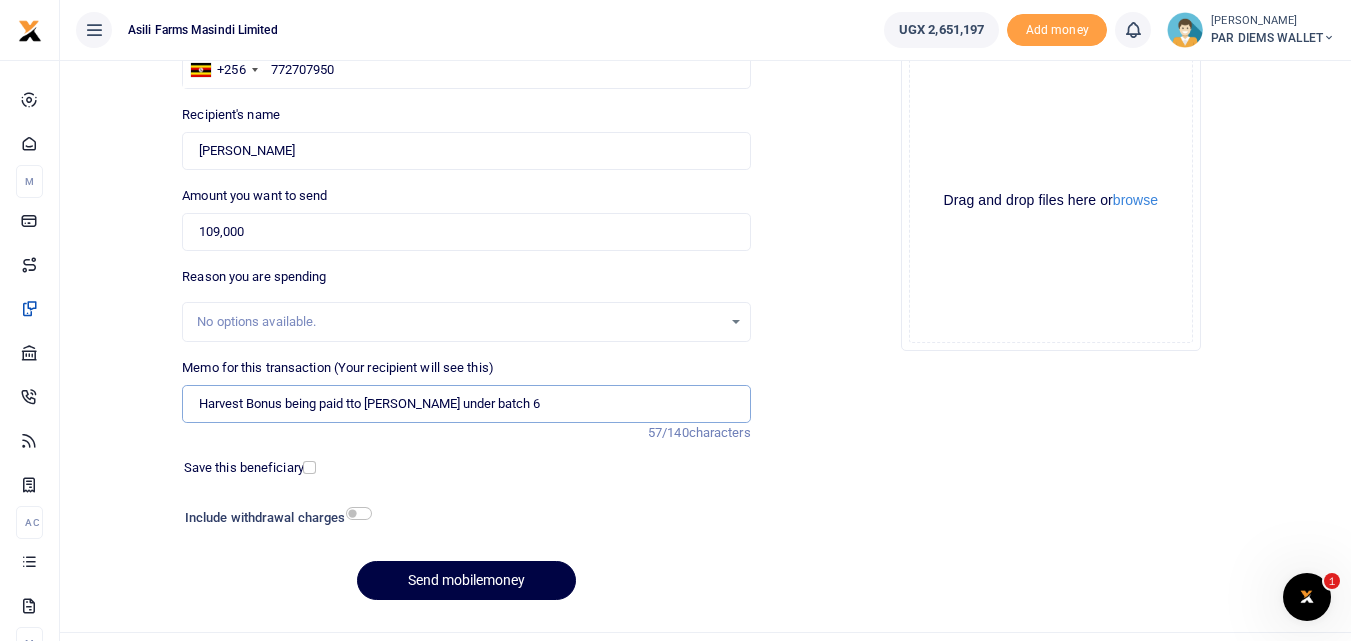 scroll, scrollTop: 225, scrollLeft: 0, axis: vertical 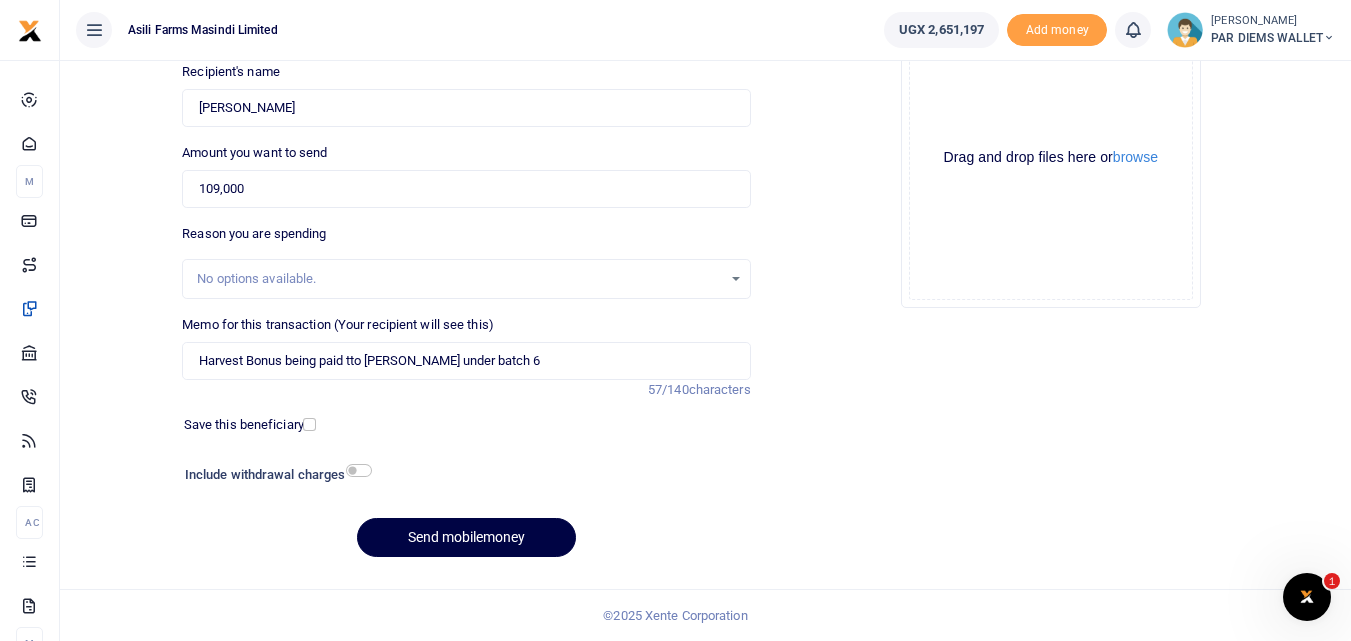 click on "Drag and drop files here or  browse Powered by  Uppy" 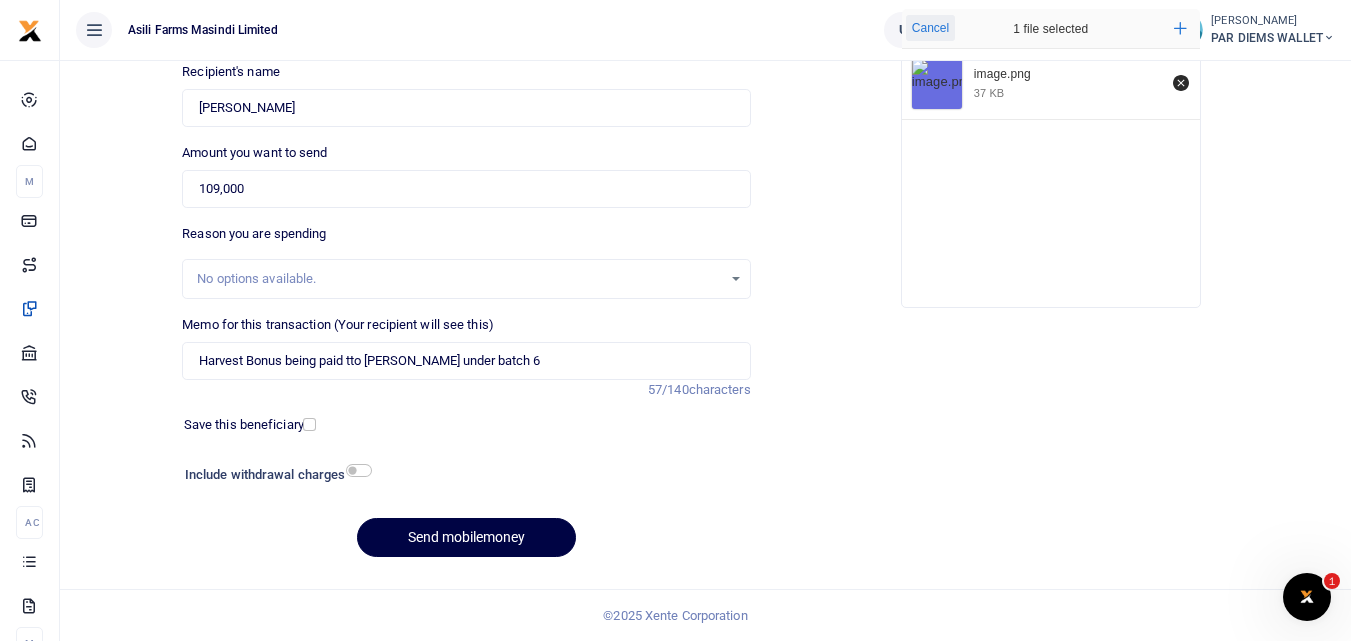 type 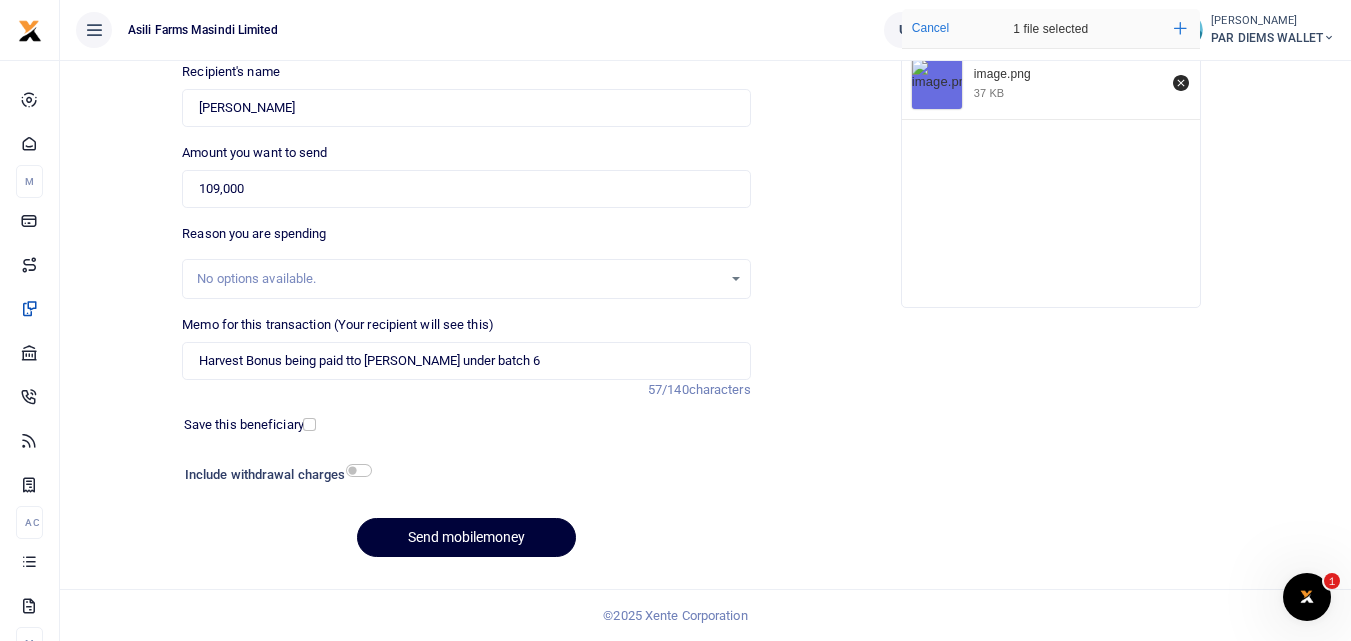click on "Send mobilemoney" at bounding box center [466, 537] 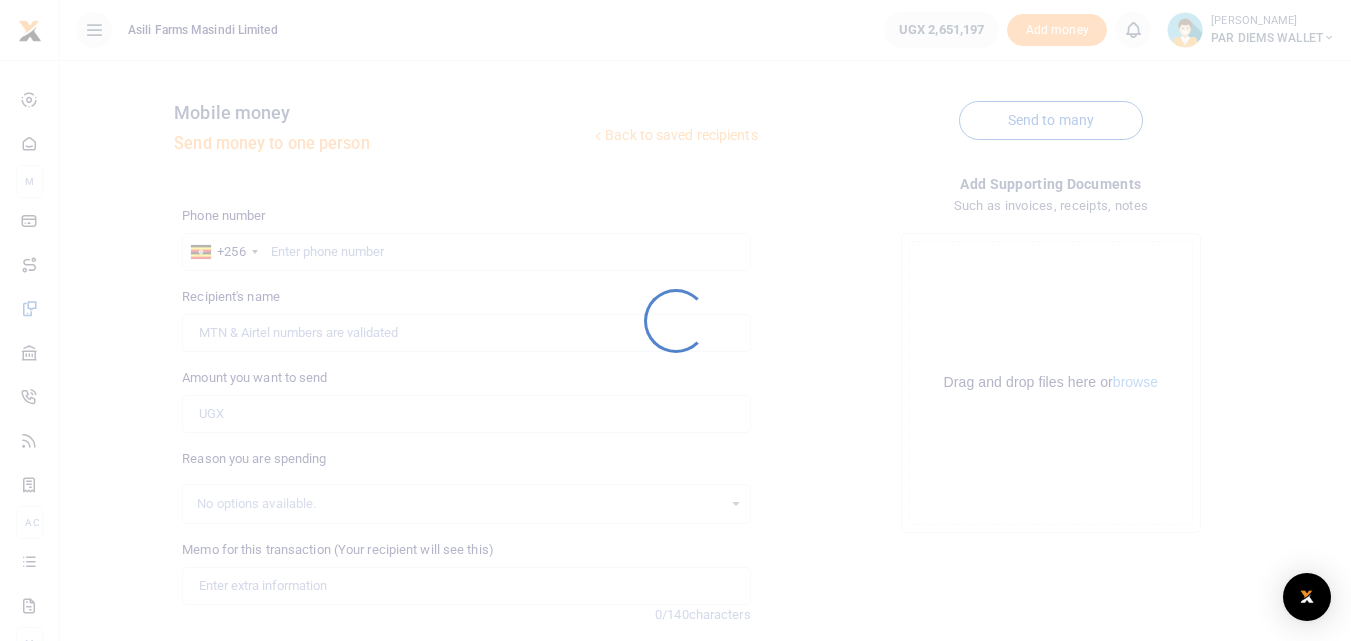 scroll, scrollTop: 225, scrollLeft: 0, axis: vertical 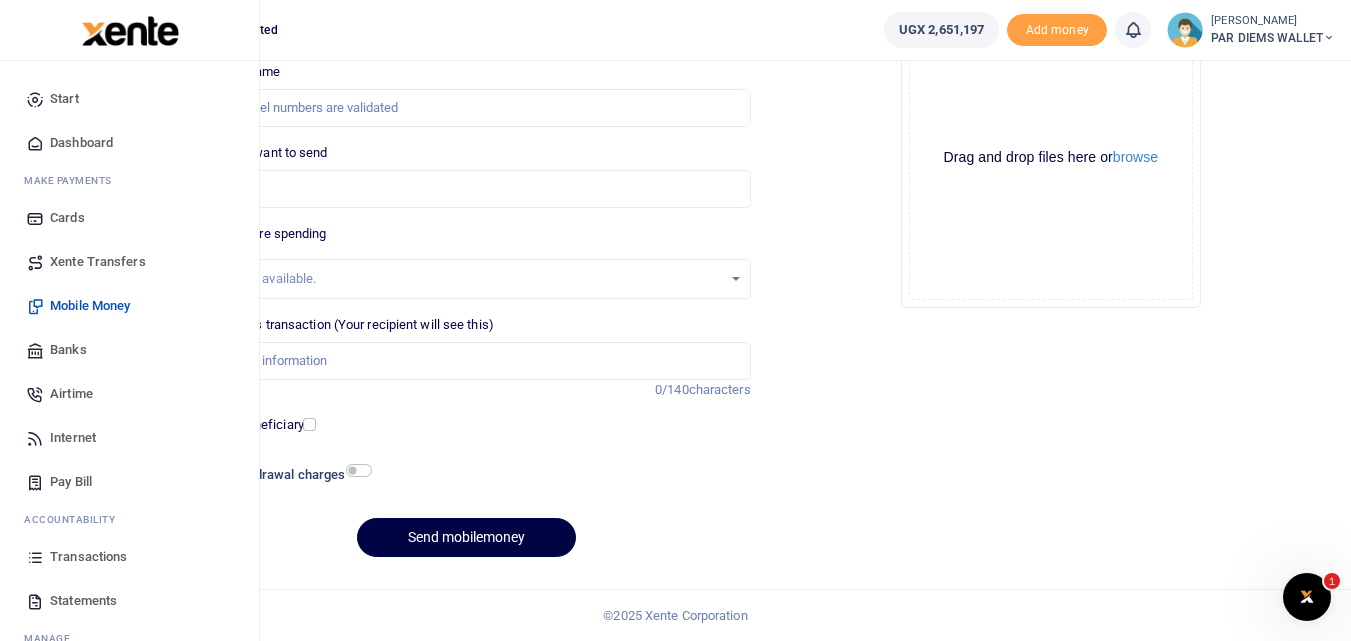 click at bounding box center [35, 557] 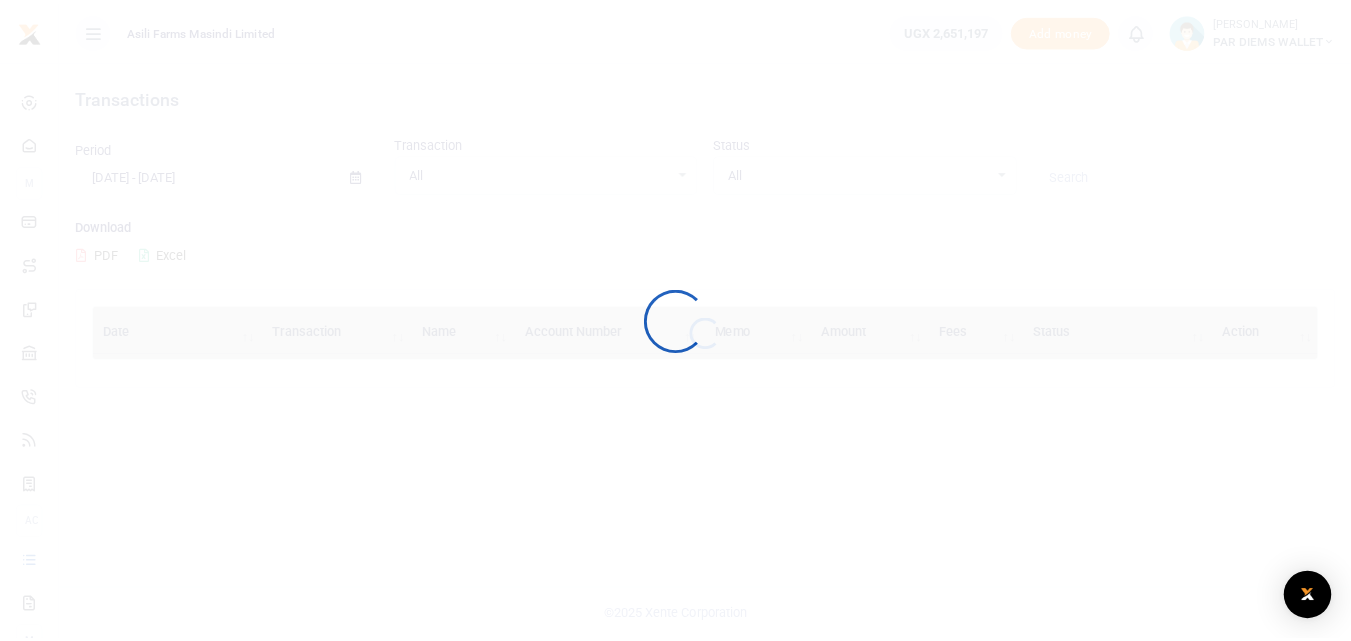 scroll, scrollTop: 0, scrollLeft: 0, axis: both 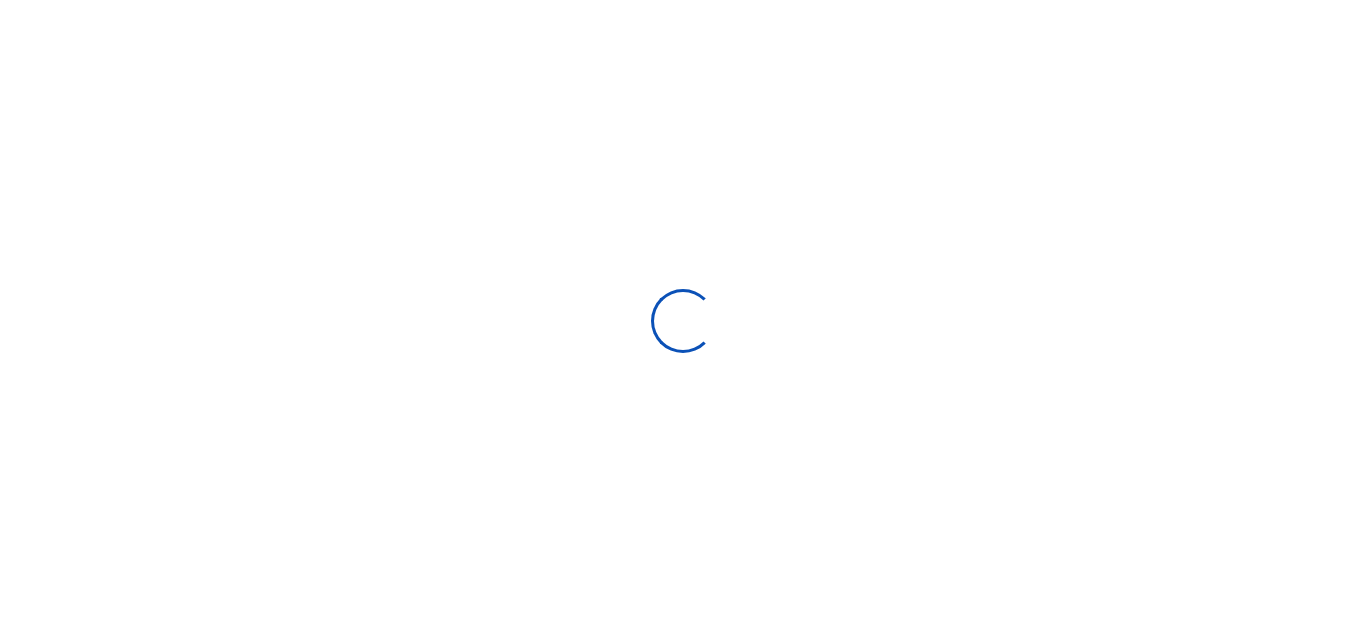select 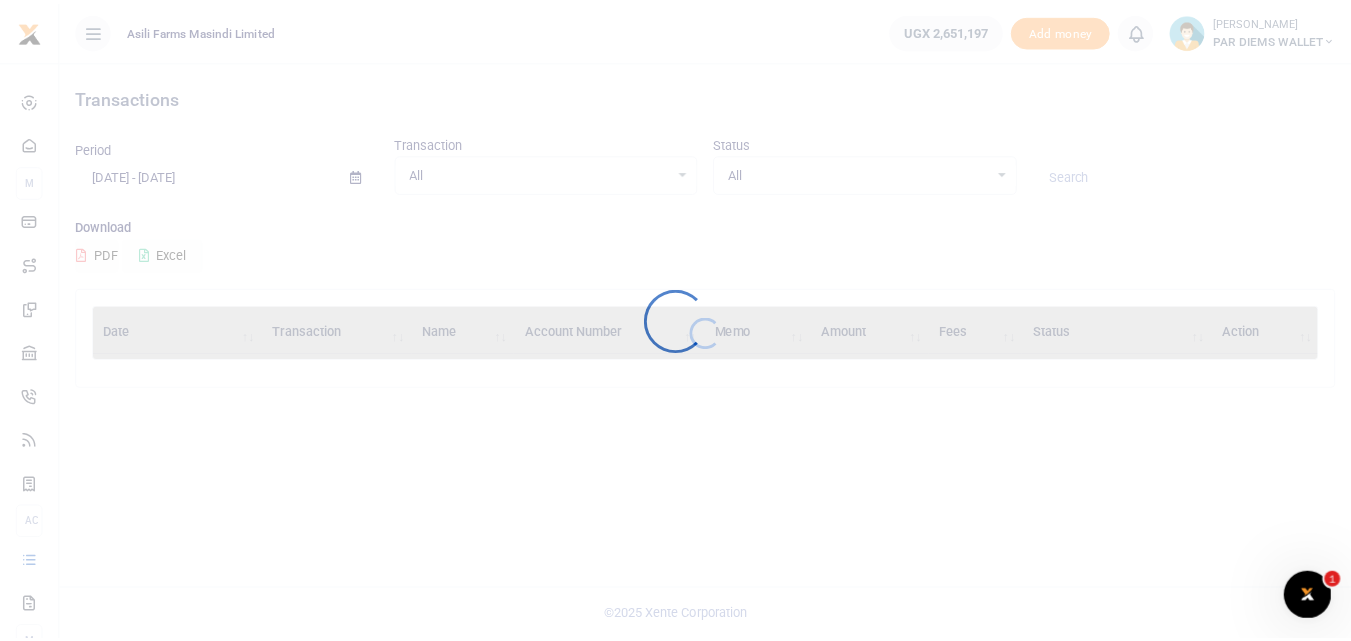scroll, scrollTop: 0, scrollLeft: 0, axis: both 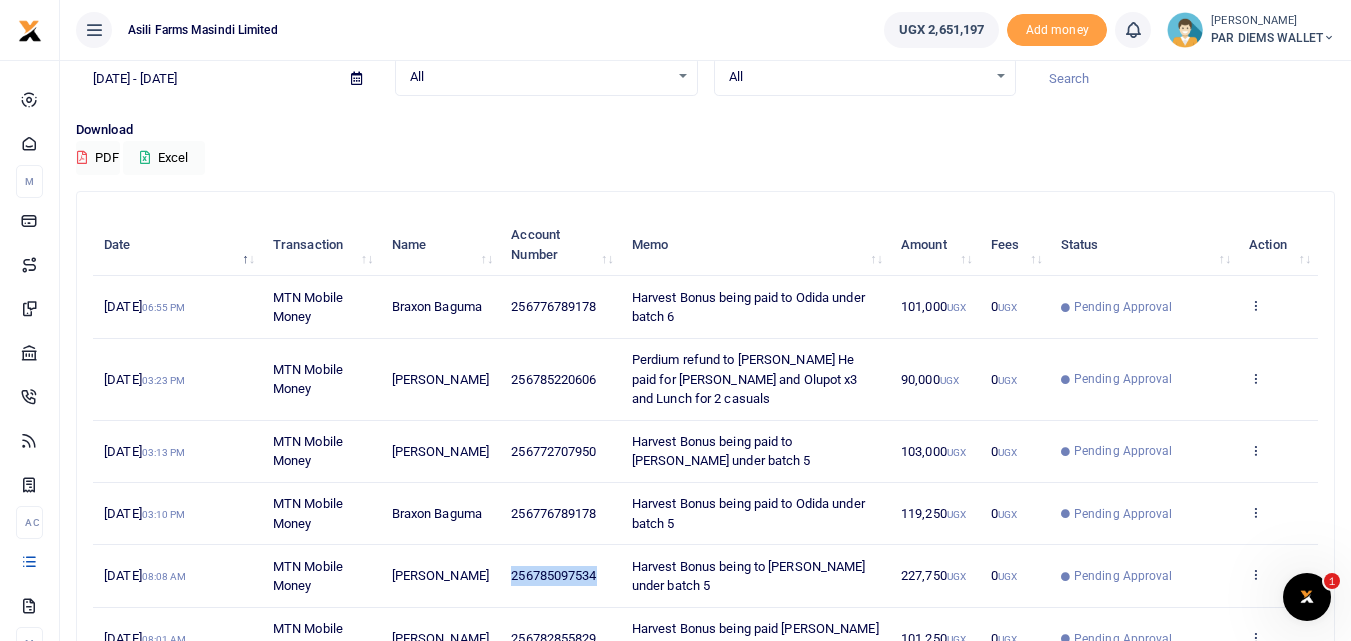 drag, startPoint x: 612, startPoint y: 575, endPoint x: 509, endPoint y: 584, distance: 103.392456 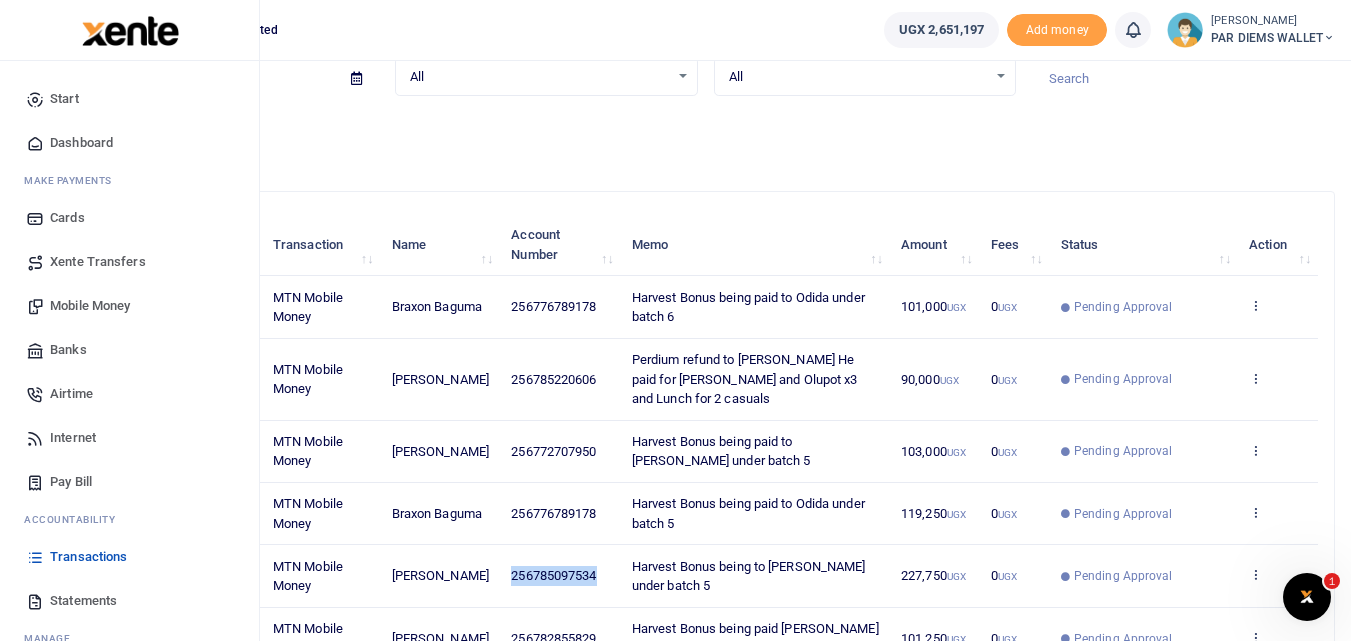 click on "Mobile Money" at bounding box center (90, 306) 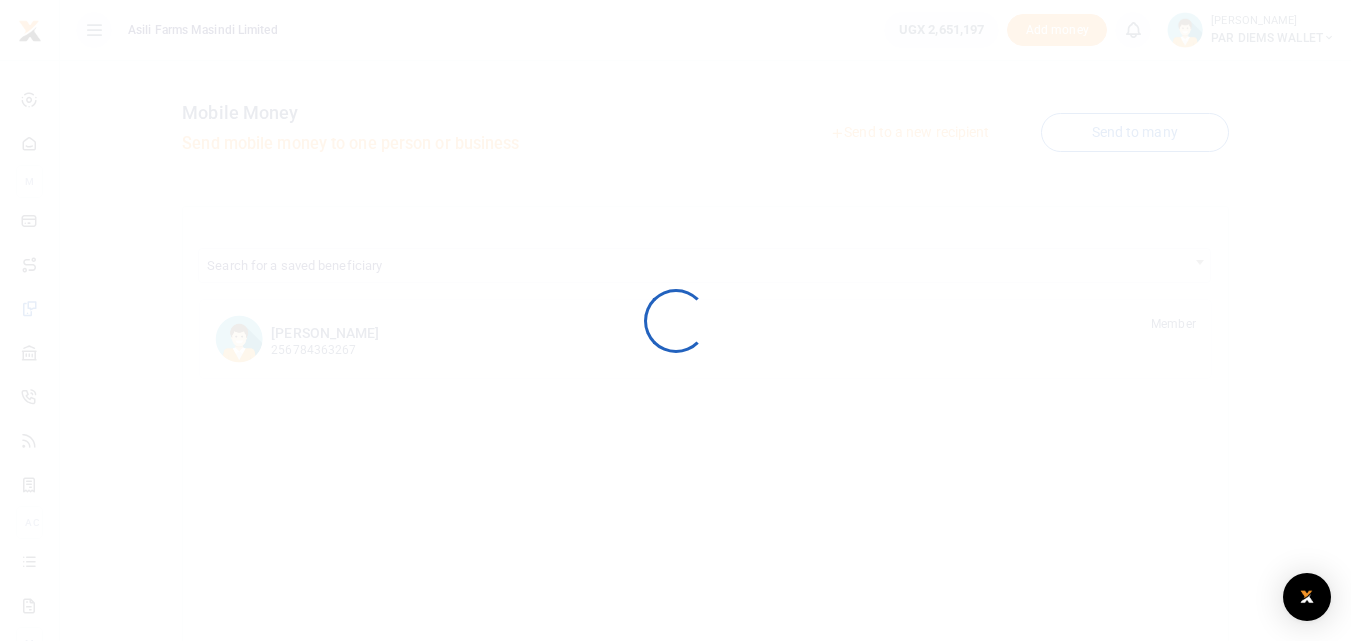 scroll, scrollTop: 0, scrollLeft: 0, axis: both 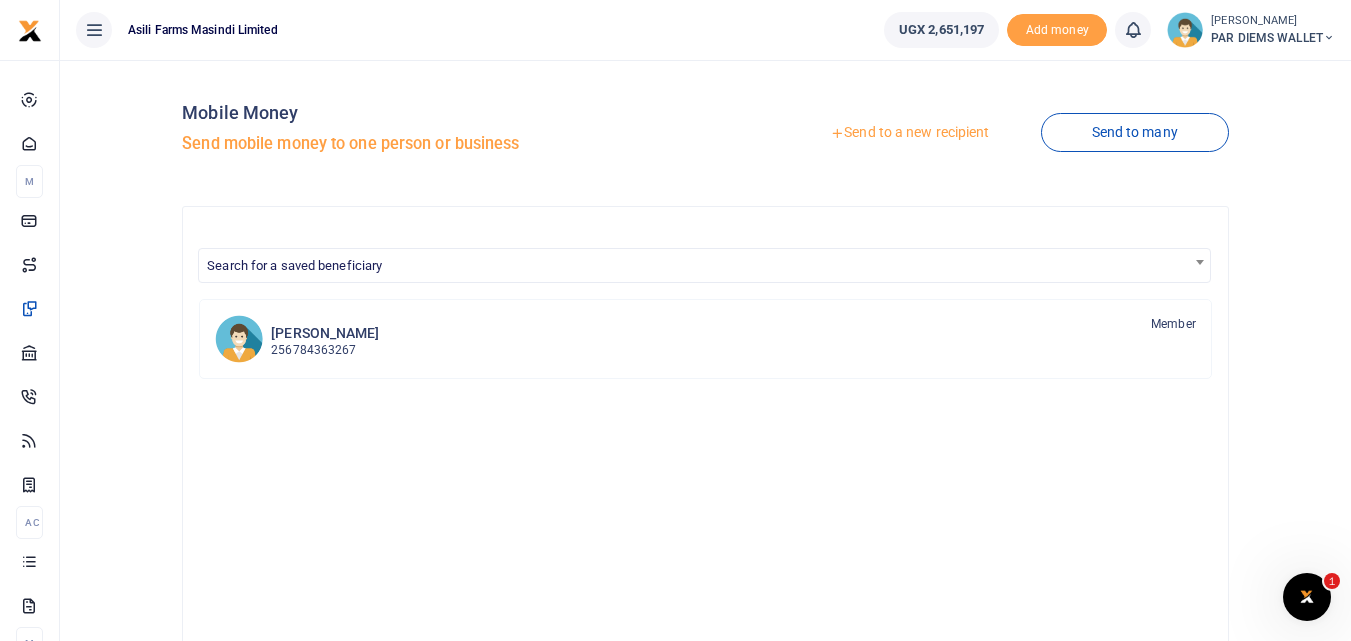 click on "Send to a new recipient" at bounding box center [909, 133] 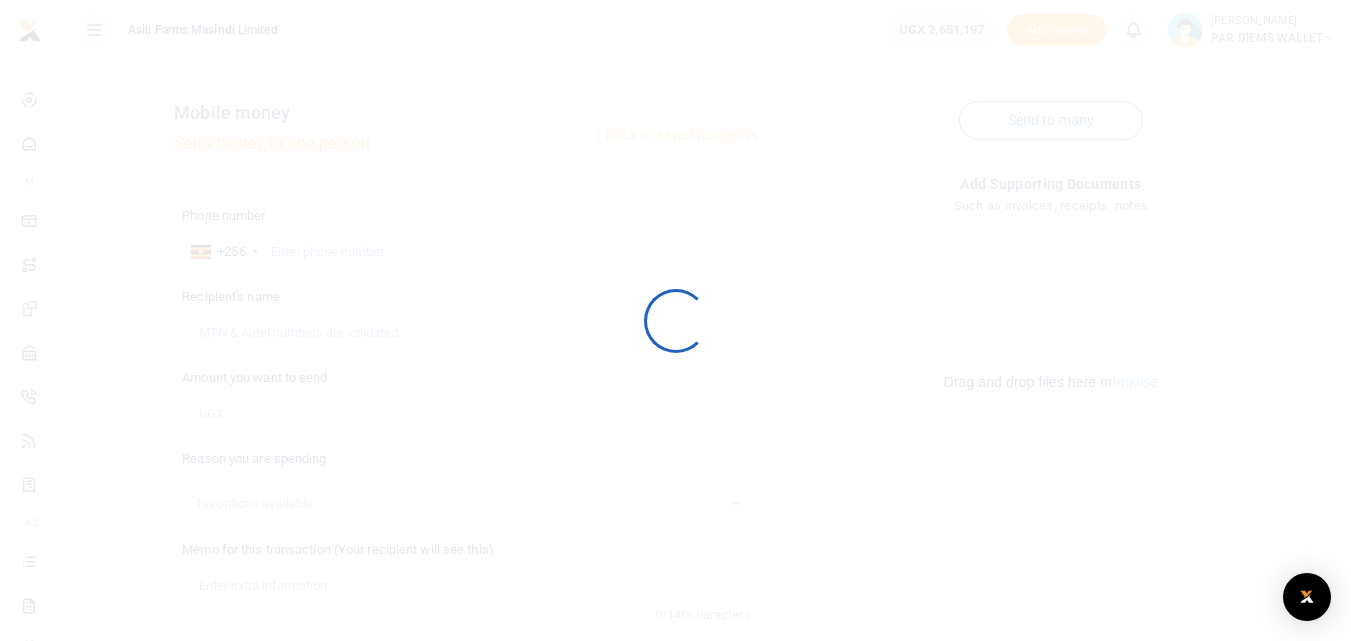 scroll, scrollTop: 0, scrollLeft: 0, axis: both 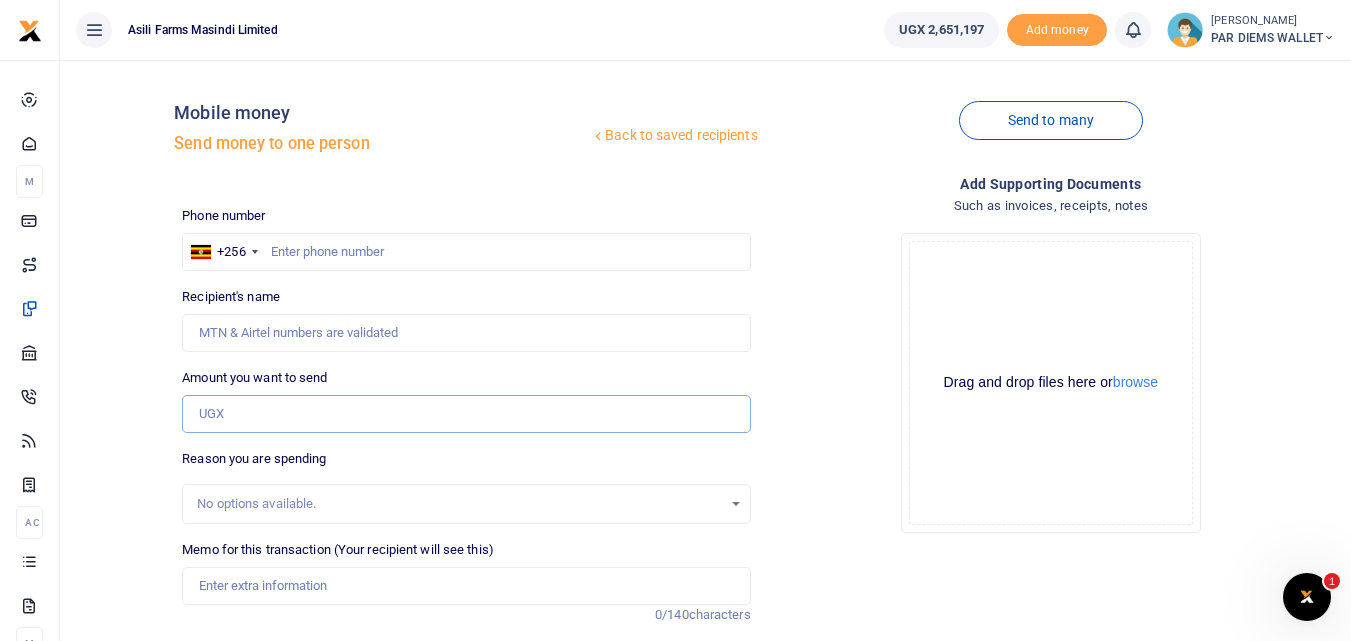 click on "Amount you want to send" at bounding box center (466, 414) 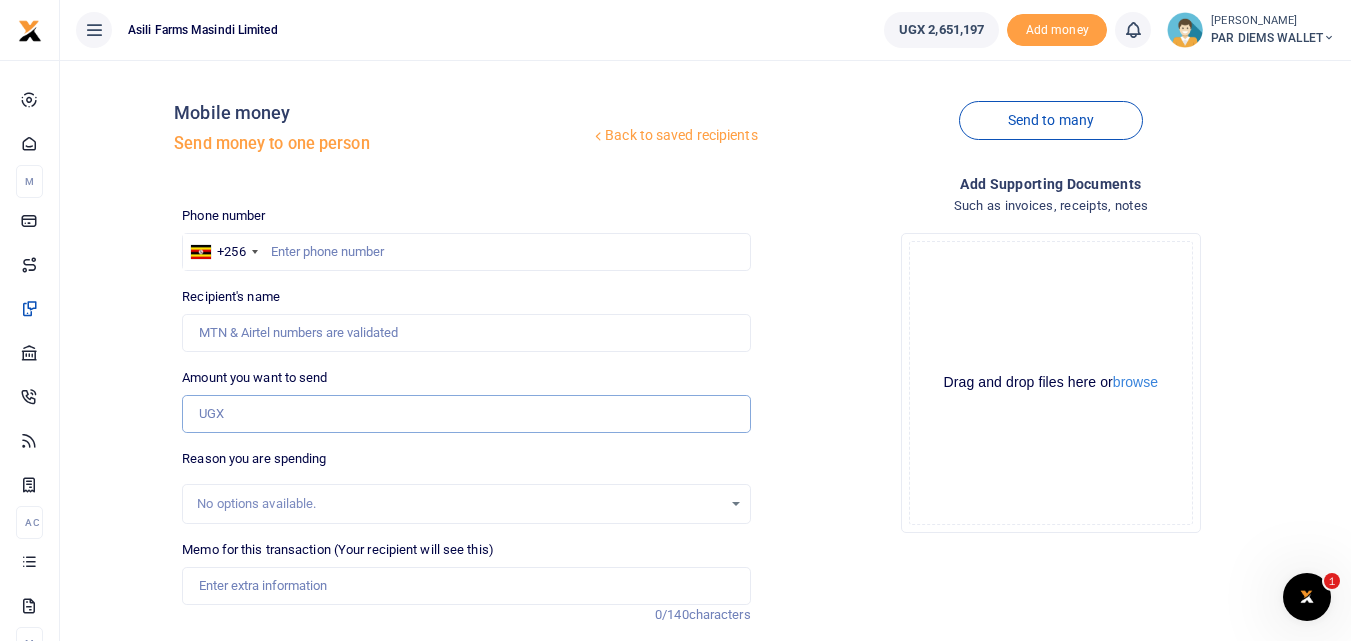 paste on "256785097534" 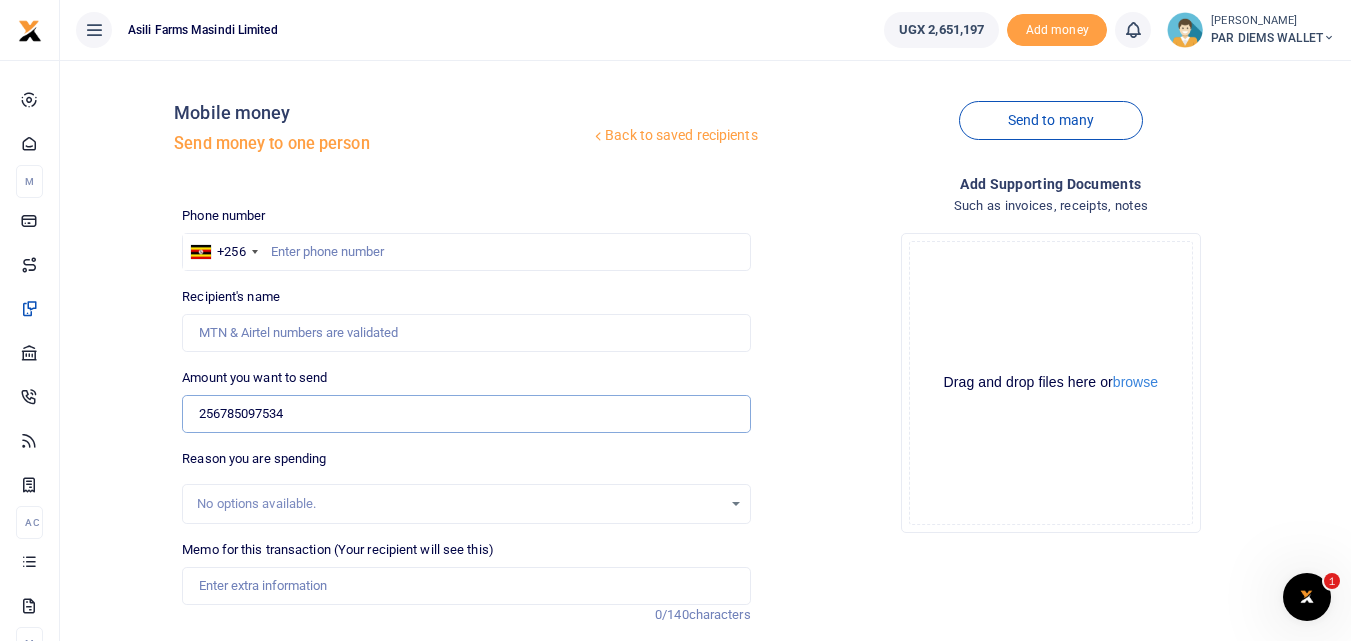 type on "256785097534" 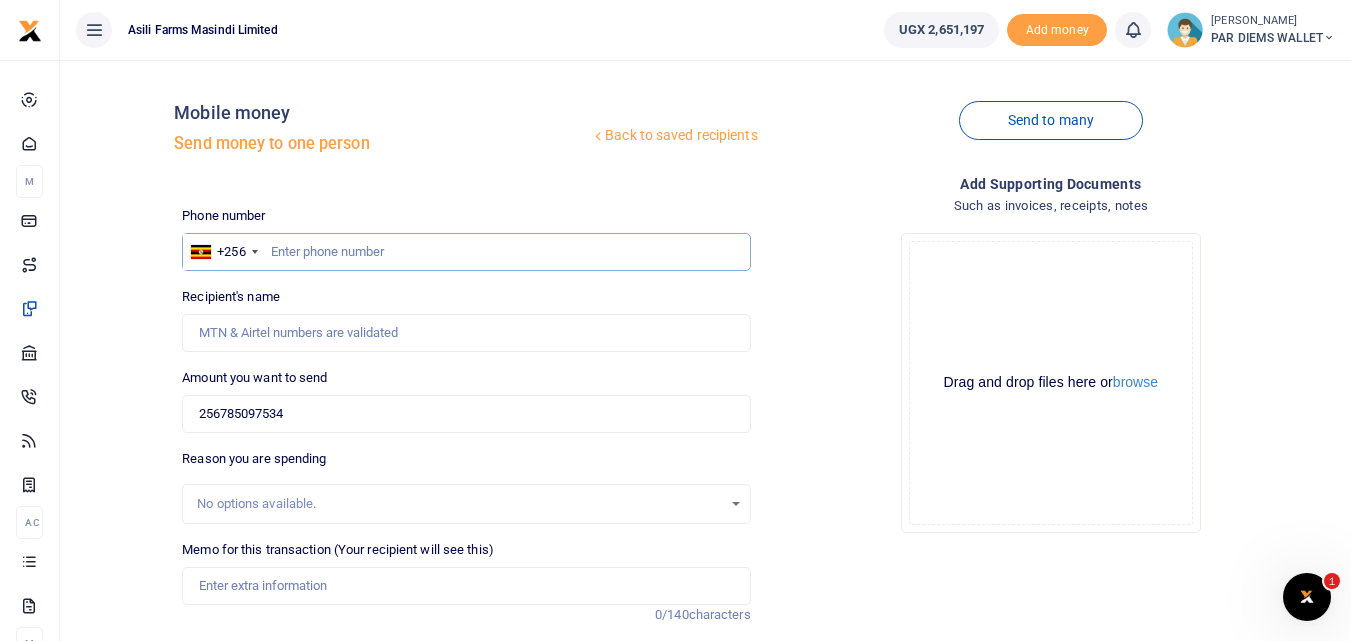click at bounding box center (466, 252) 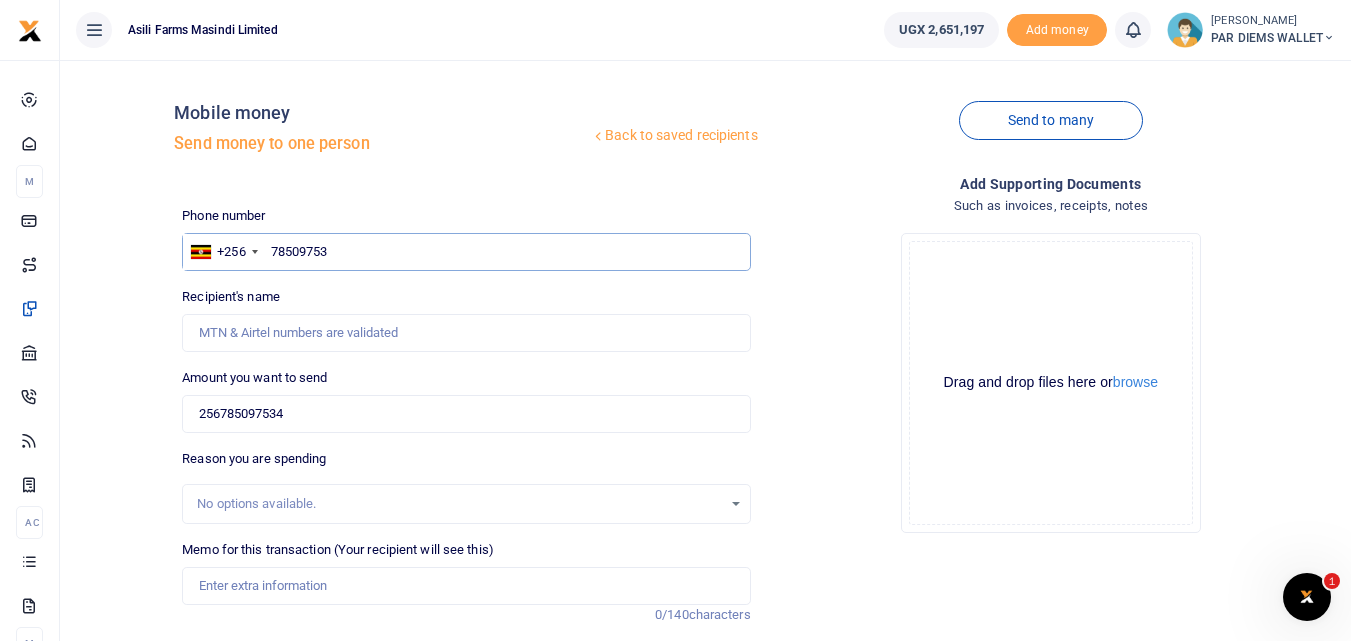 type on "785097534" 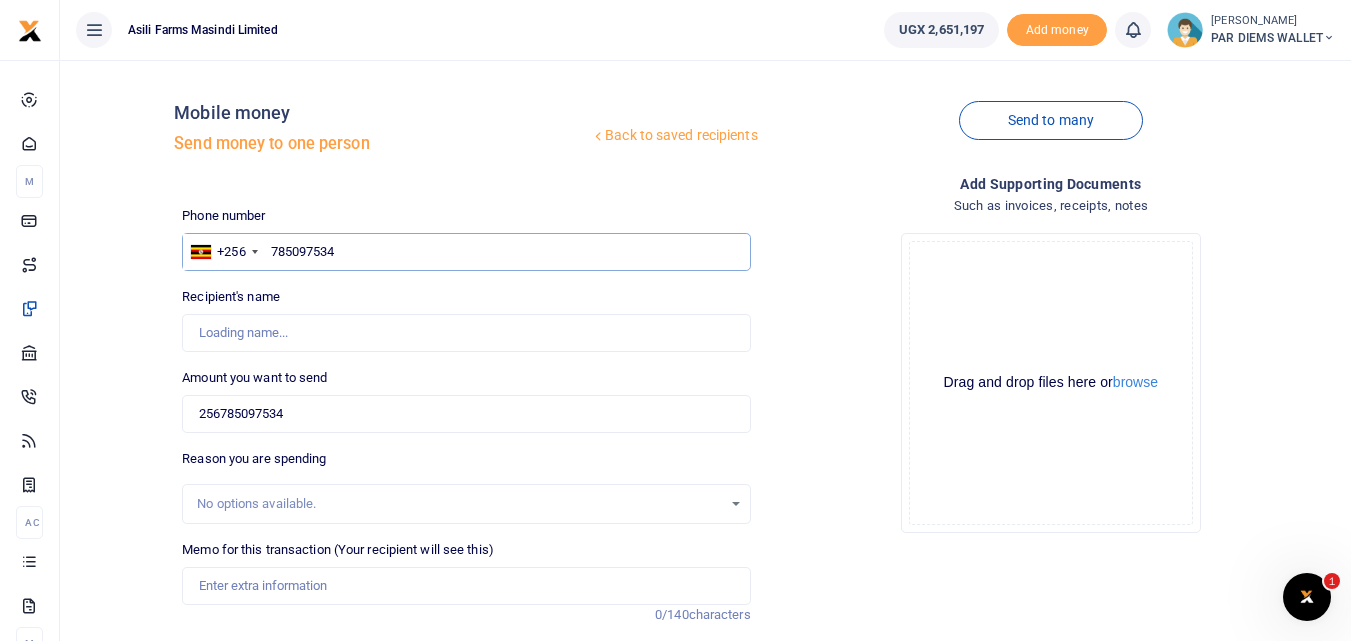 type on "John Kennedy Rabeja" 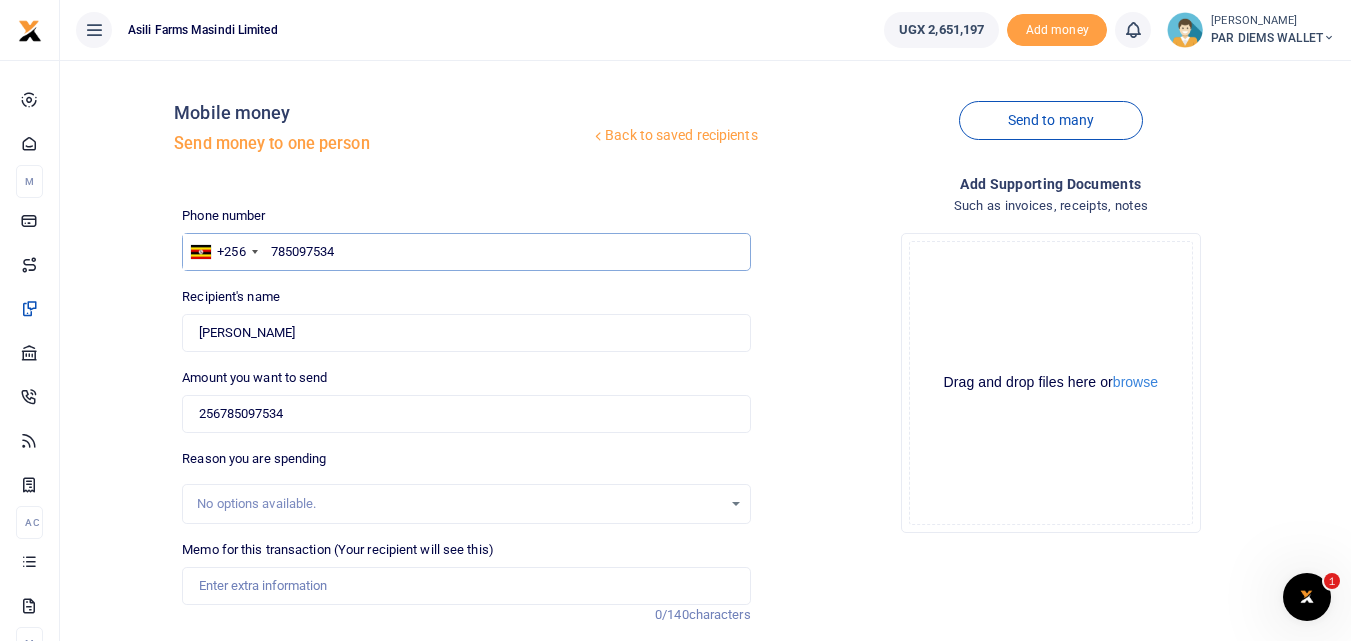 type on "785097534" 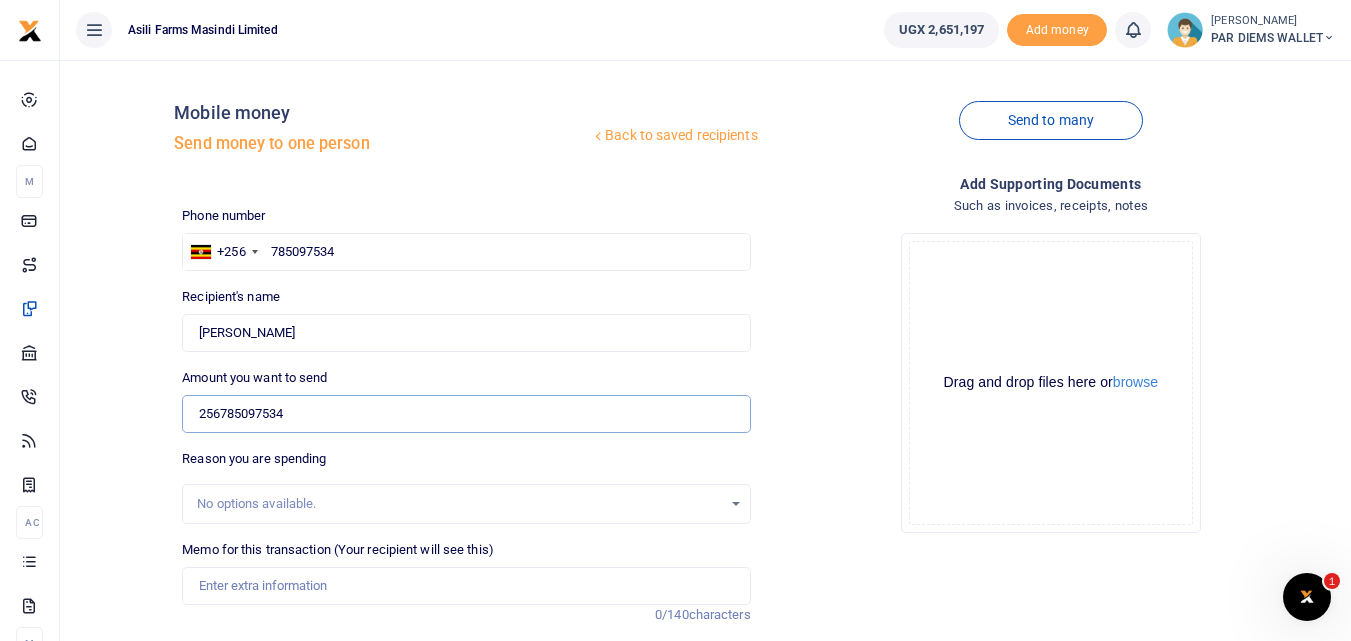click on "256785097534" at bounding box center [466, 414] 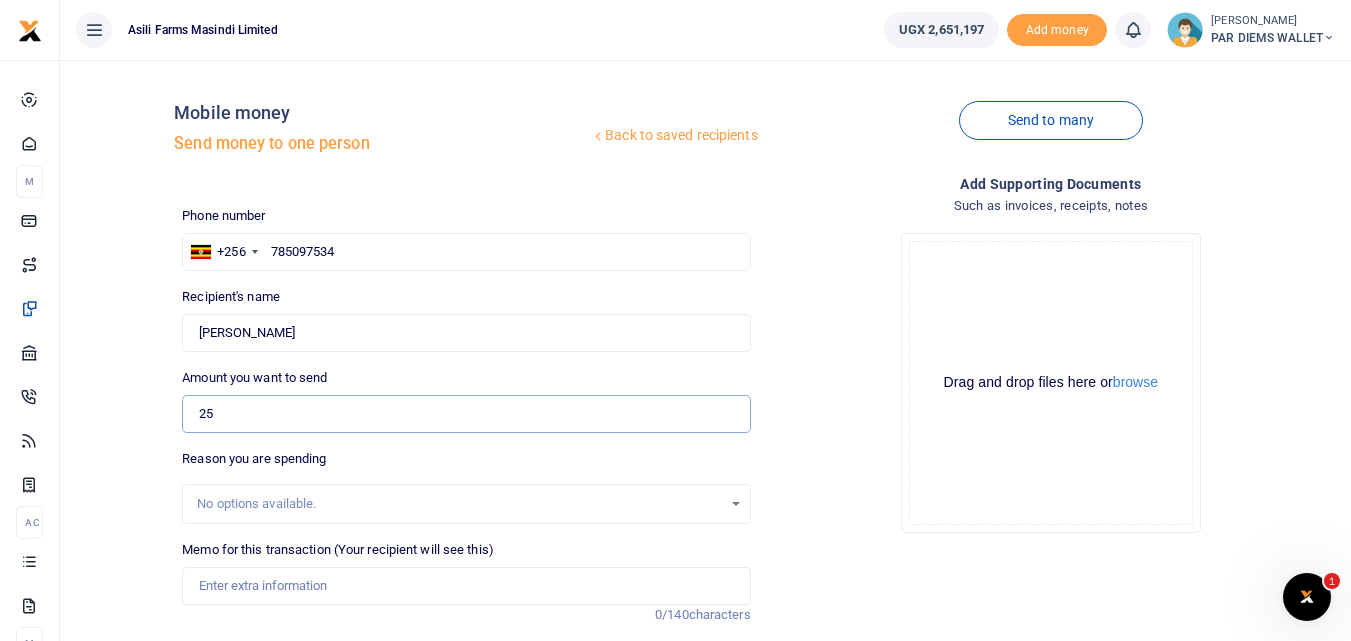 type on "2" 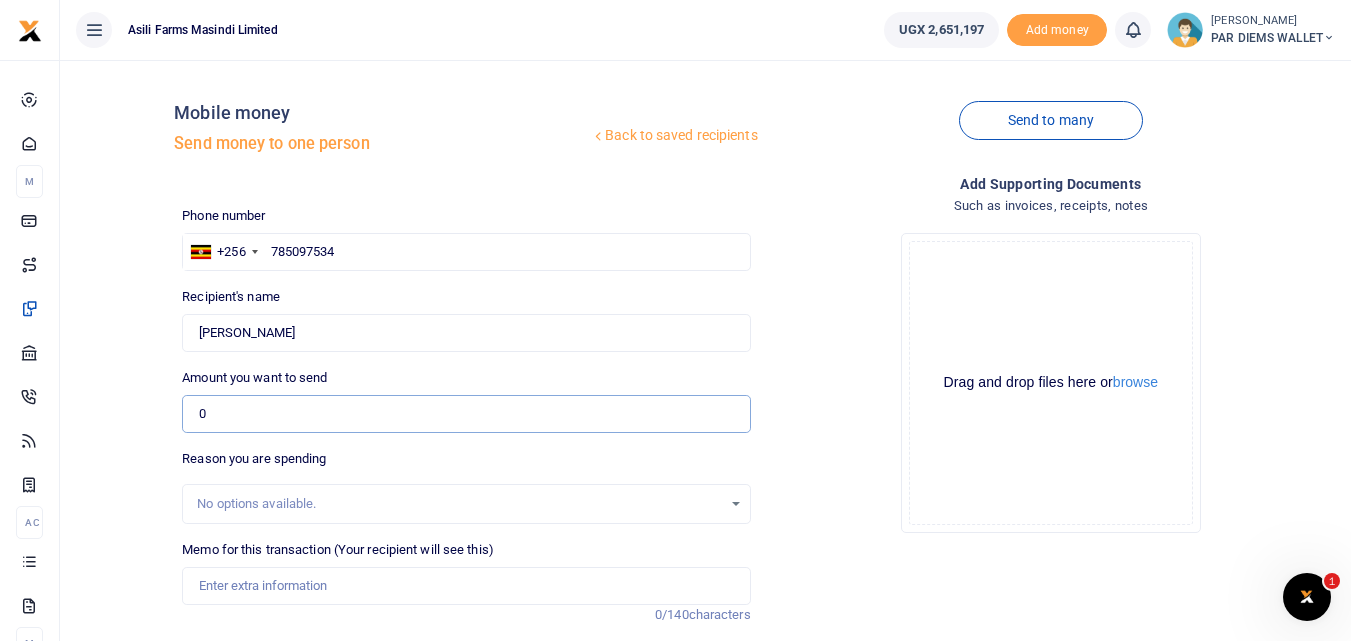 click on "0" at bounding box center (466, 414) 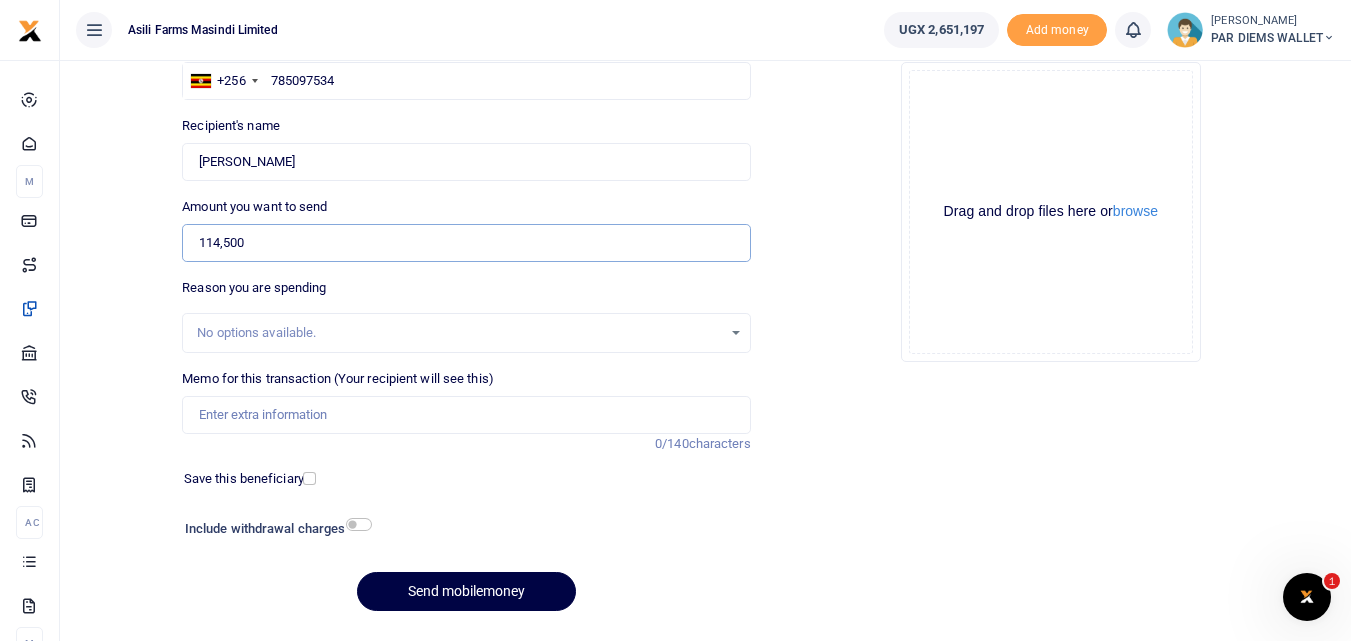 scroll, scrollTop: 225, scrollLeft: 0, axis: vertical 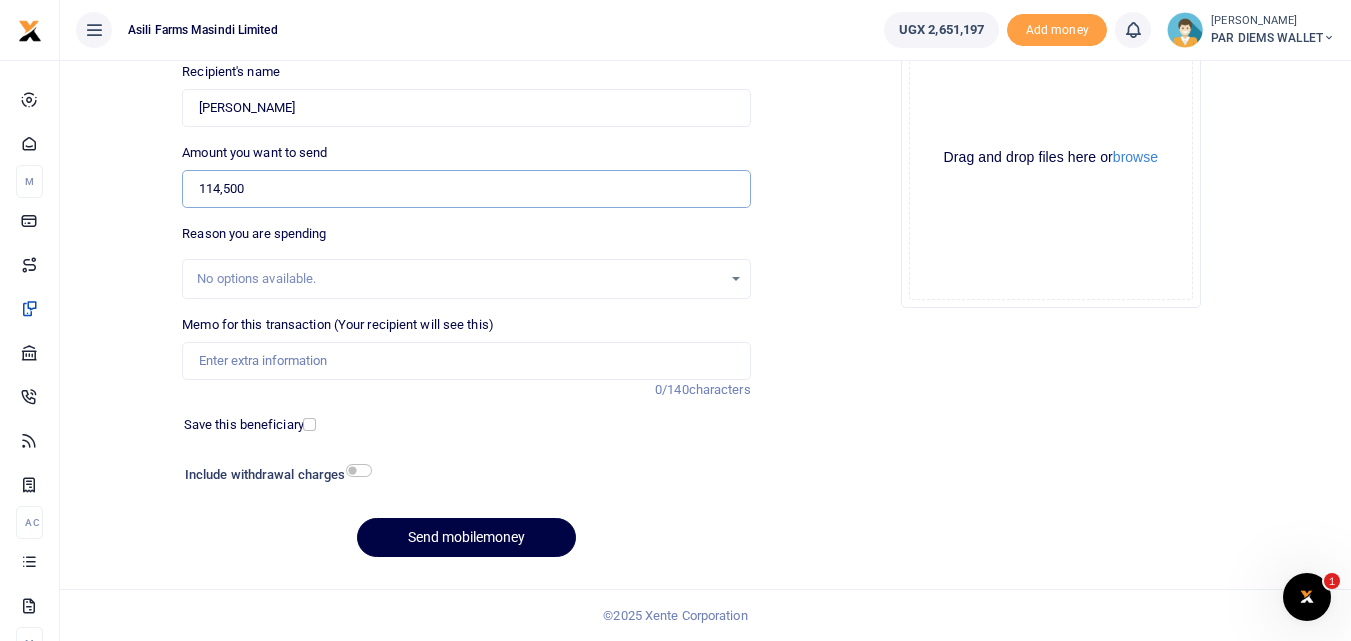 type on "114,500" 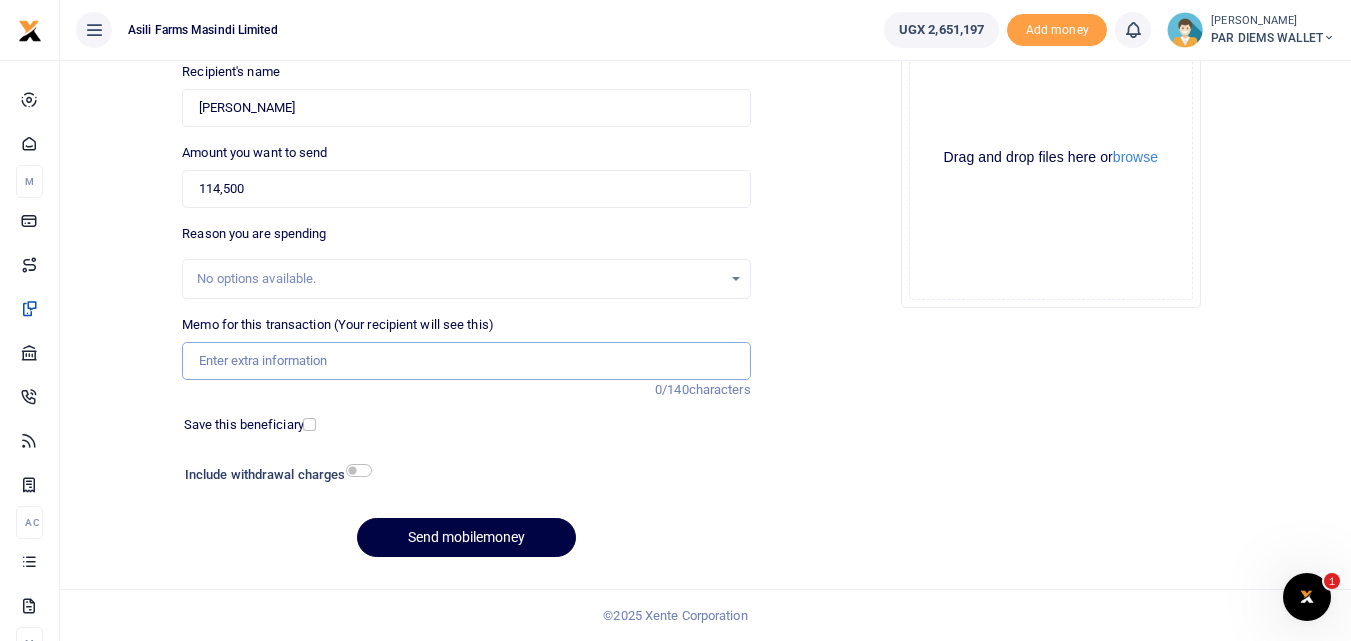 click on "Memo for this transaction (Your recipient will see this)" at bounding box center (466, 361) 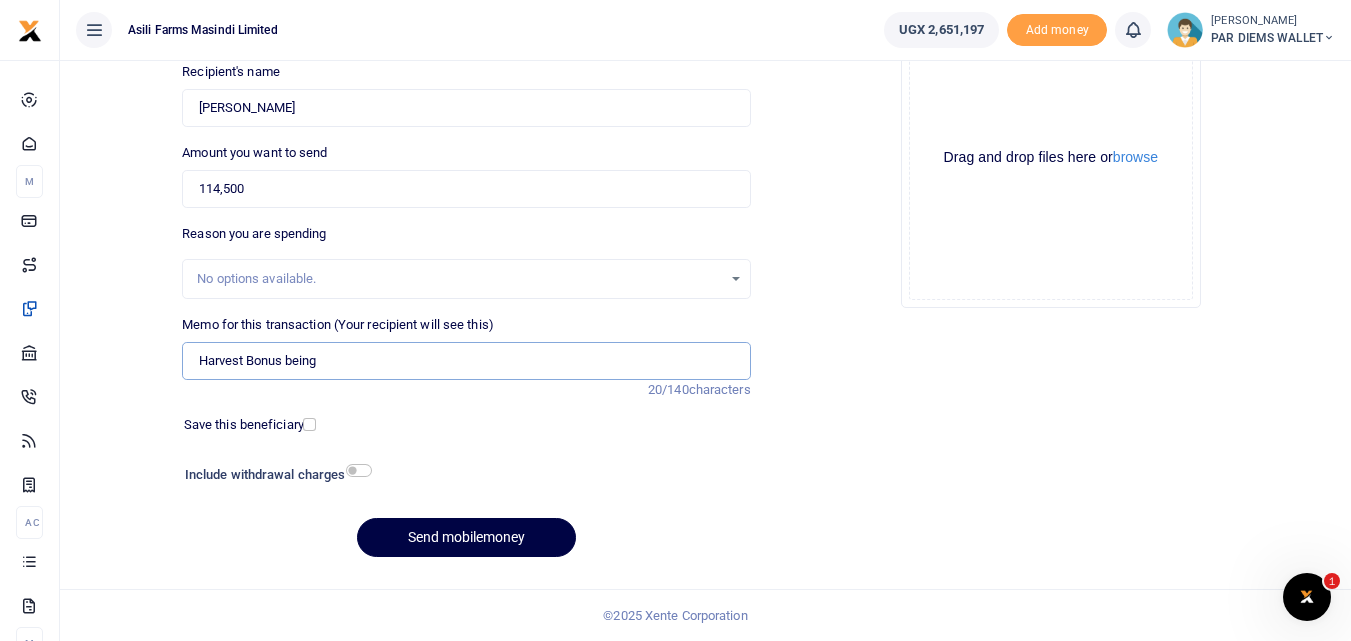 click on "Harvest Bonus being" at bounding box center (466, 361) 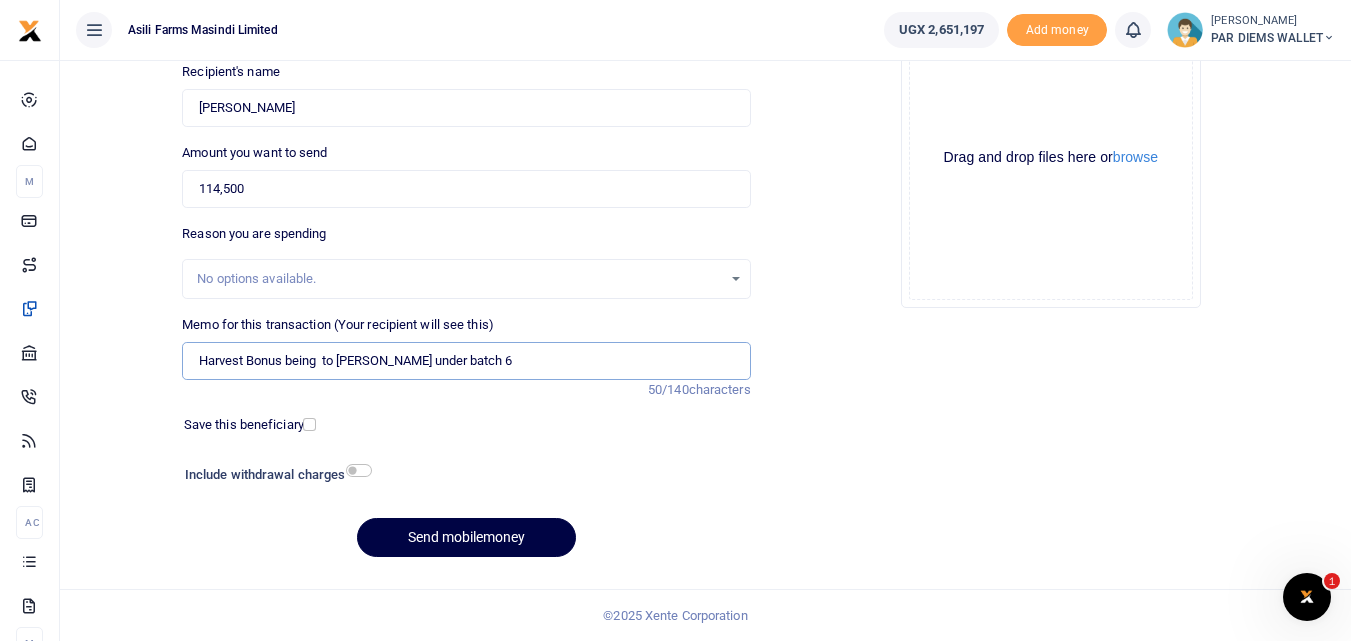paste on "256785097534" 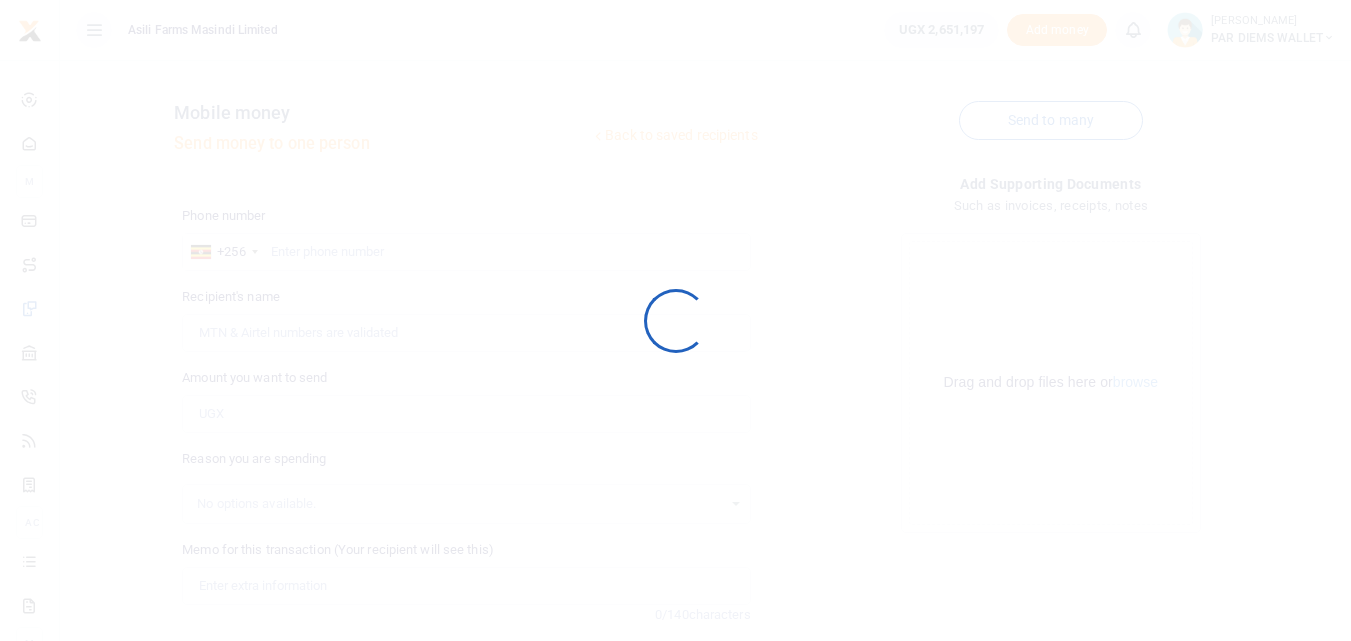 scroll, scrollTop: 0, scrollLeft: 0, axis: both 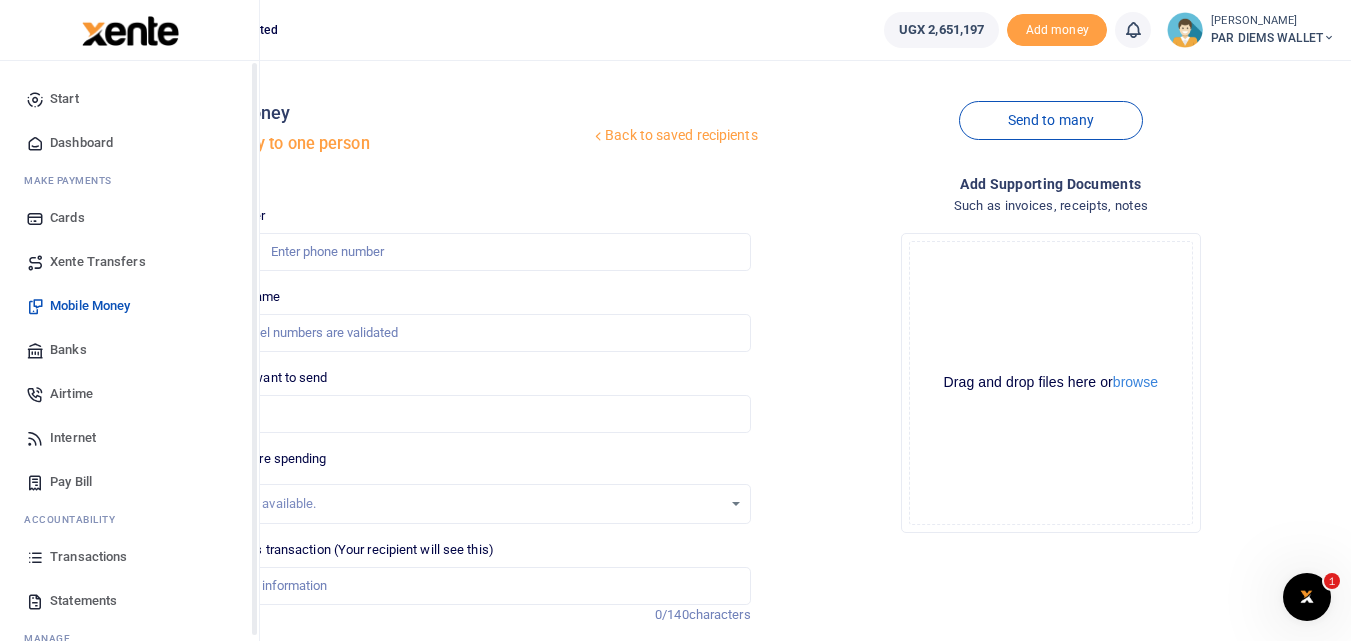 click at bounding box center (35, 557) 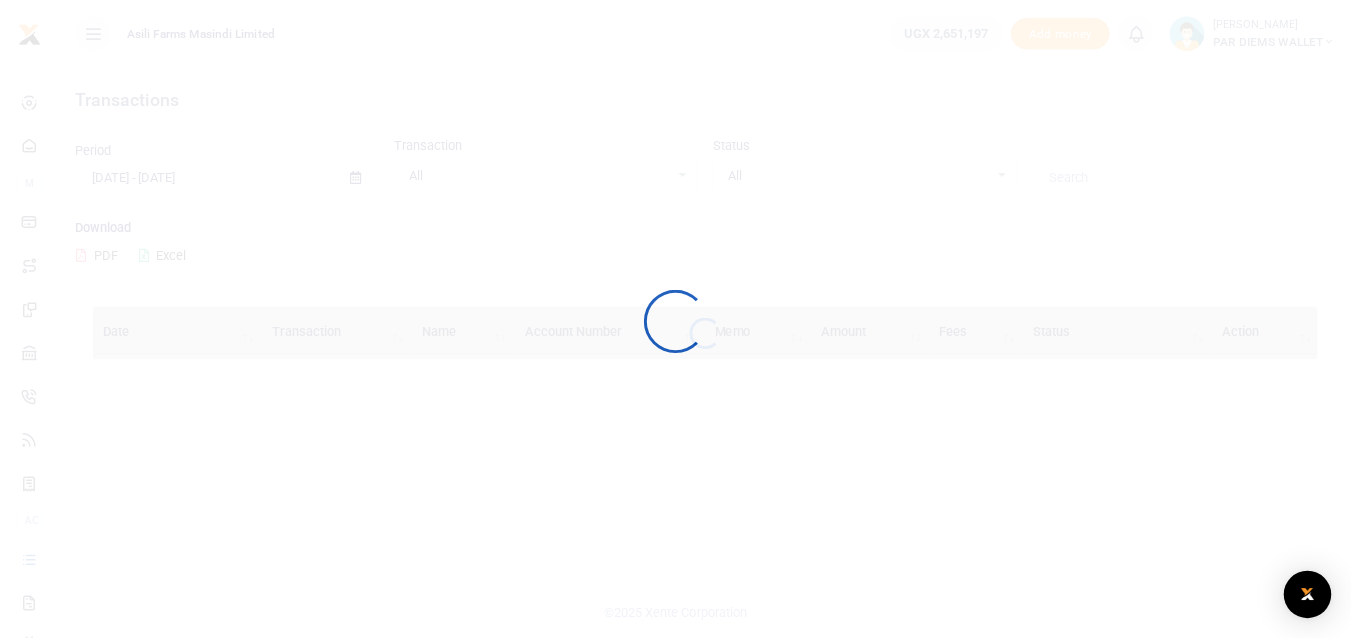 scroll, scrollTop: 0, scrollLeft: 0, axis: both 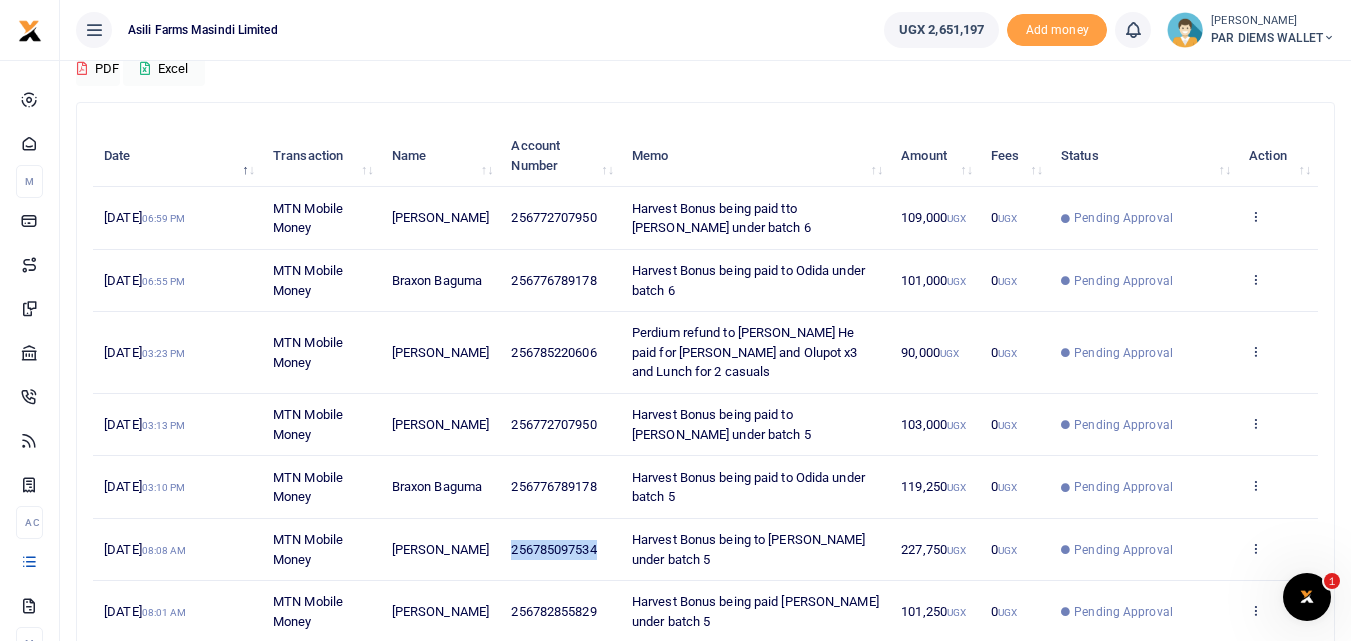 drag, startPoint x: 599, startPoint y: 546, endPoint x: 508, endPoint y: 551, distance: 91.13726 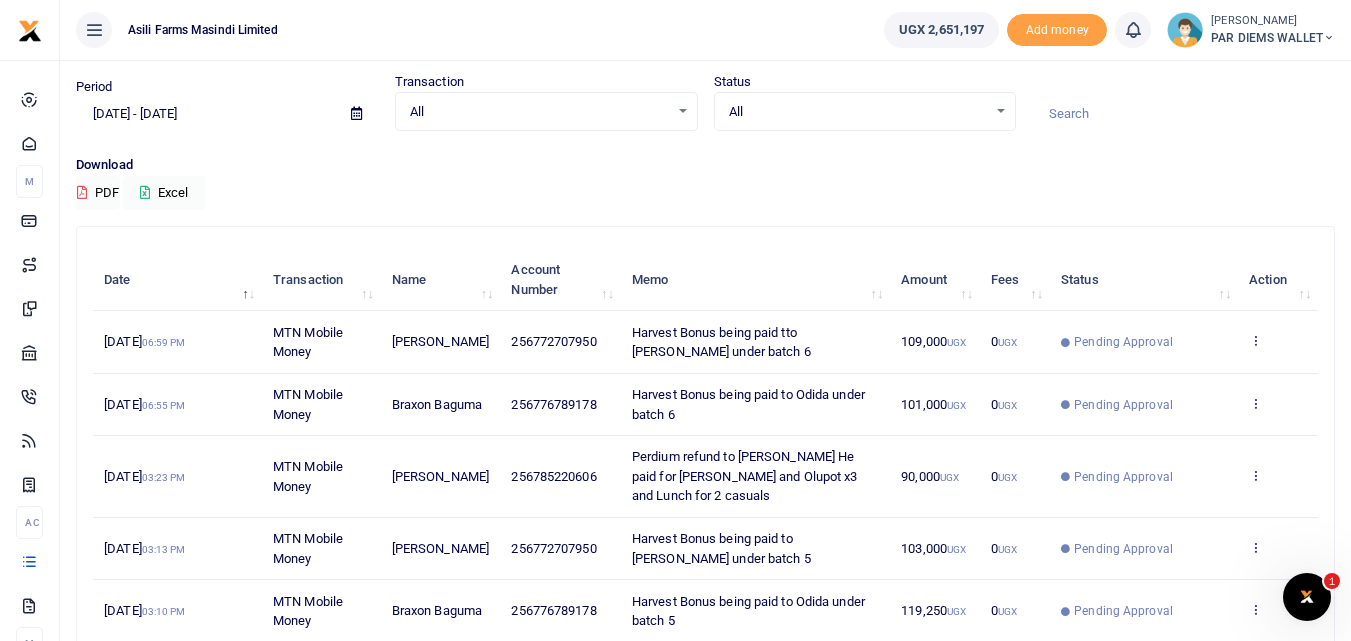 scroll, scrollTop: 58, scrollLeft: 0, axis: vertical 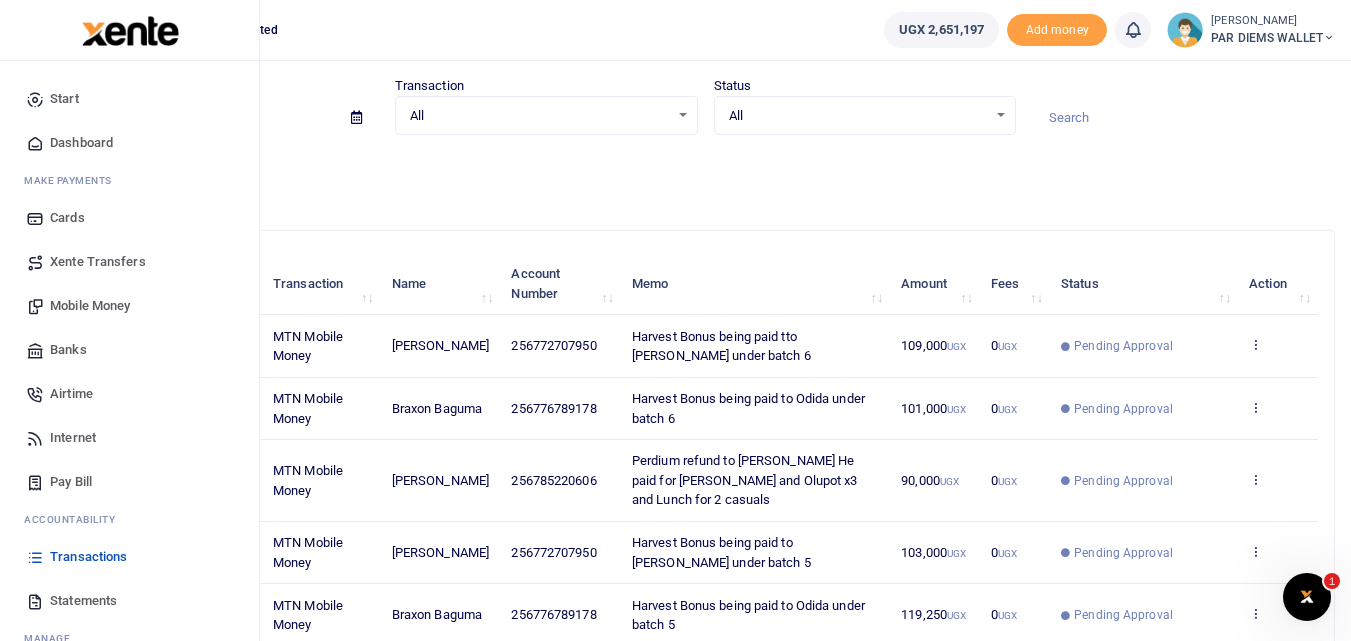 click on "Mobile Money" at bounding box center (90, 306) 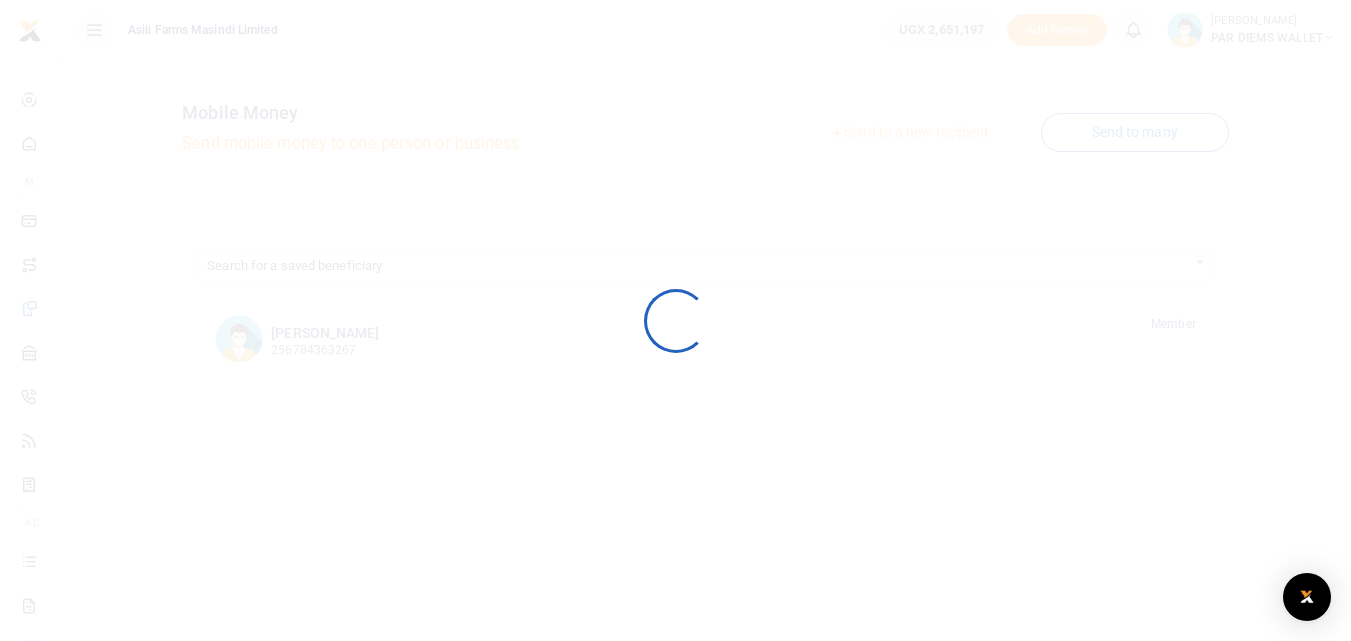 scroll, scrollTop: 0, scrollLeft: 0, axis: both 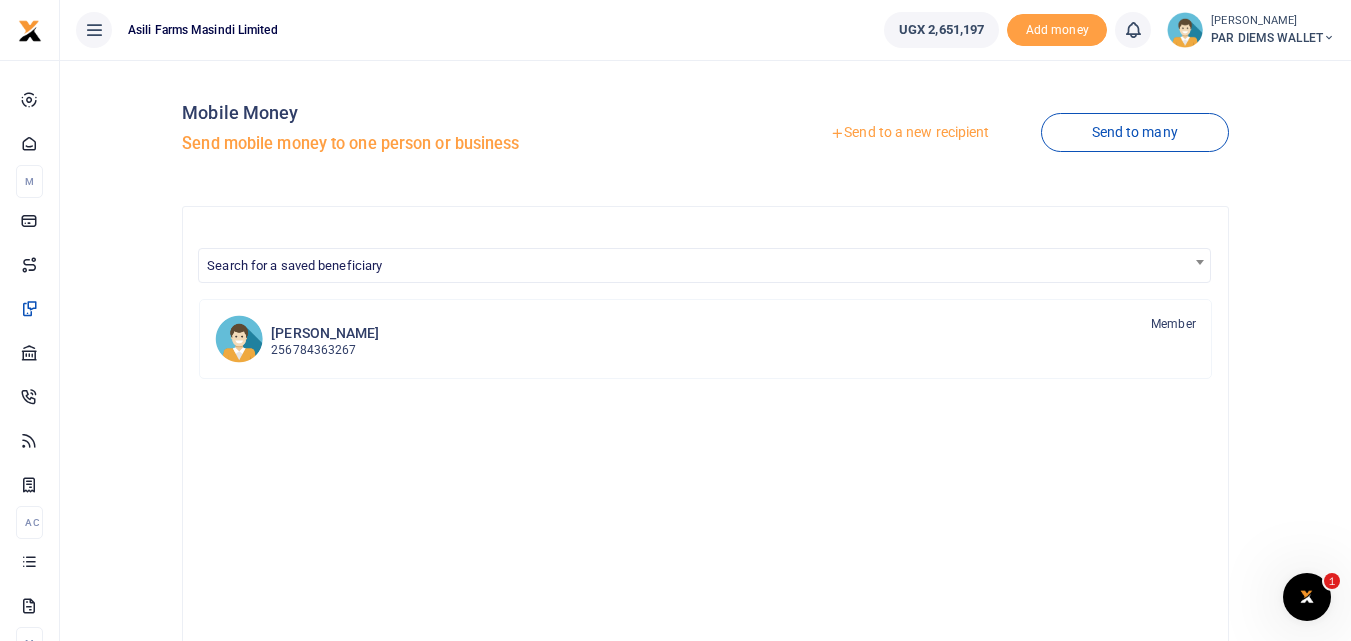 click on "Send to a new recipient" at bounding box center (909, 133) 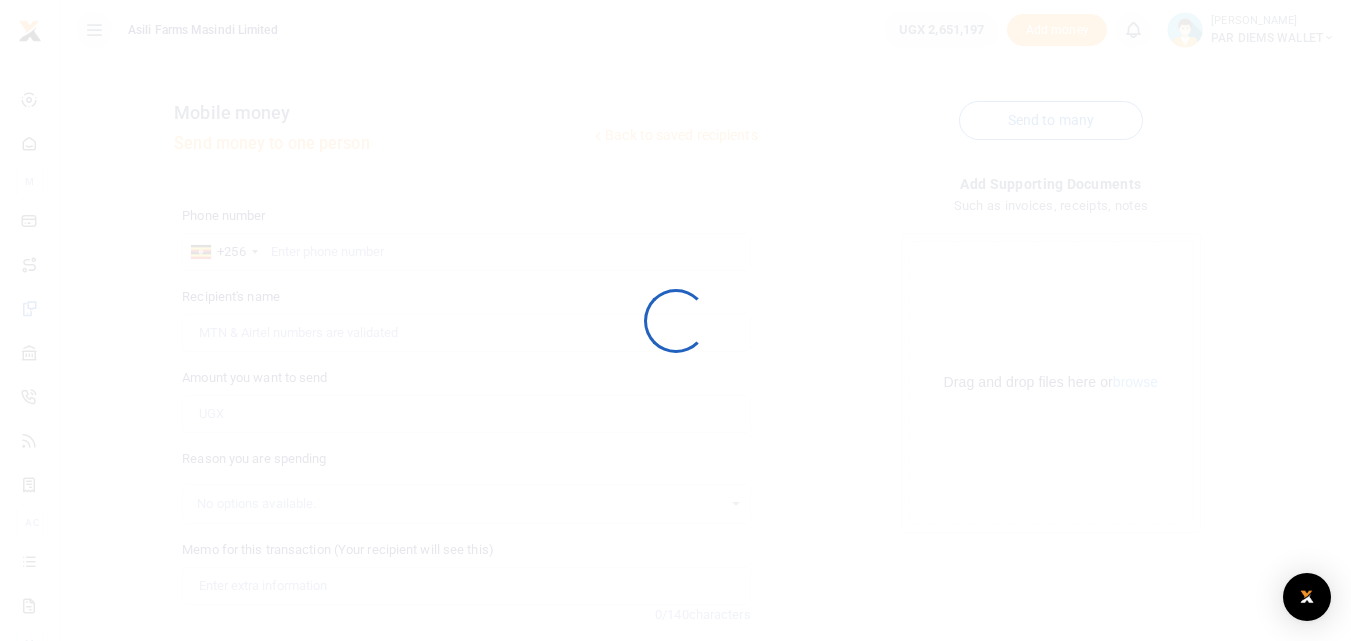 scroll, scrollTop: 0, scrollLeft: 0, axis: both 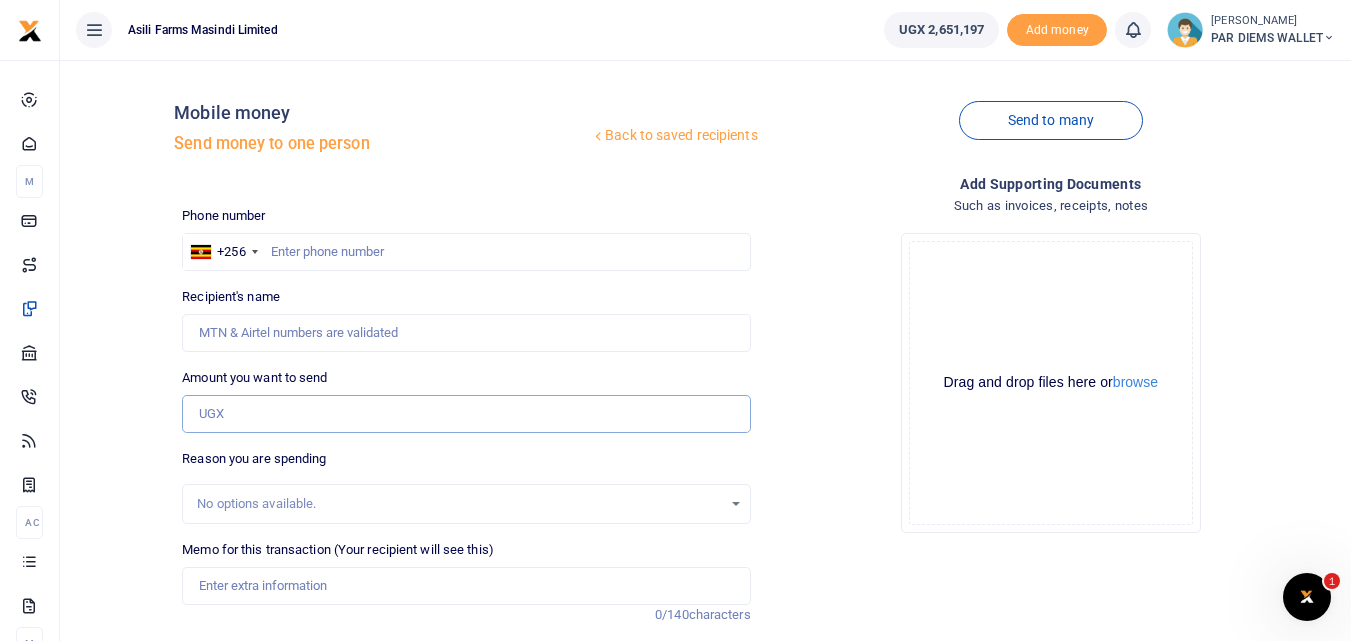 click on "Amount you want to send" at bounding box center (466, 414) 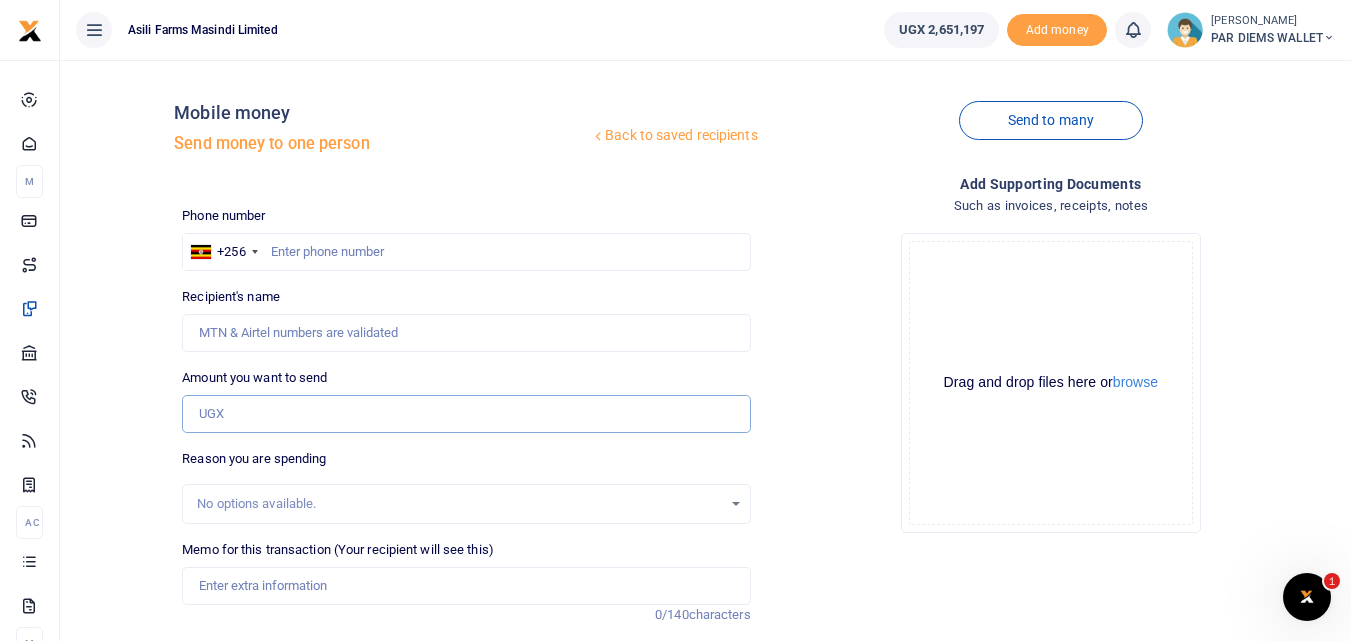 paste on "256785097534" 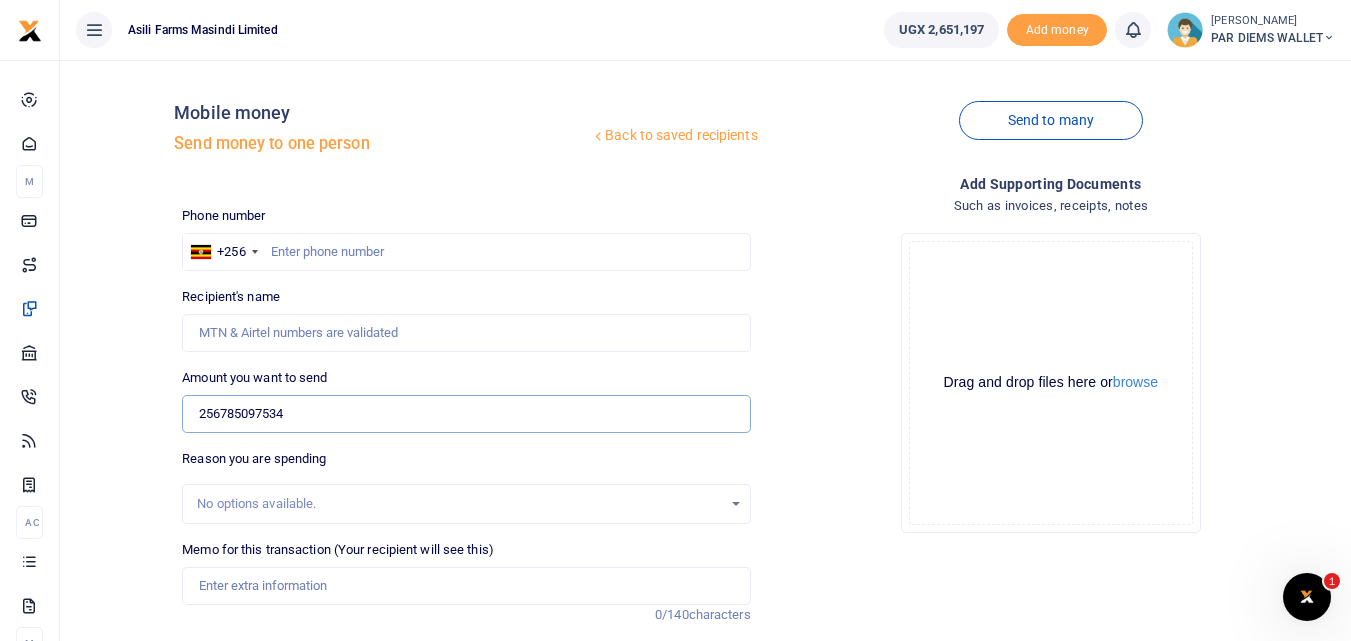 type on "256785097534" 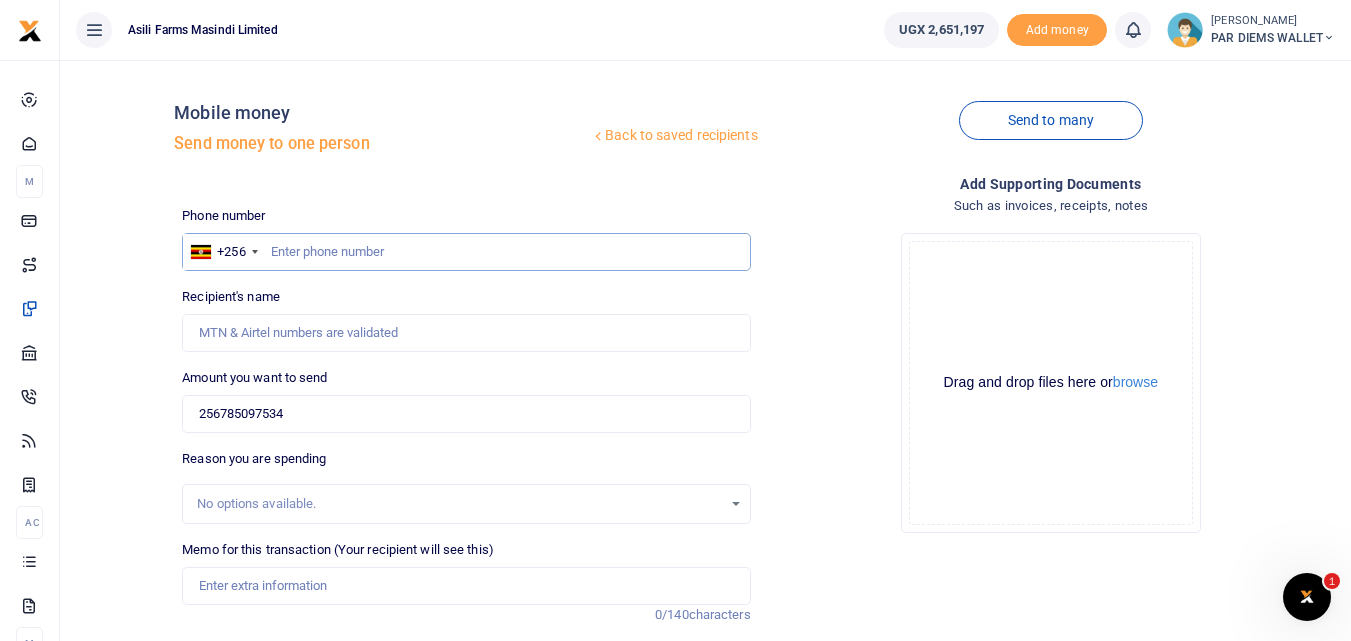 click at bounding box center (466, 252) 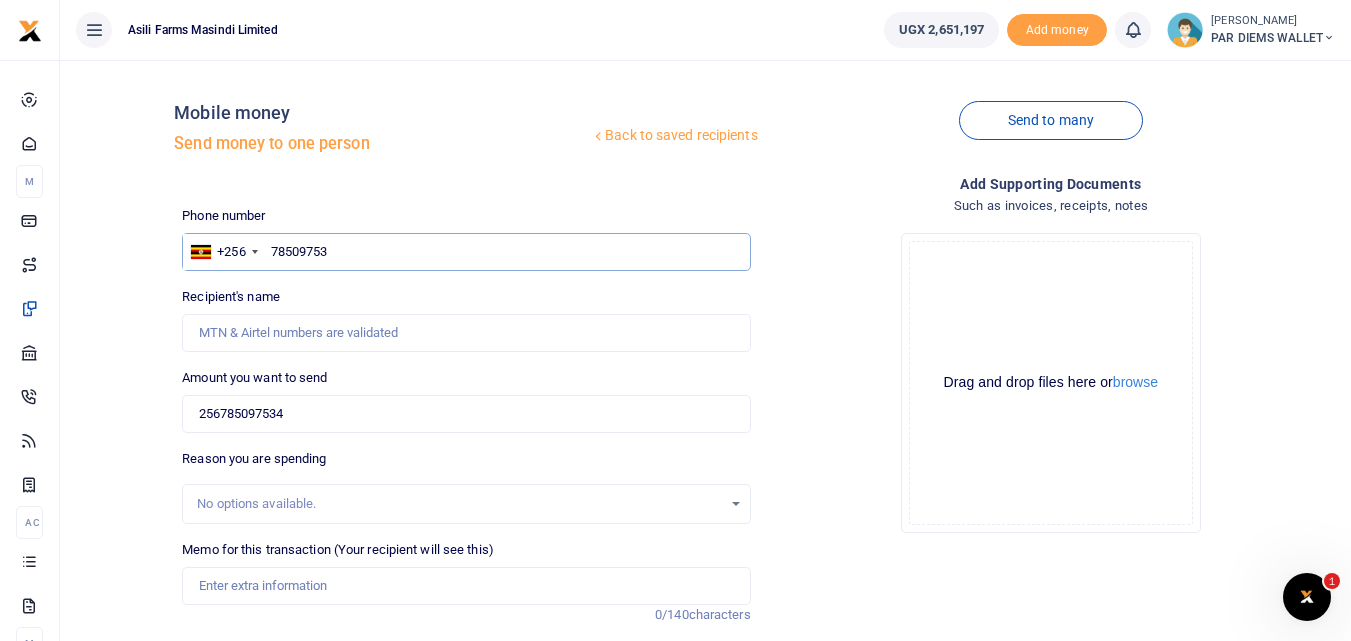type on "785097534" 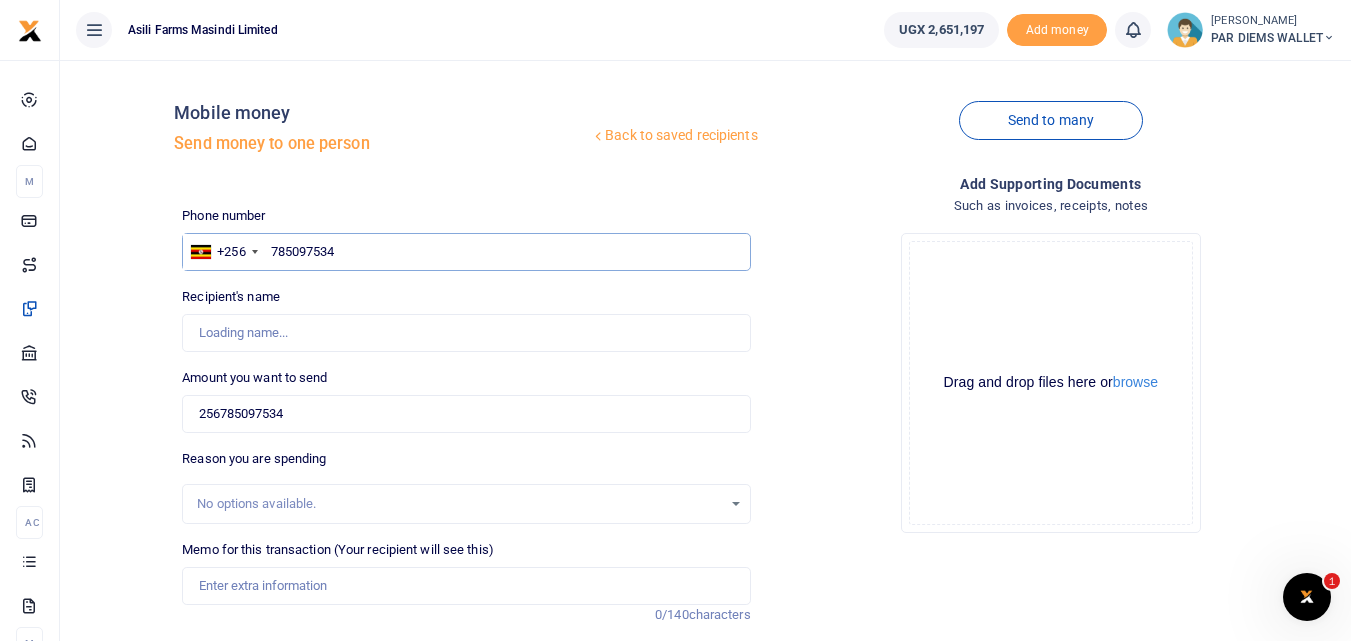 type on "[PERSON_NAME]" 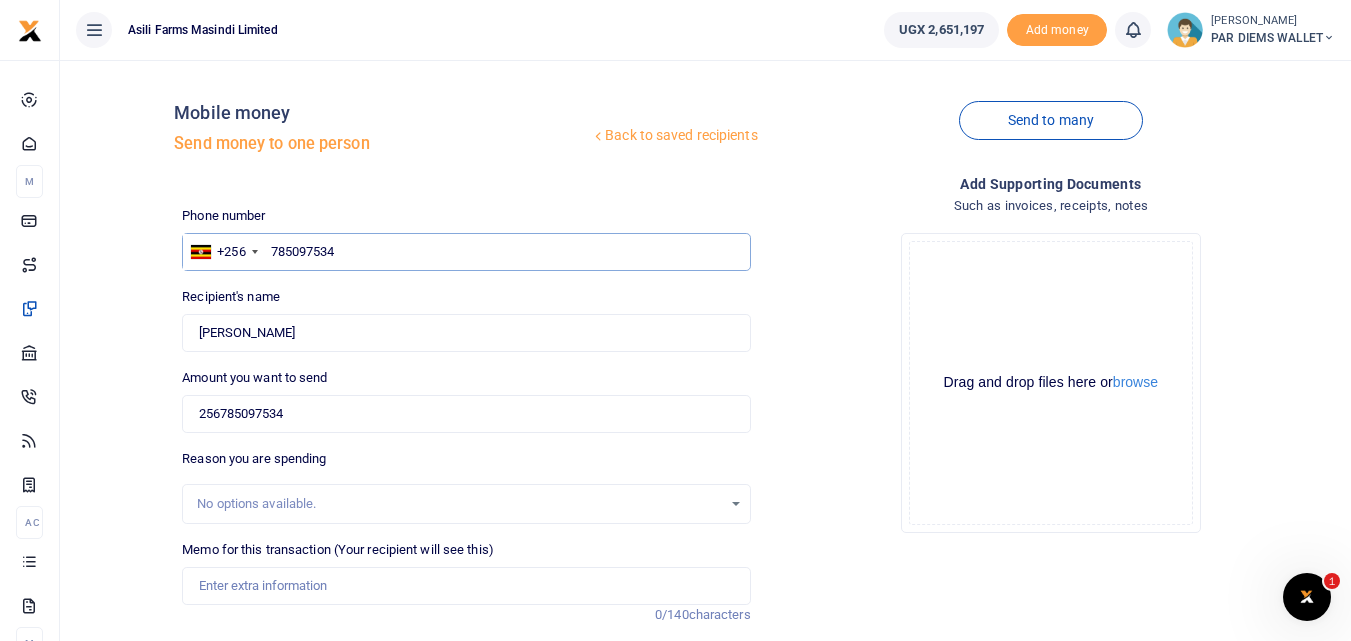 type on "785097534" 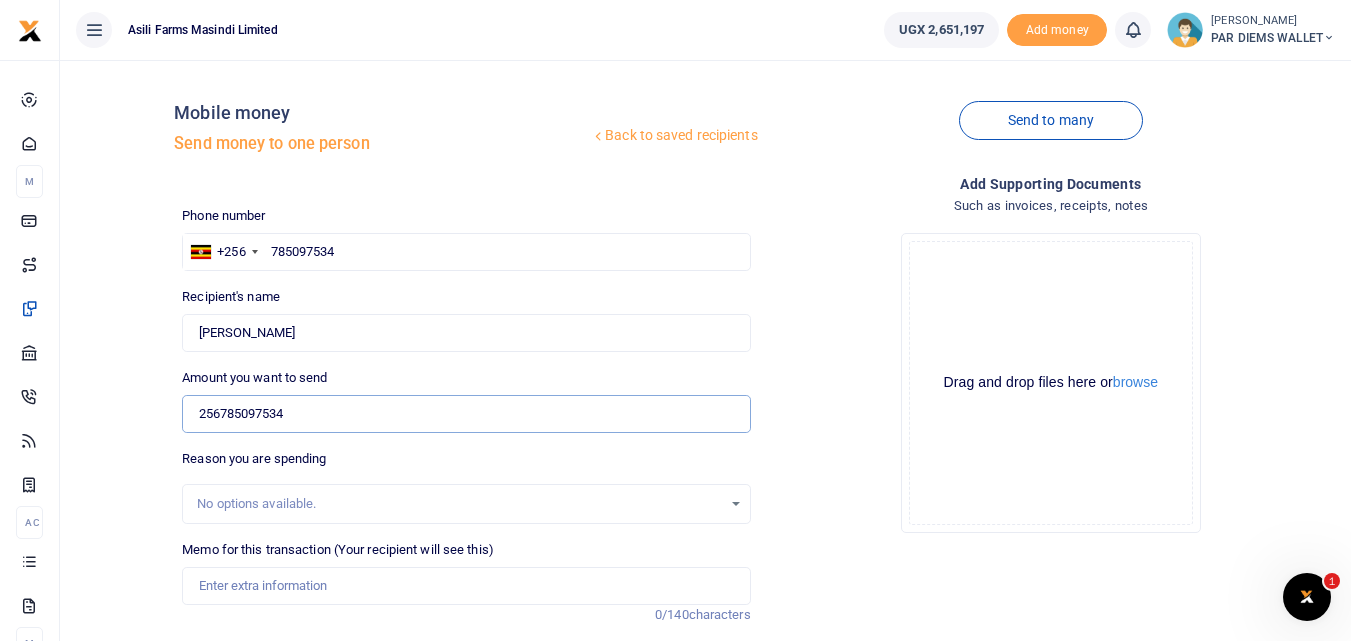 click on "256785097534" at bounding box center [466, 414] 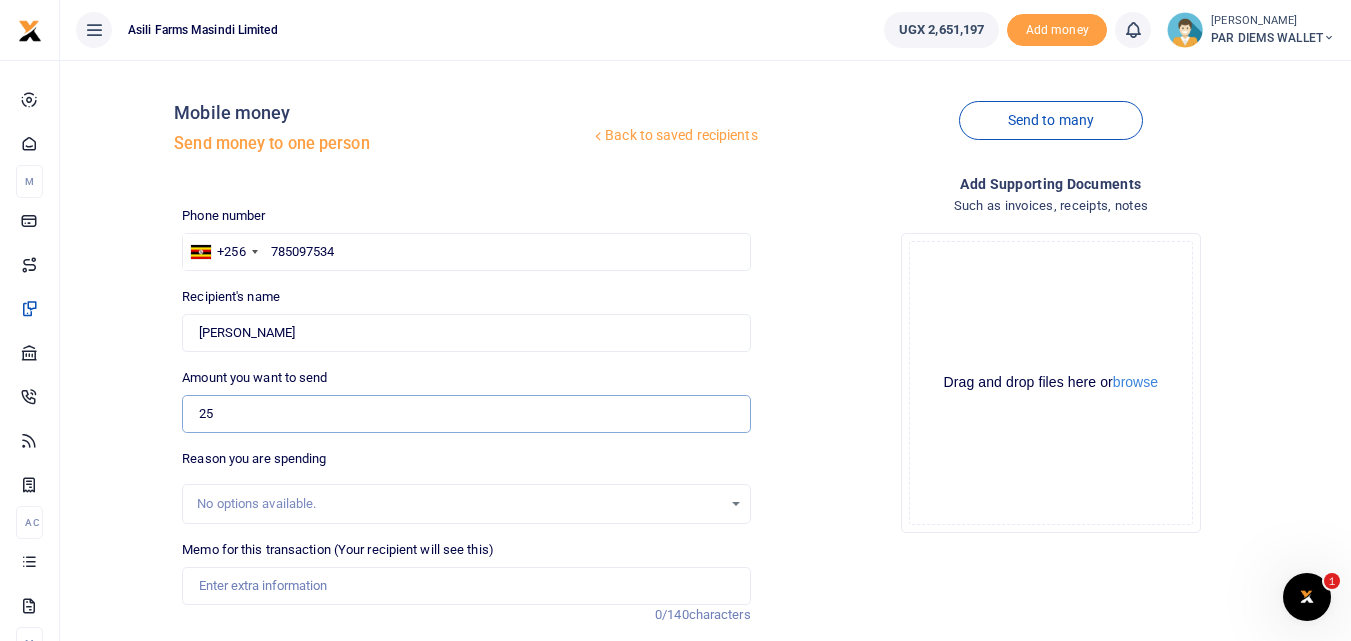 type on "2" 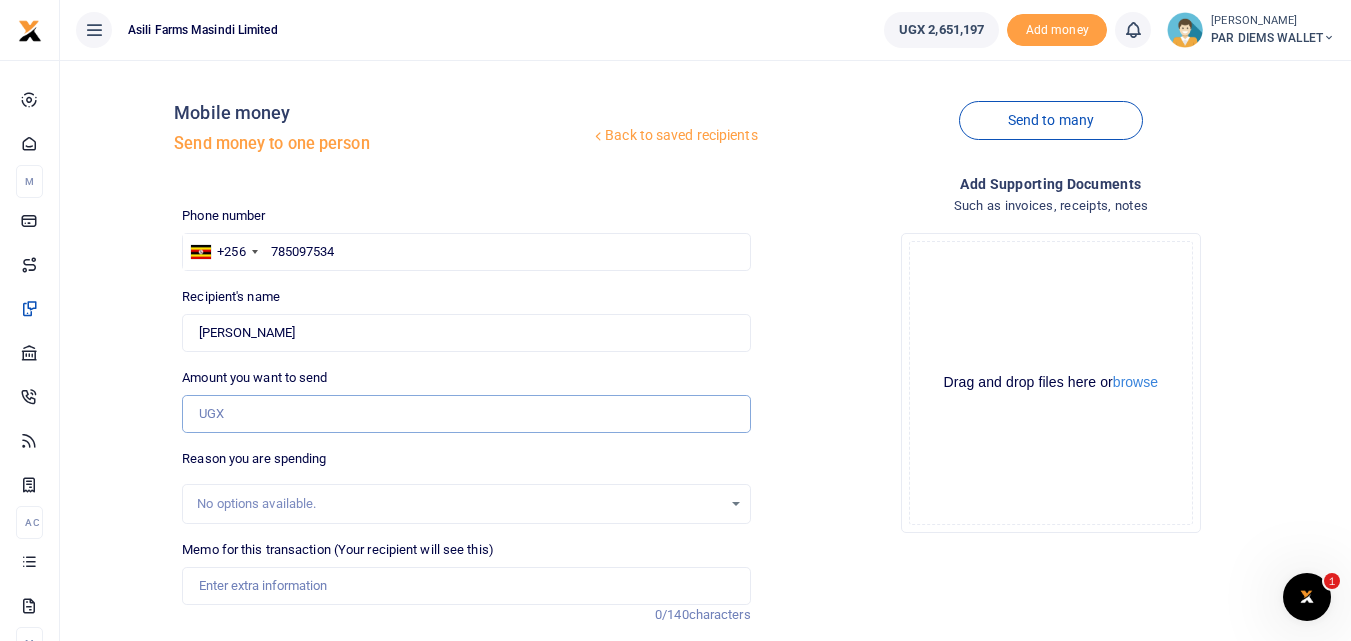 type on "0" 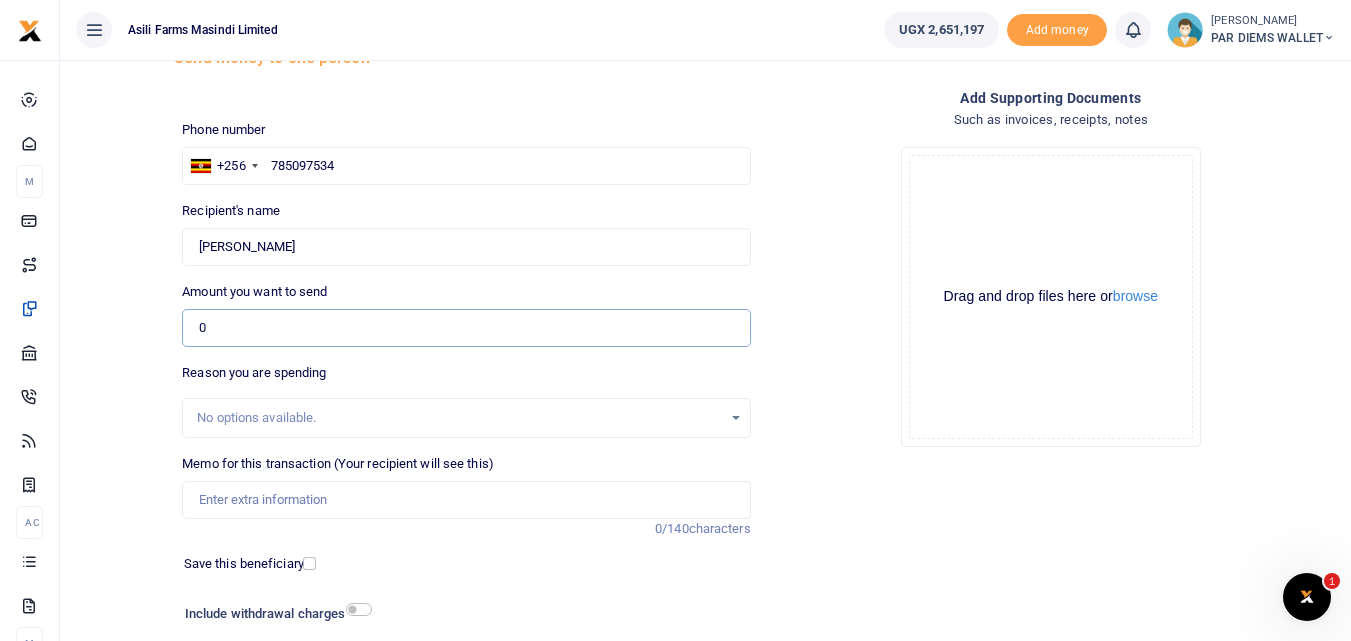 scroll, scrollTop: 87, scrollLeft: 0, axis: vertical 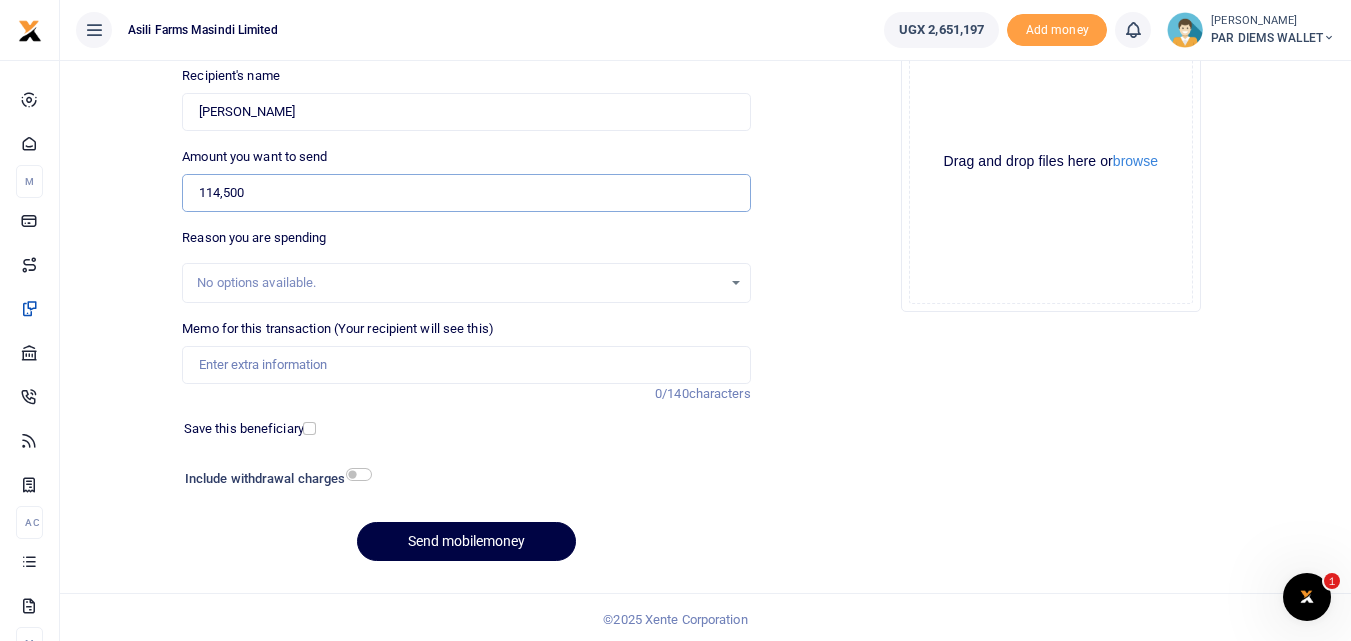 type on "114,500" 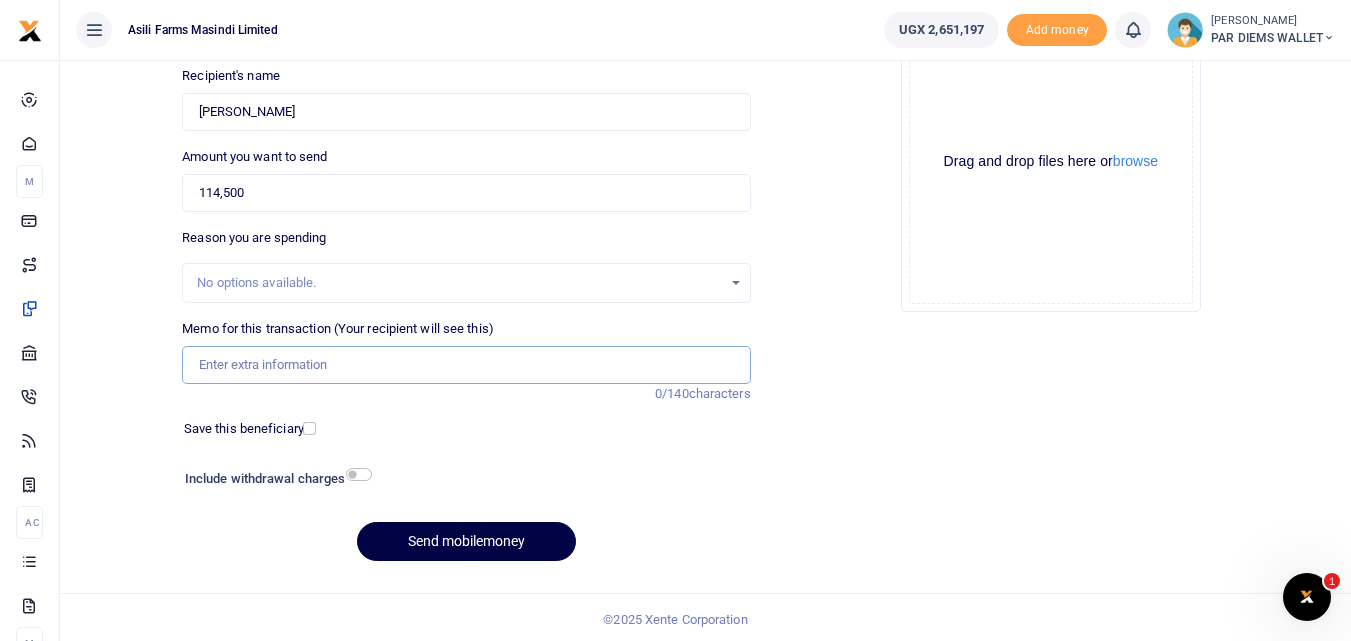 click on "Memo for this transaction (Your recipient will see this)" at bounding box center (466, 365) 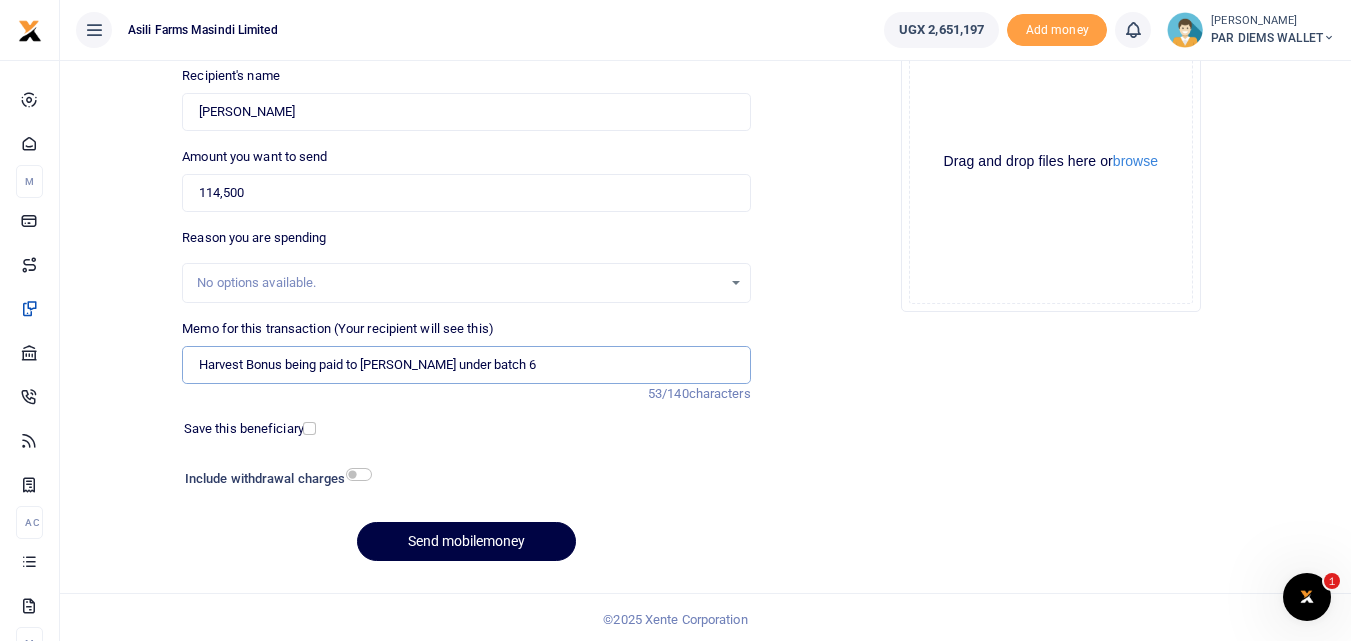 type on "Harvest Bonus being paid to [PERSON_NAME] under batch 6" 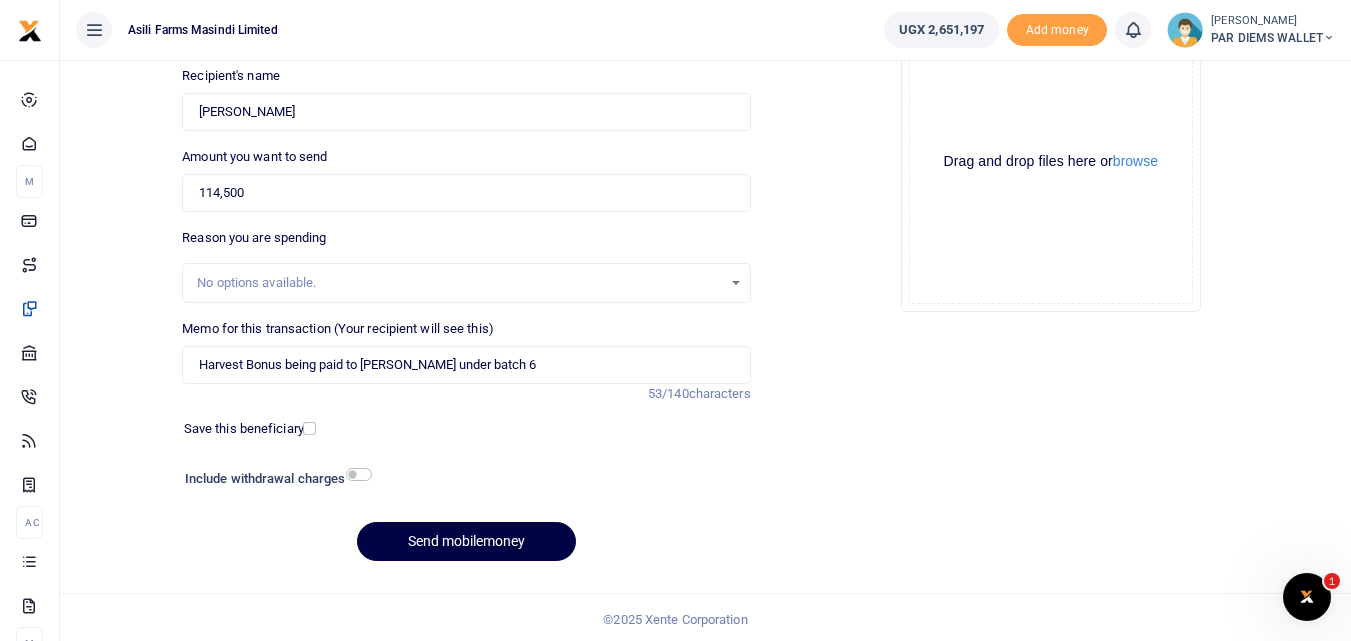 click on "Drag and drop files here or  browse Powered by  Uppy" 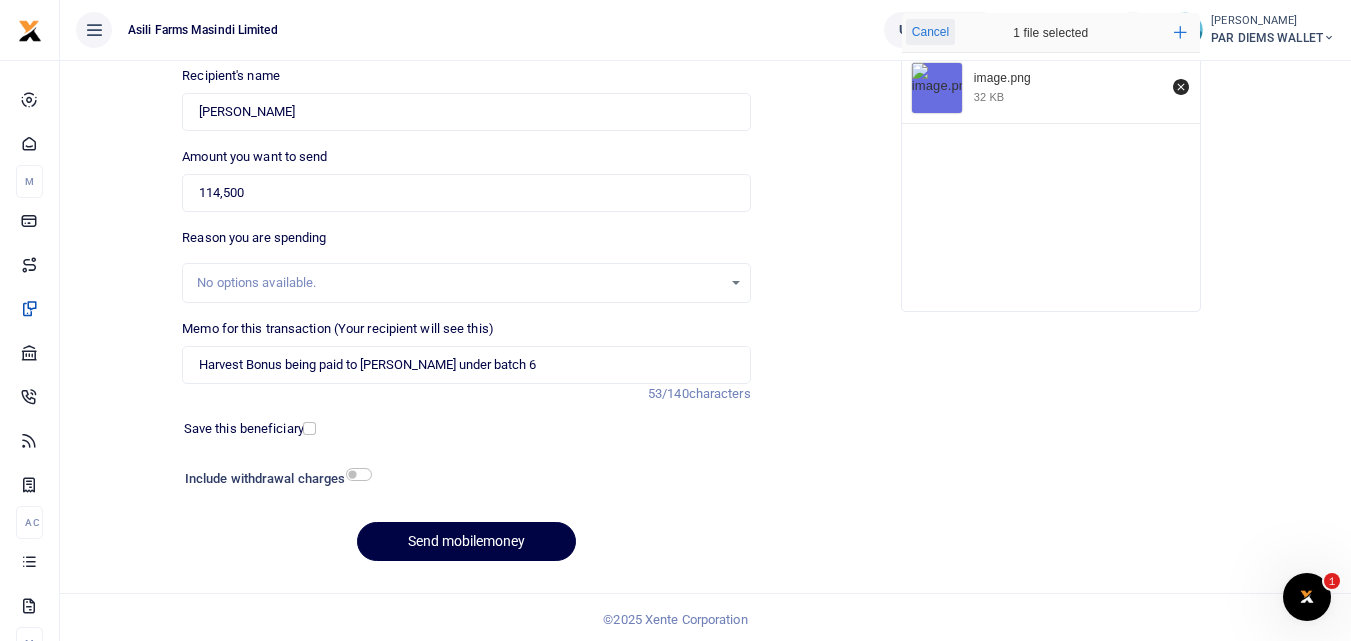 type 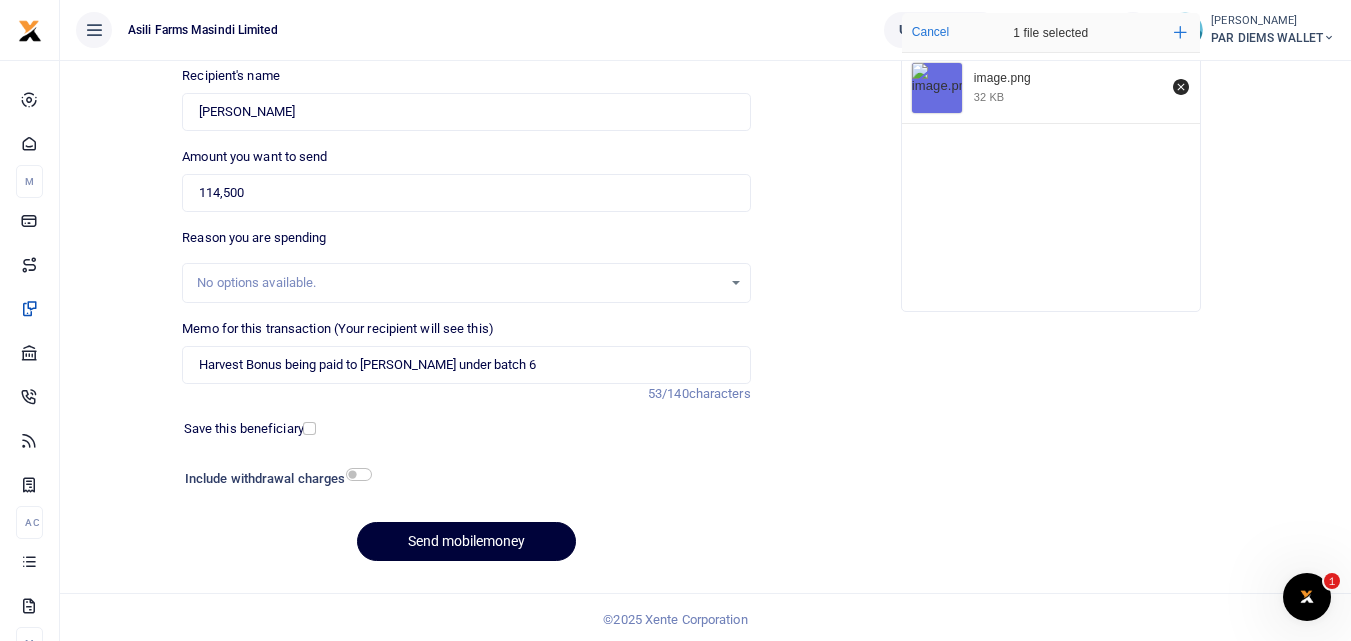 click on "Send mobilemoney" at bounding box center [466, 541] 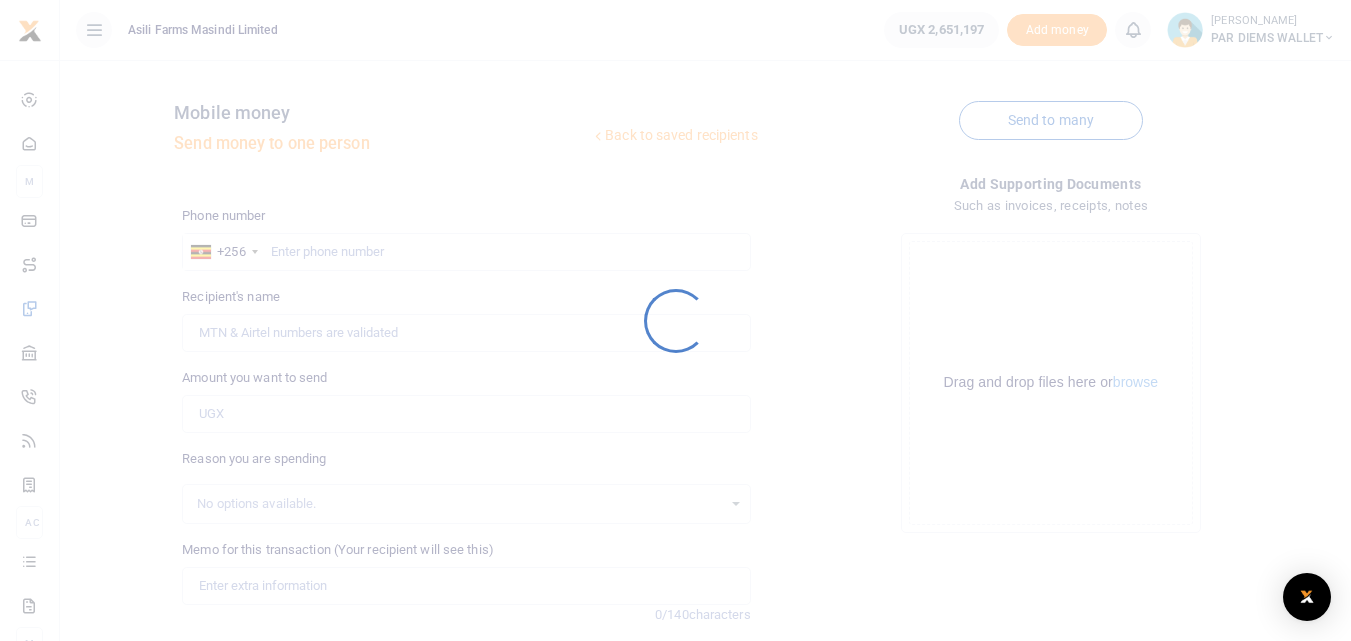 scroll, scrollTop: 219, scrollLeft: 0, axis: vertical 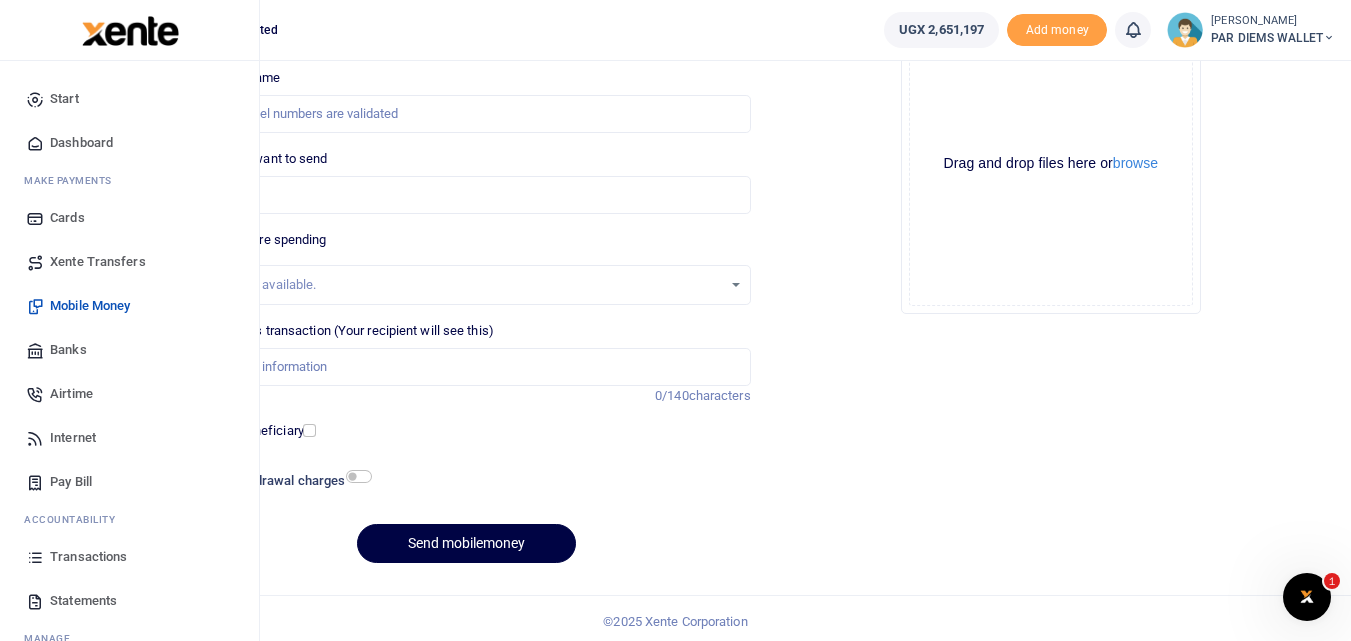 click at bounding box center (35, 557) 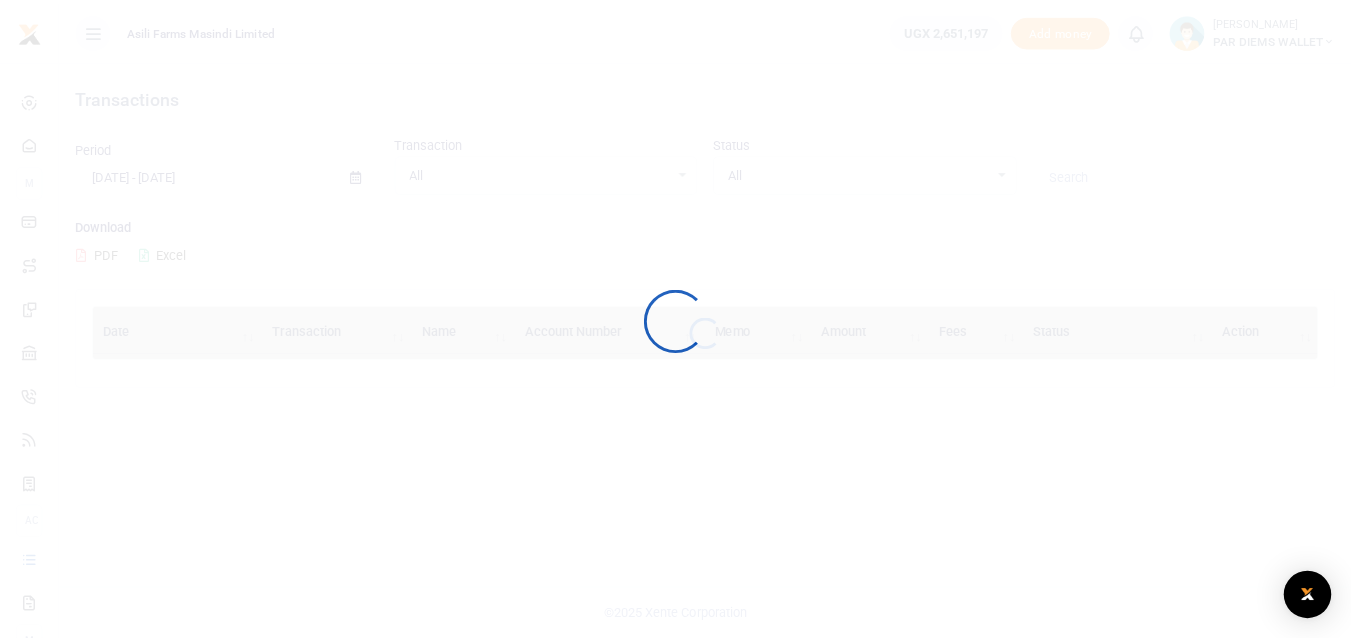 scroll, scrollTop: 0, scrollLeft: 0, axis: both 